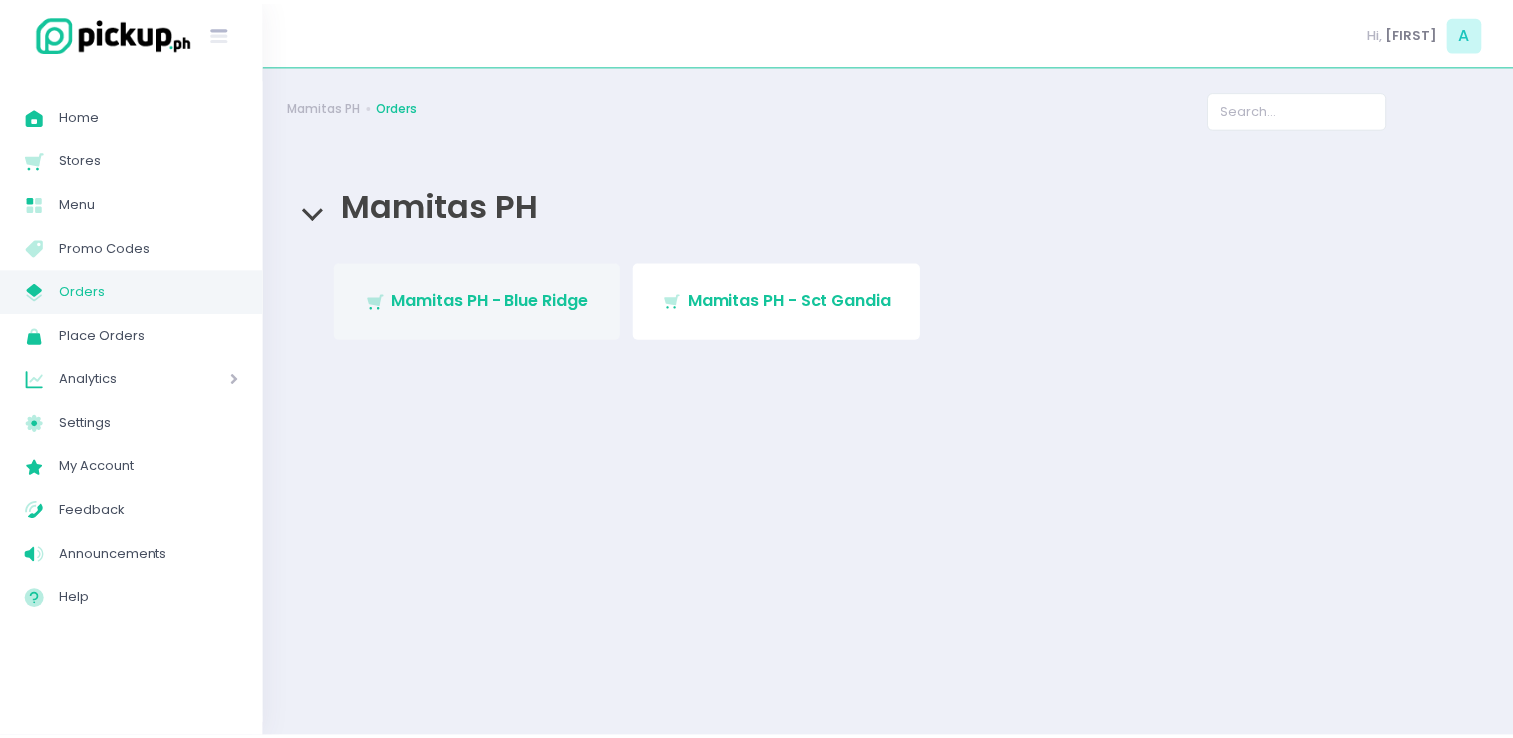 scroll, scrollTop: 0, scrollLeft: 0, axis: both 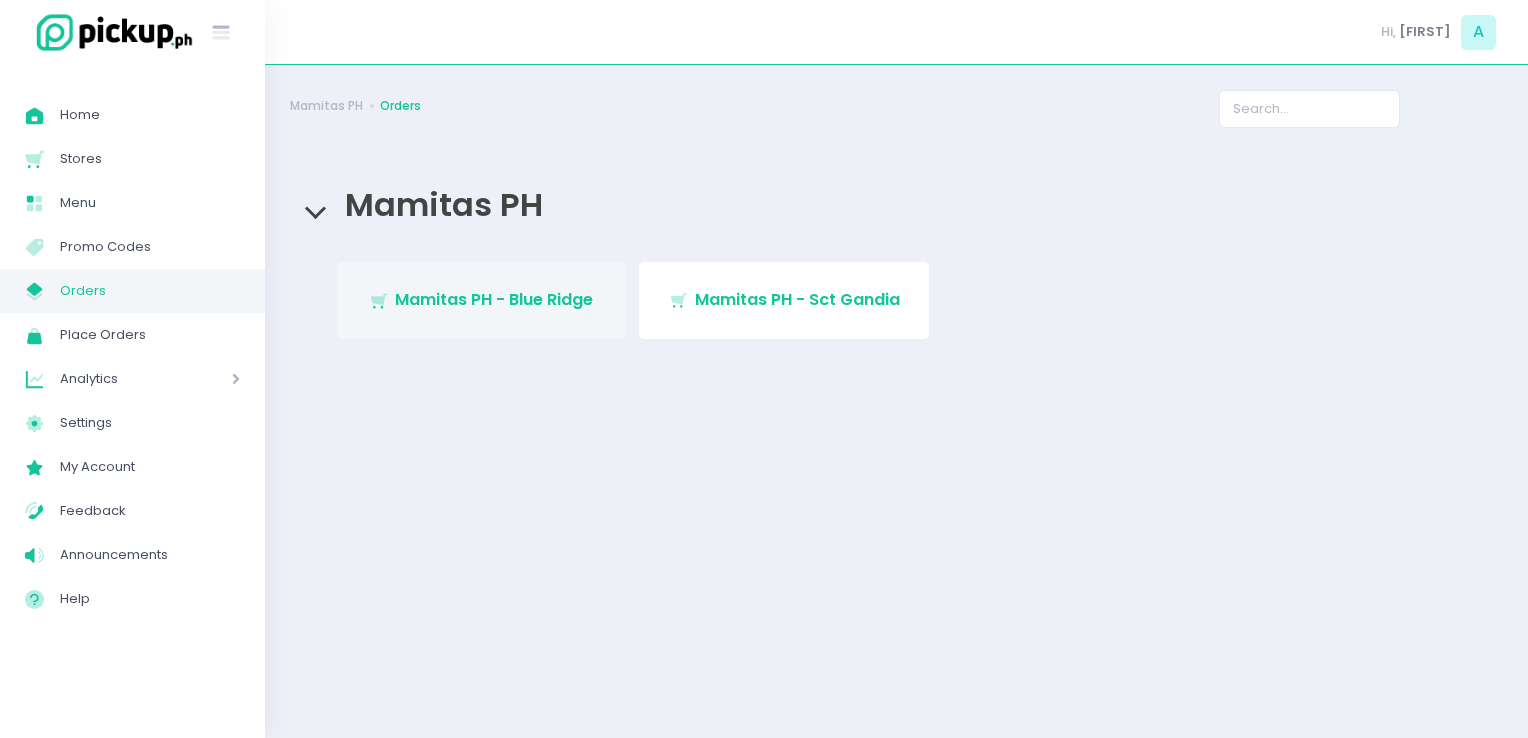 click on "Stockholm-icons / Shopping / Cart1 Created with Sketch. Mamitas PH - Blue Ridge" at bounding box center [482, 300] 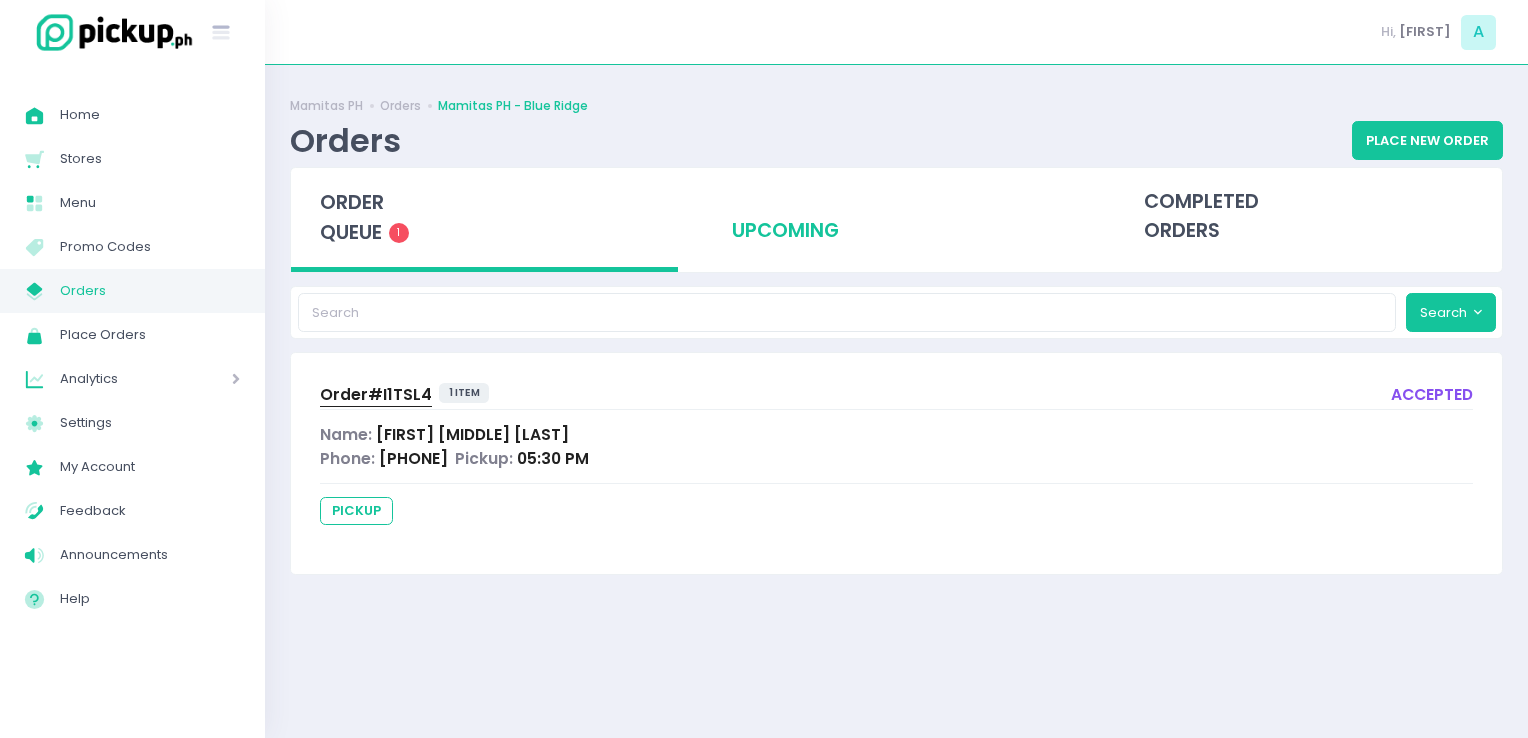 click on "upcoming" at bounding box center (896, 217) 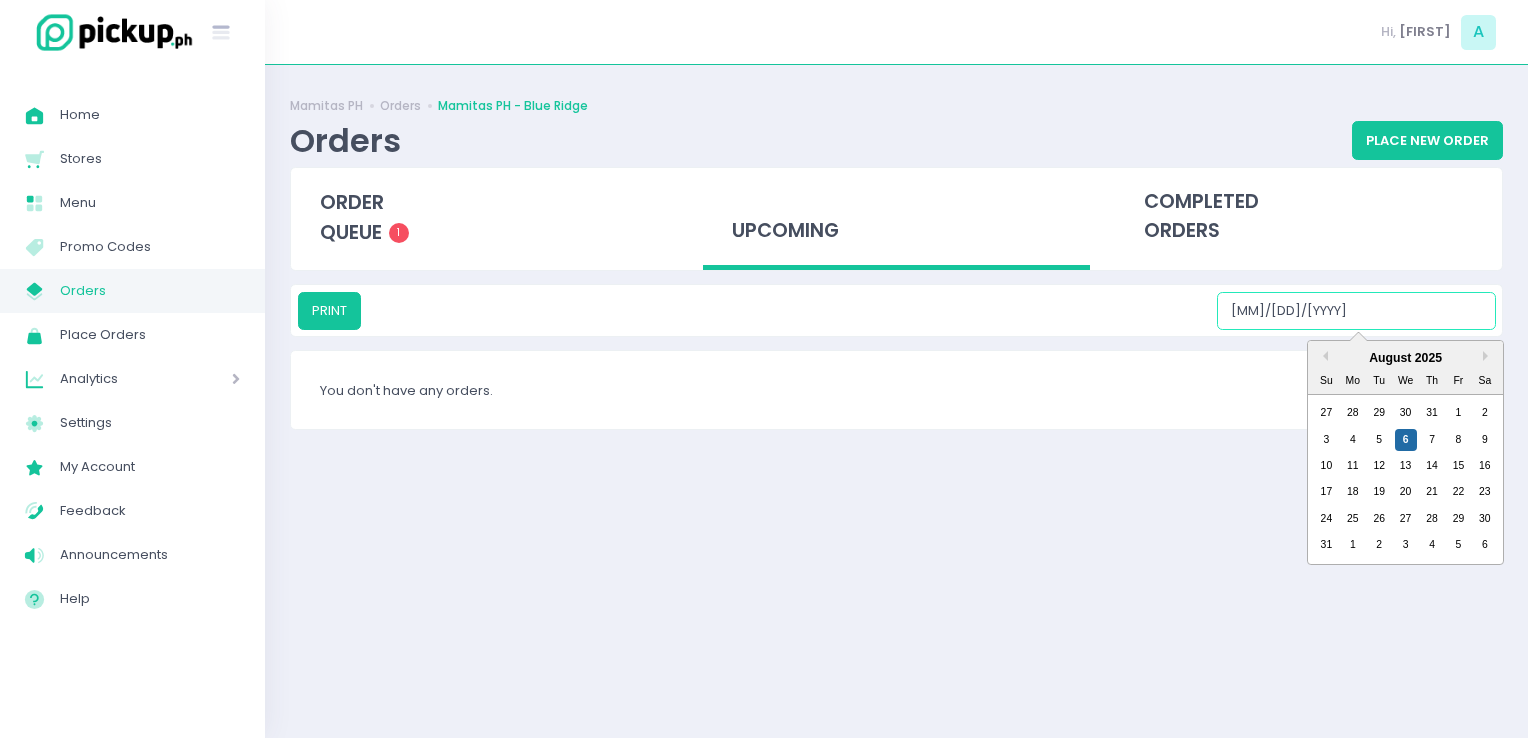 click on "[DATE]" at bounding box center [1356, 311] 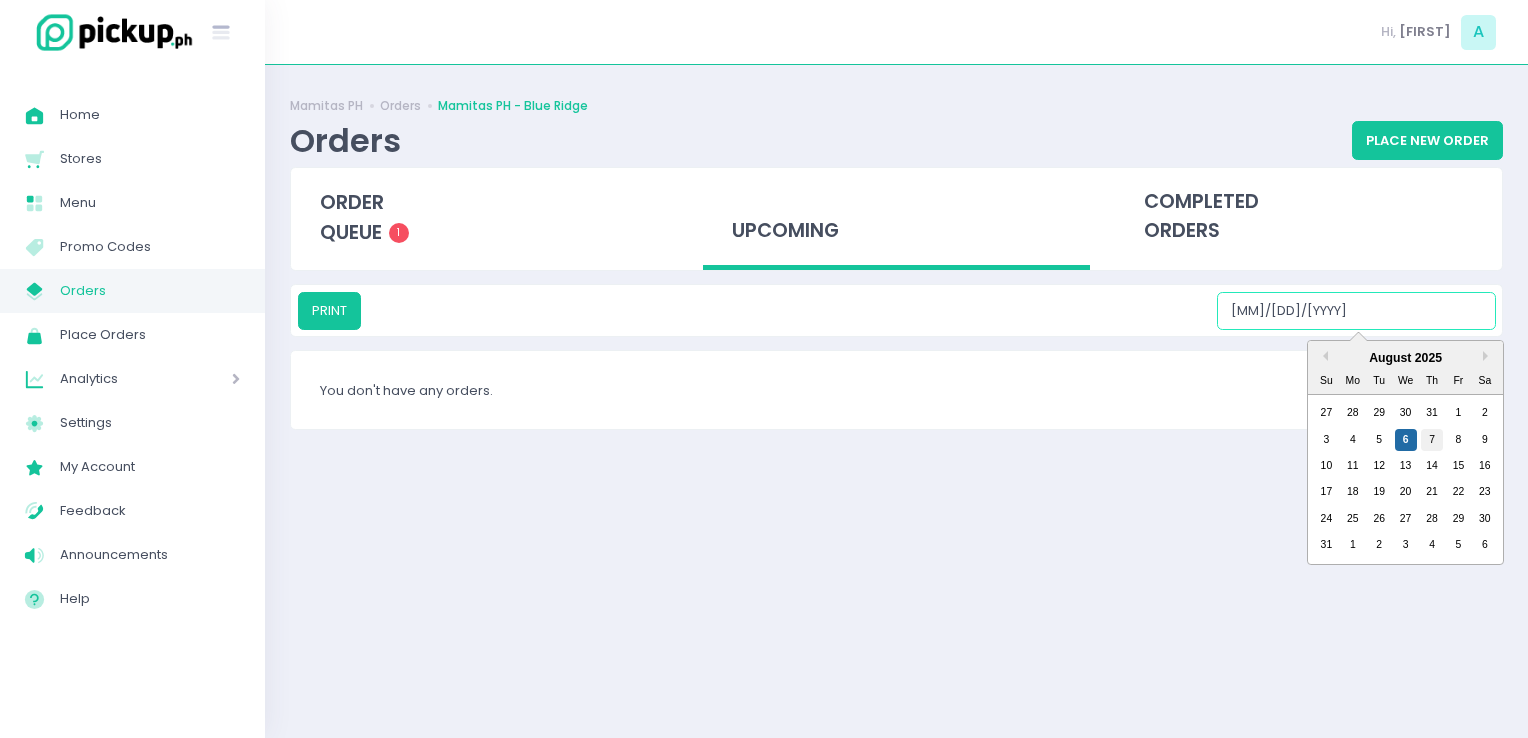 click on "7" at bounding box center (1432, 440) 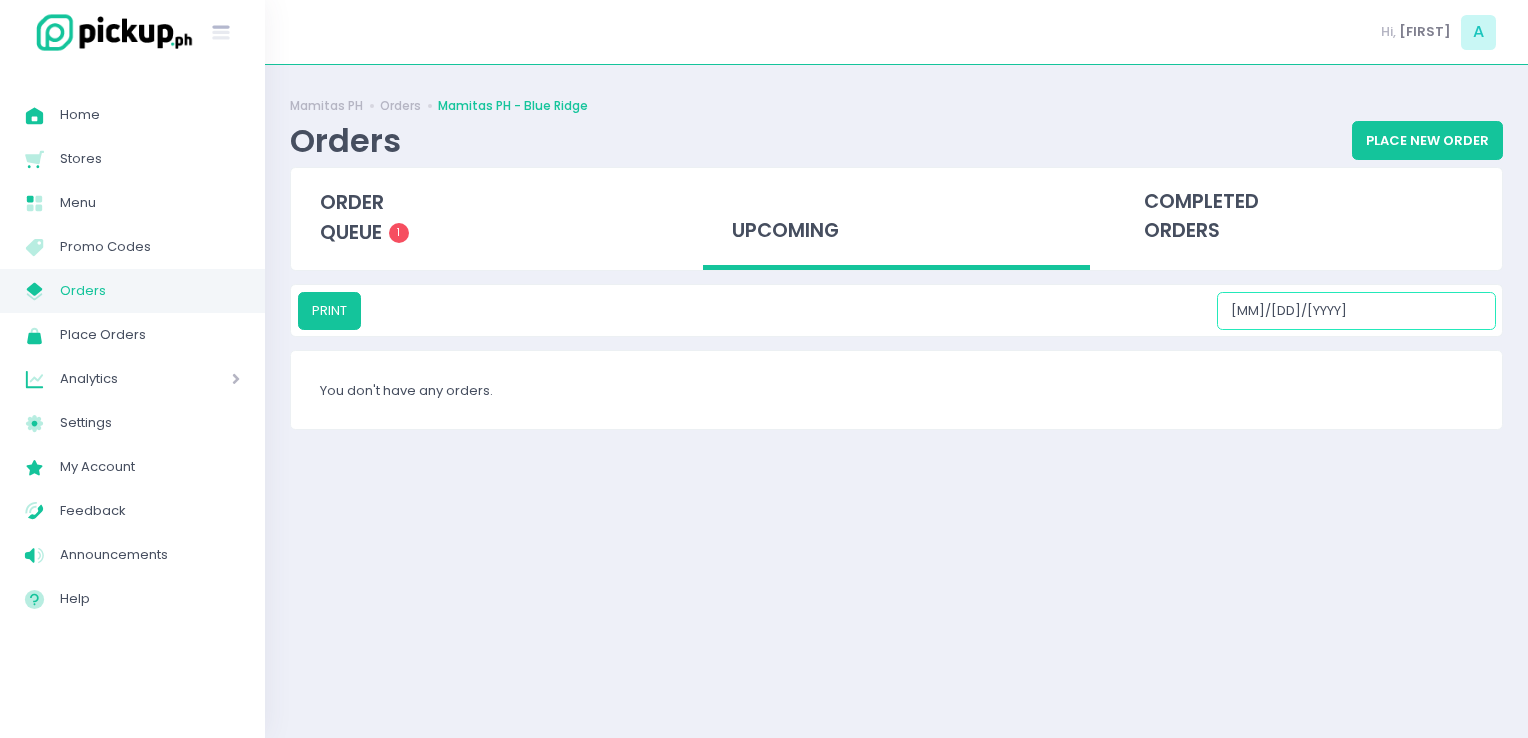 click on "[DATE]" at bounding box center (1356, 311) 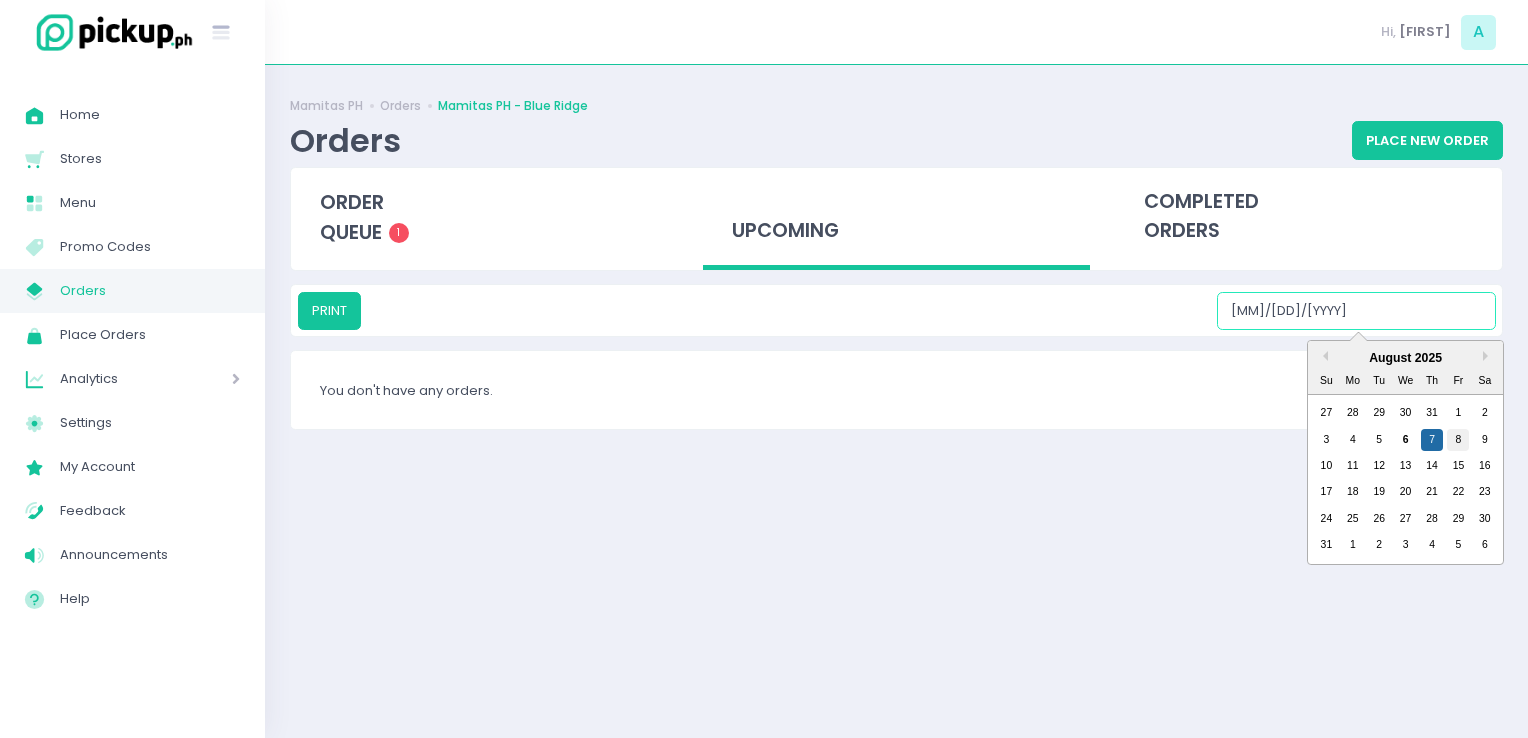 click on "8" at bounding box center [1458, 440] 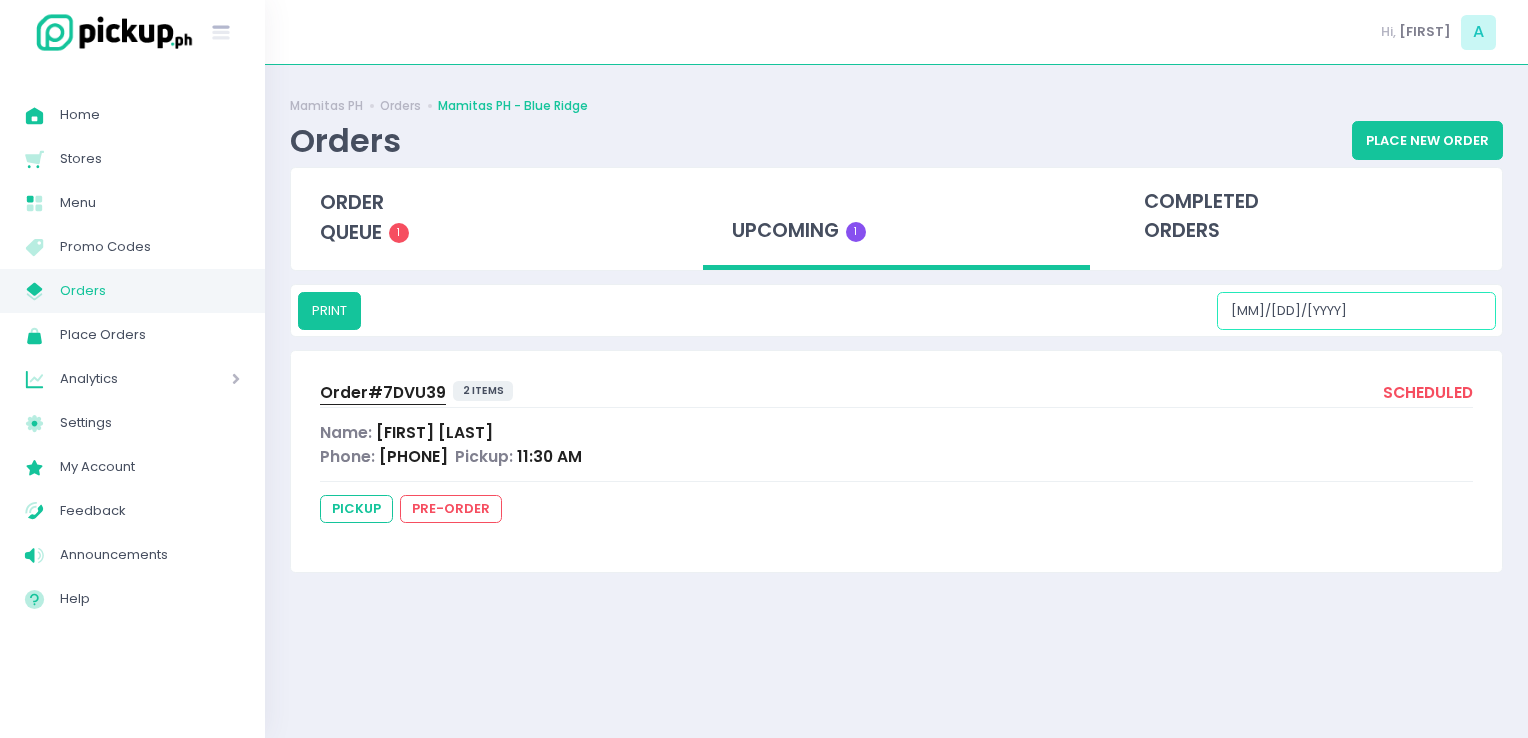 click on "[DATE]" at bounding box center [1356, 311] 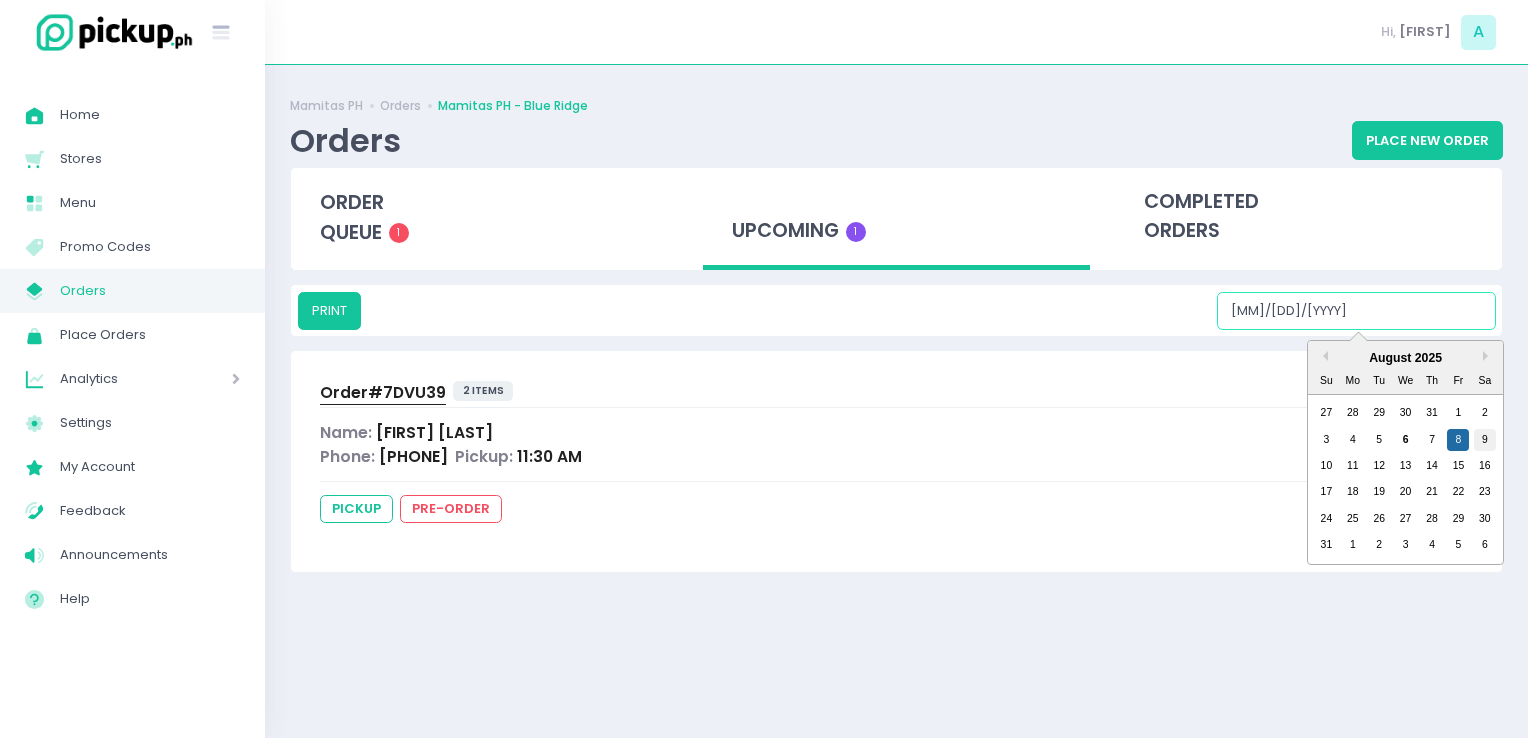 click on "9" at bounding box center (1485, 440) 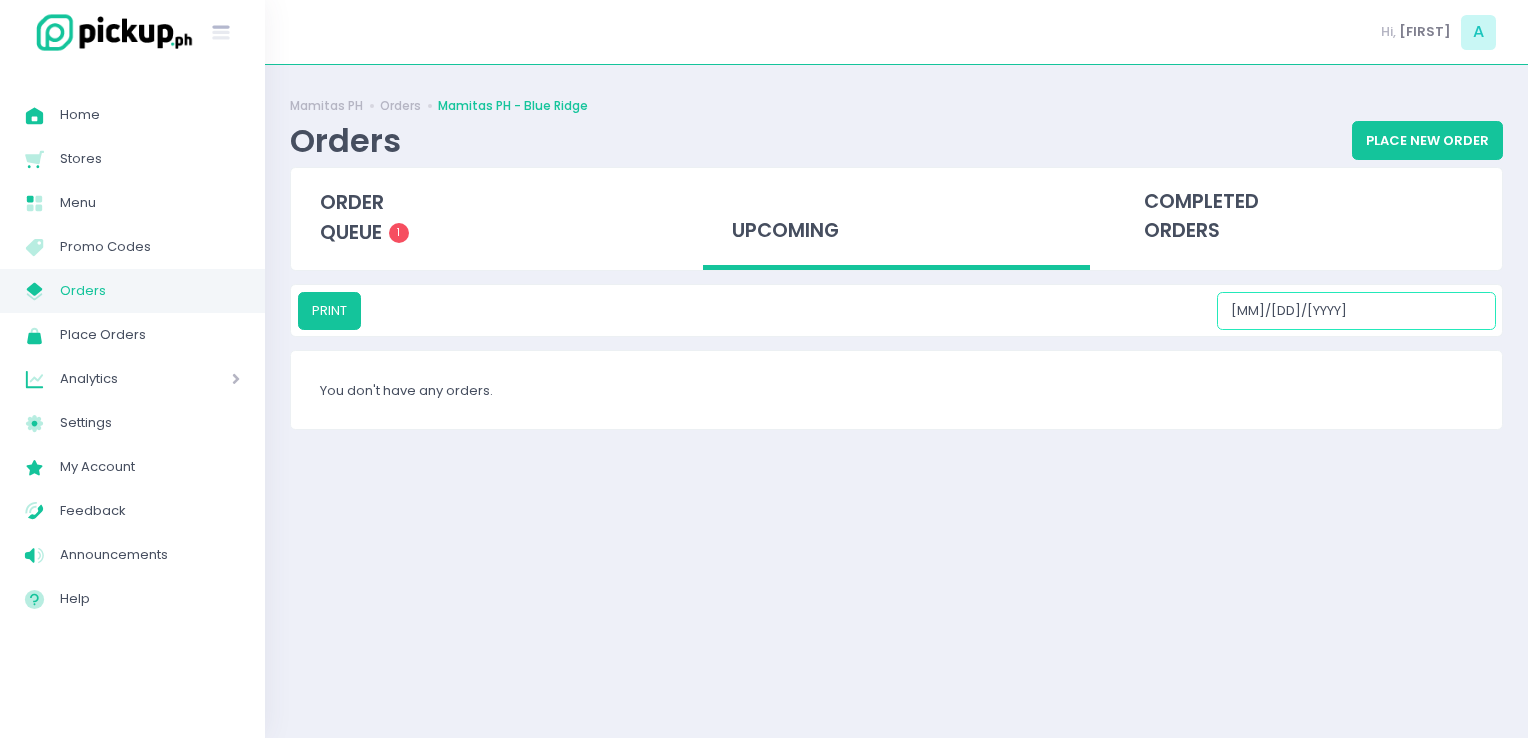 click on "[DATE]" at bounding box center [1356, 311] 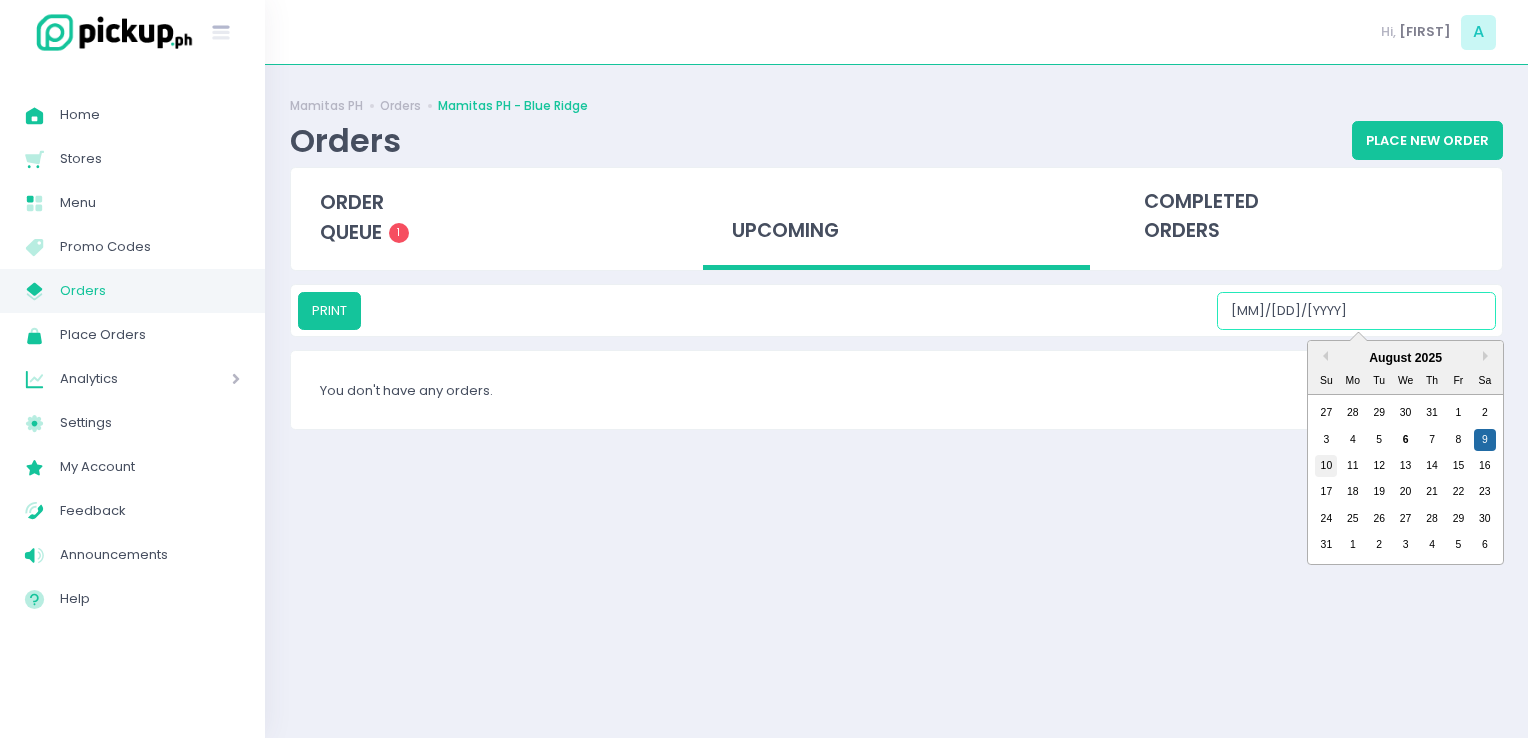 click on "10" at bounding box center (1326, 466) 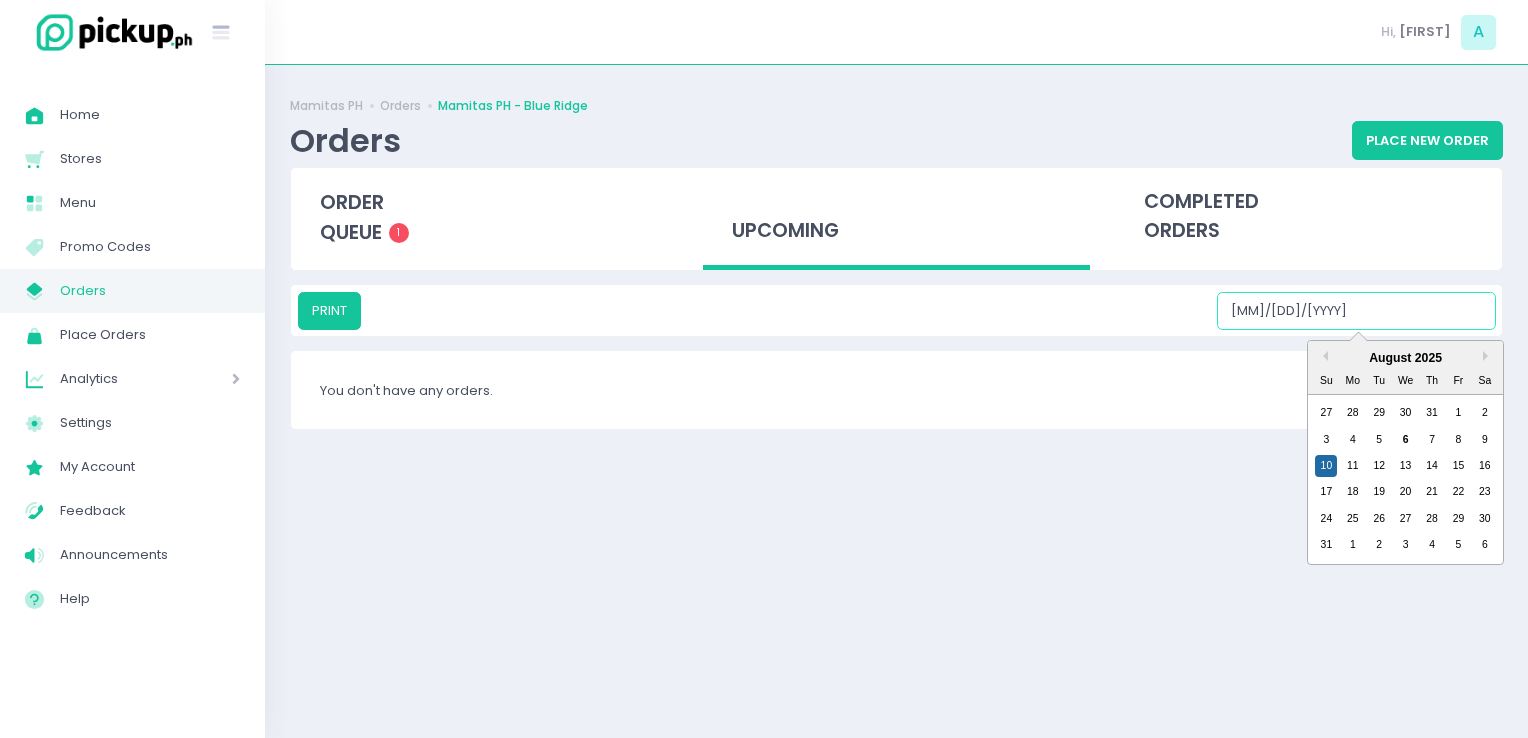 click on "[DATE]" at bounding box center [1356, 311] 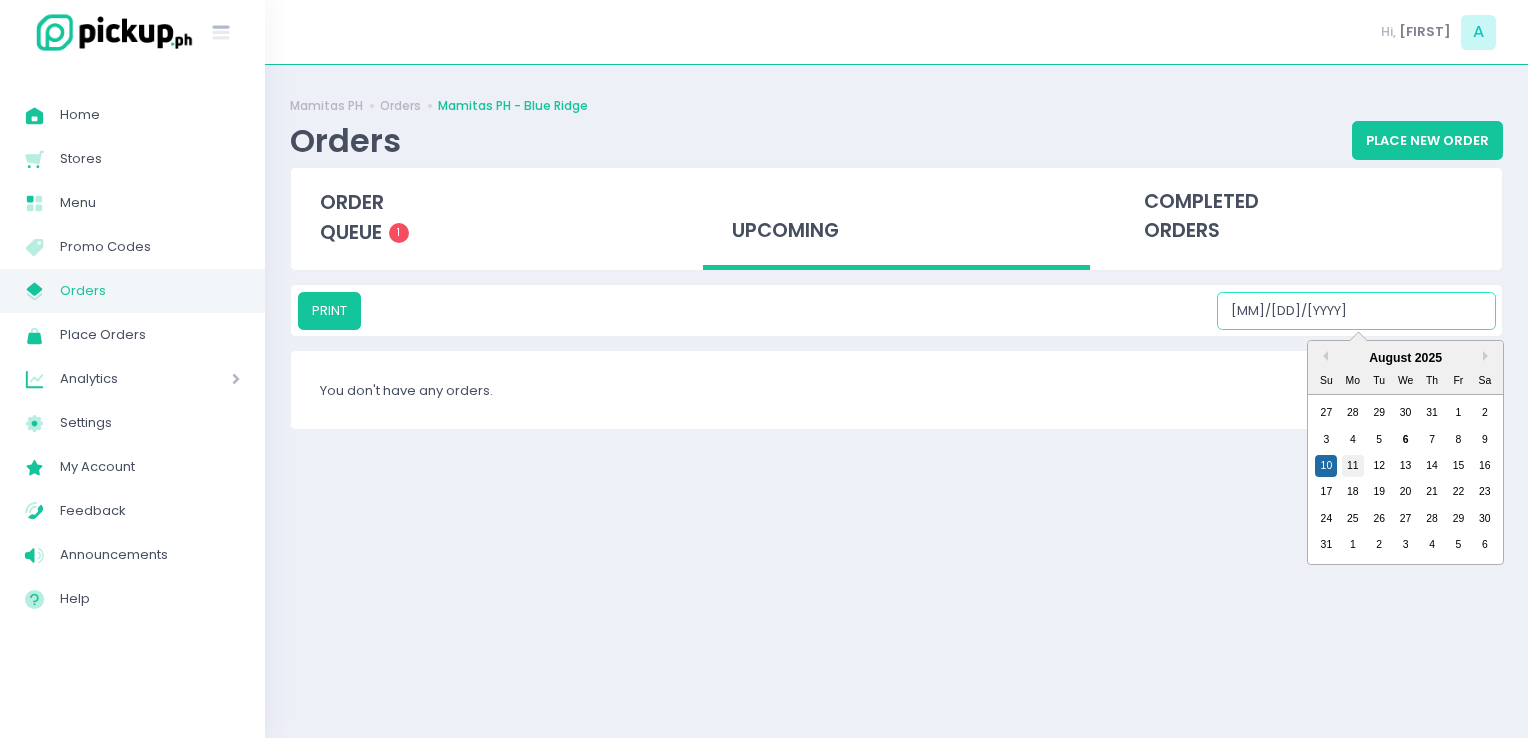 click on "11" at bounding box center [1353, 466] 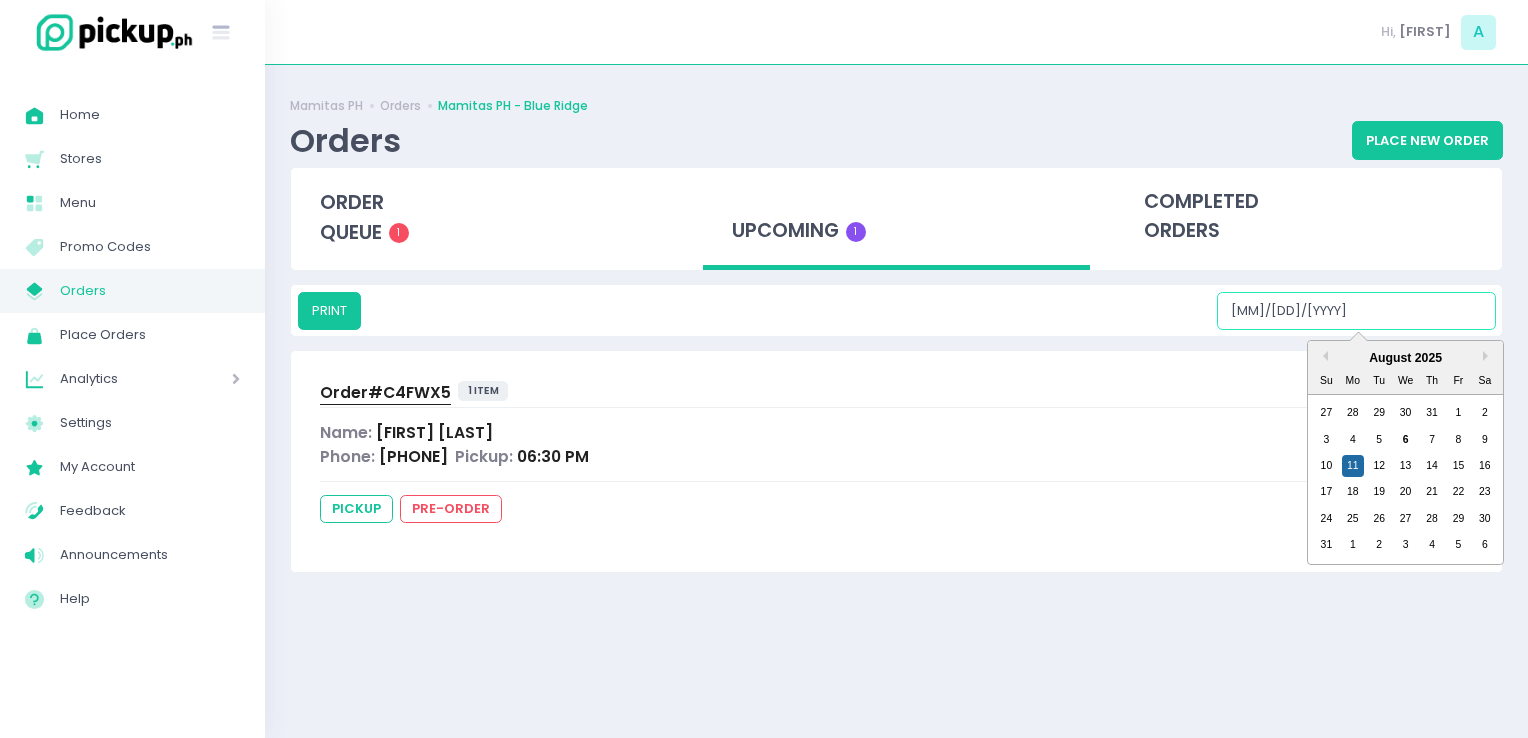 click on "[DATE]" at bounding box center (1356, 311) 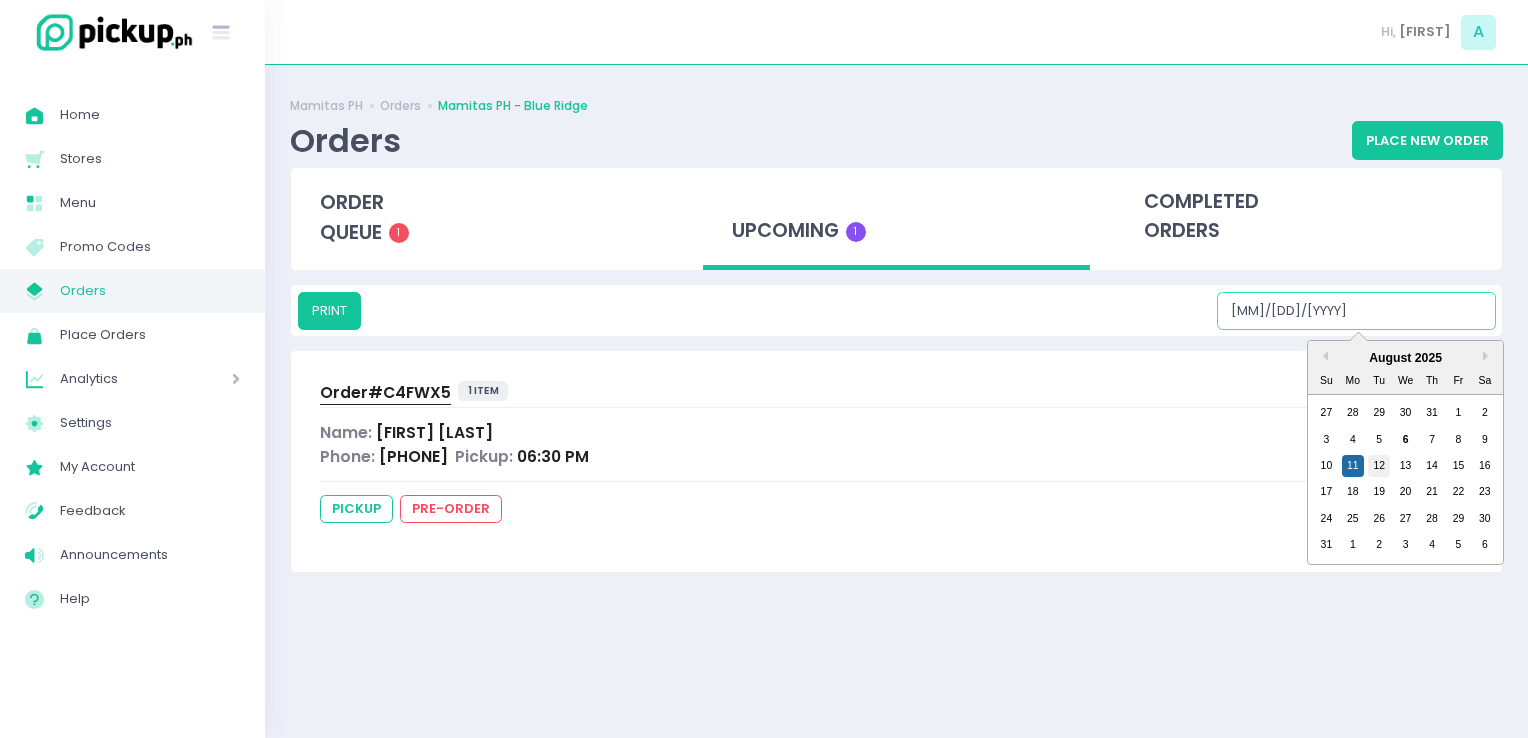 click on "12" at bounding box center [1379, 466] 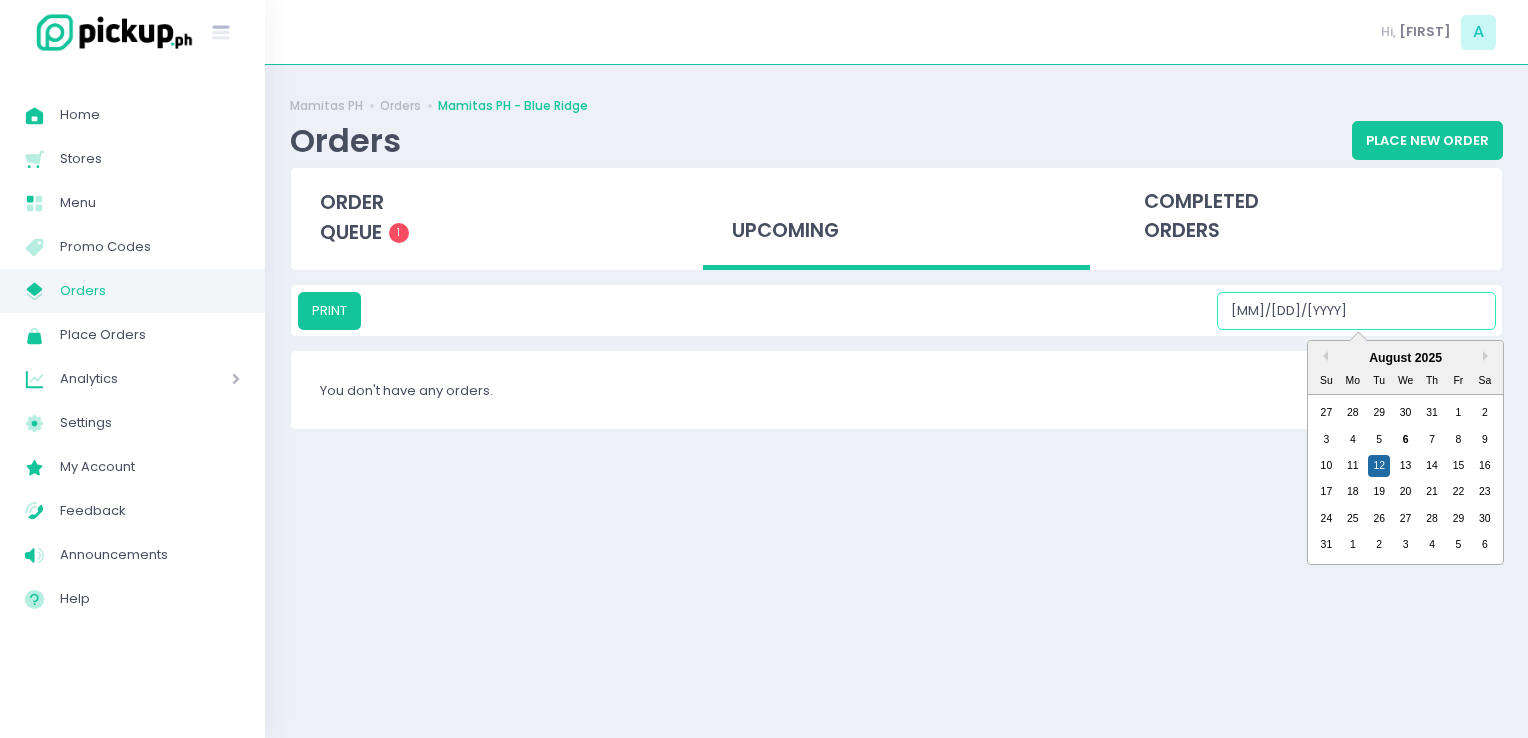 click on "[DATE]" at bounding box center (1356, 311) 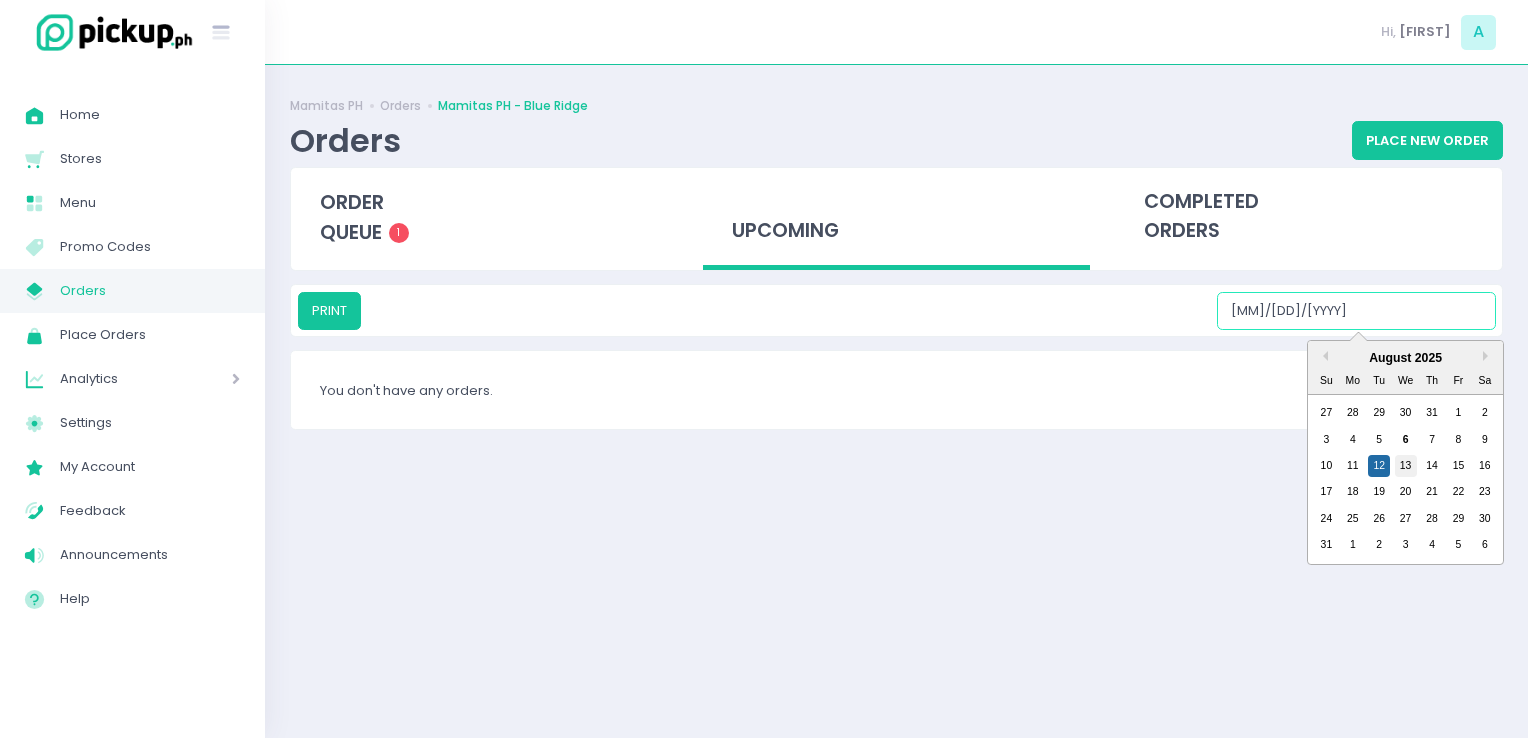 click on "13" at bounding box center [1406, 466] 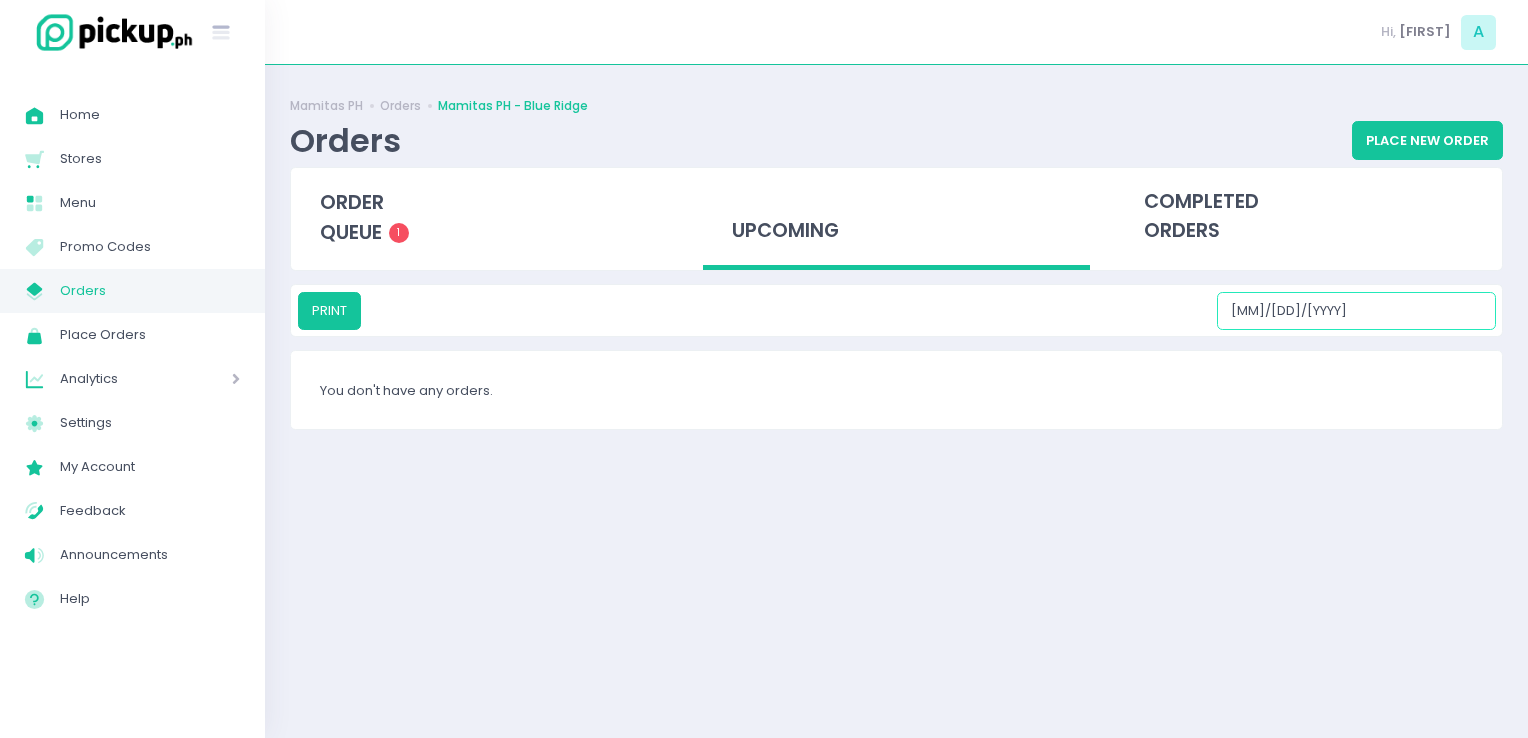 click on "[DATE]" at bounding box center [1356, 311] 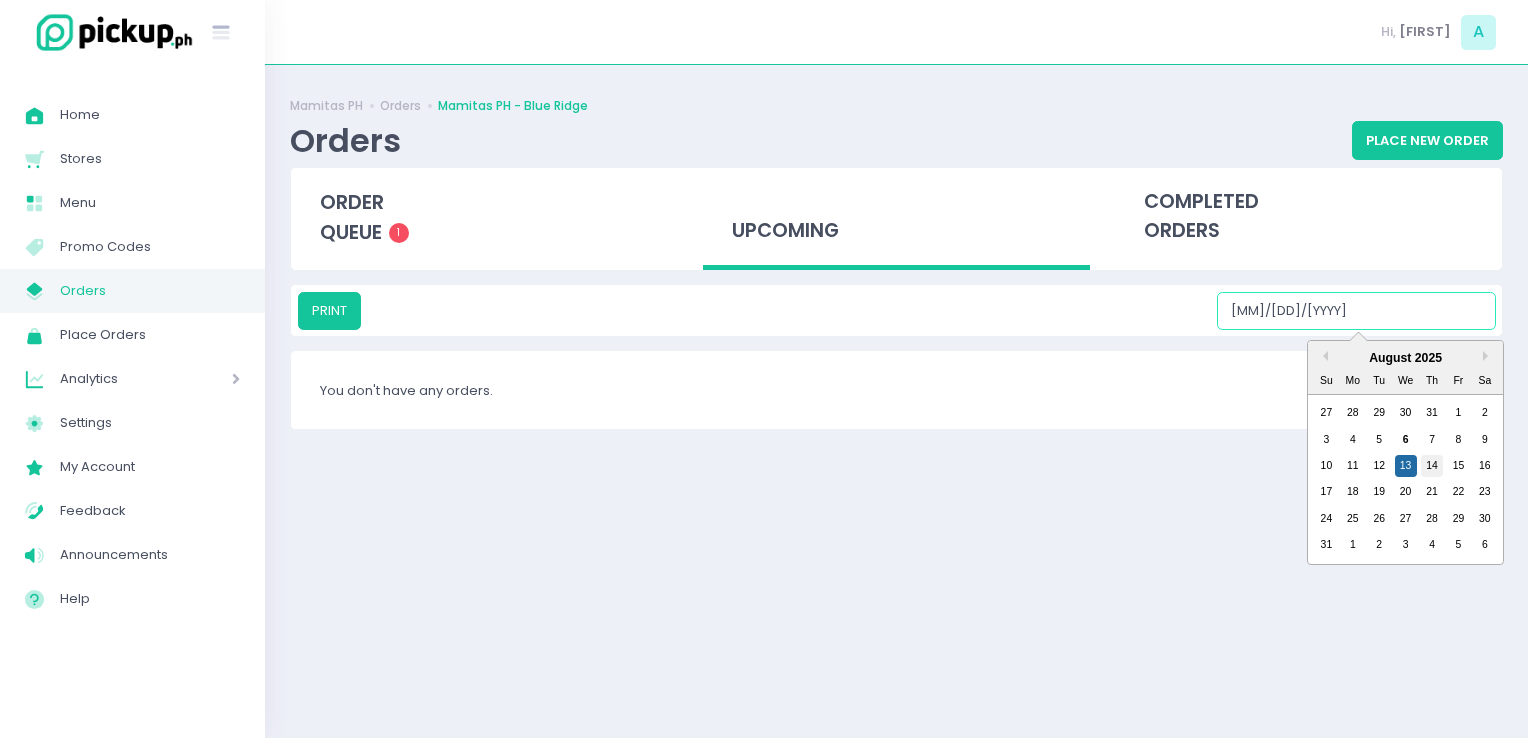 click on "14" at bounding box center (1432, 466) 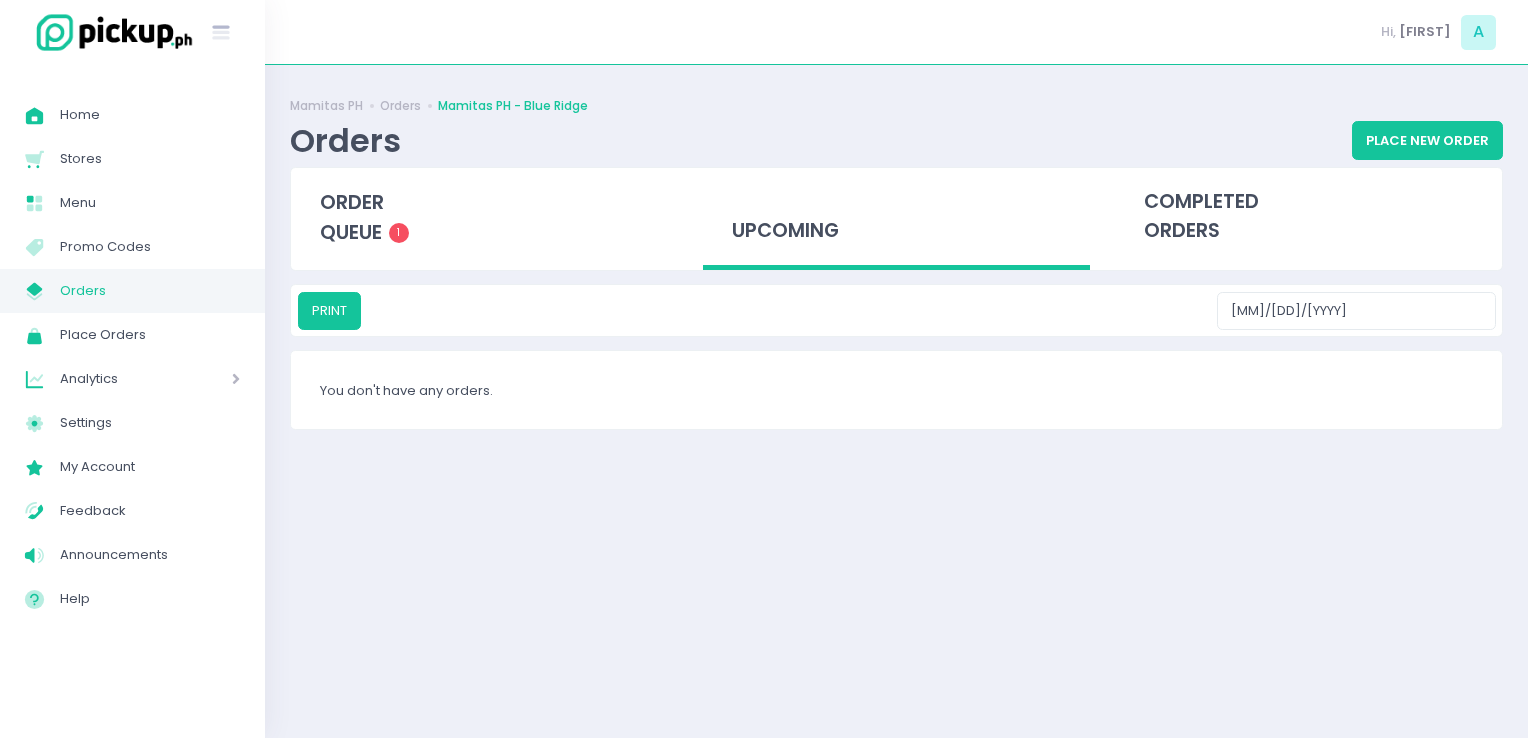 click on "PRINT 08/14/2025" at bounding box center [896, 310] 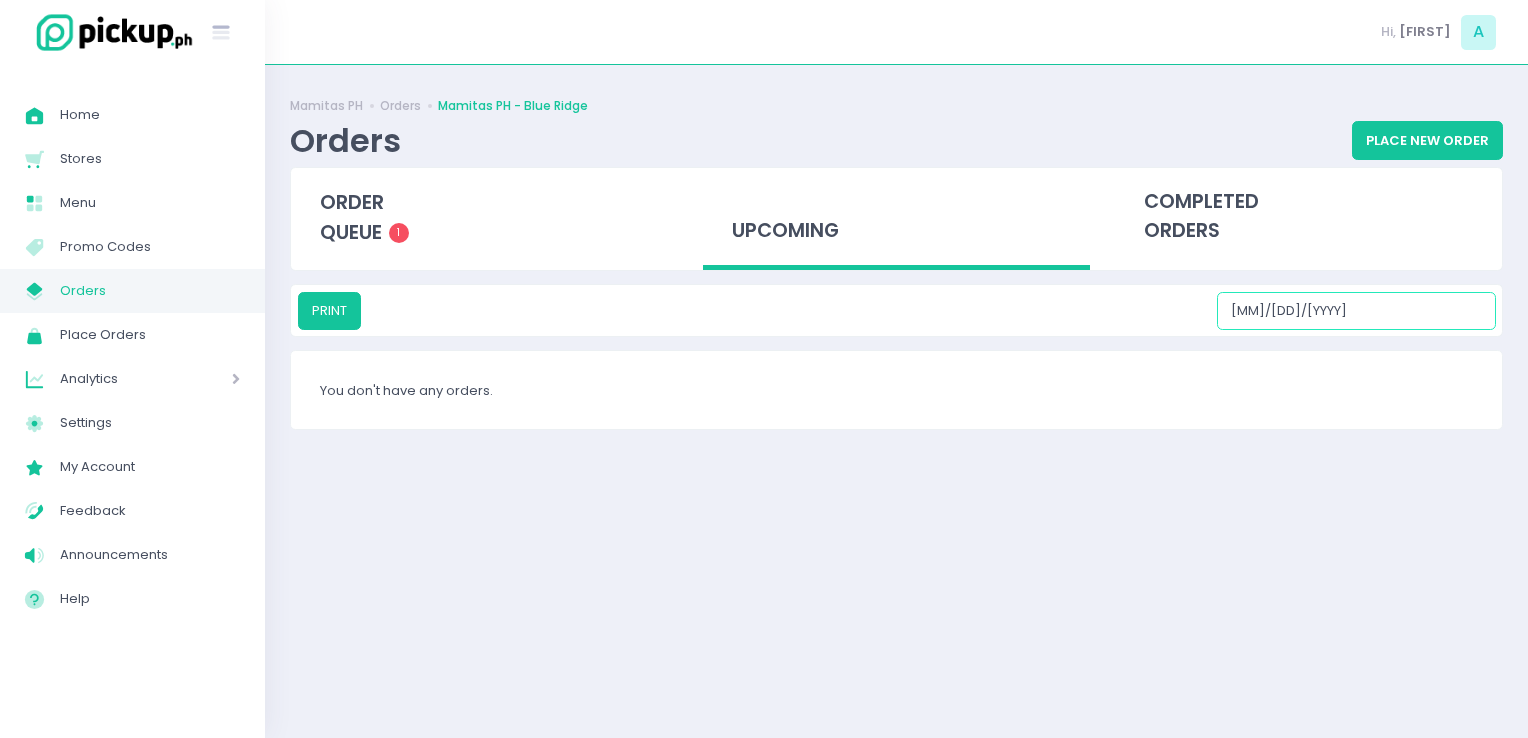 click on "[DATE]" at bounding box center (1356, 311) 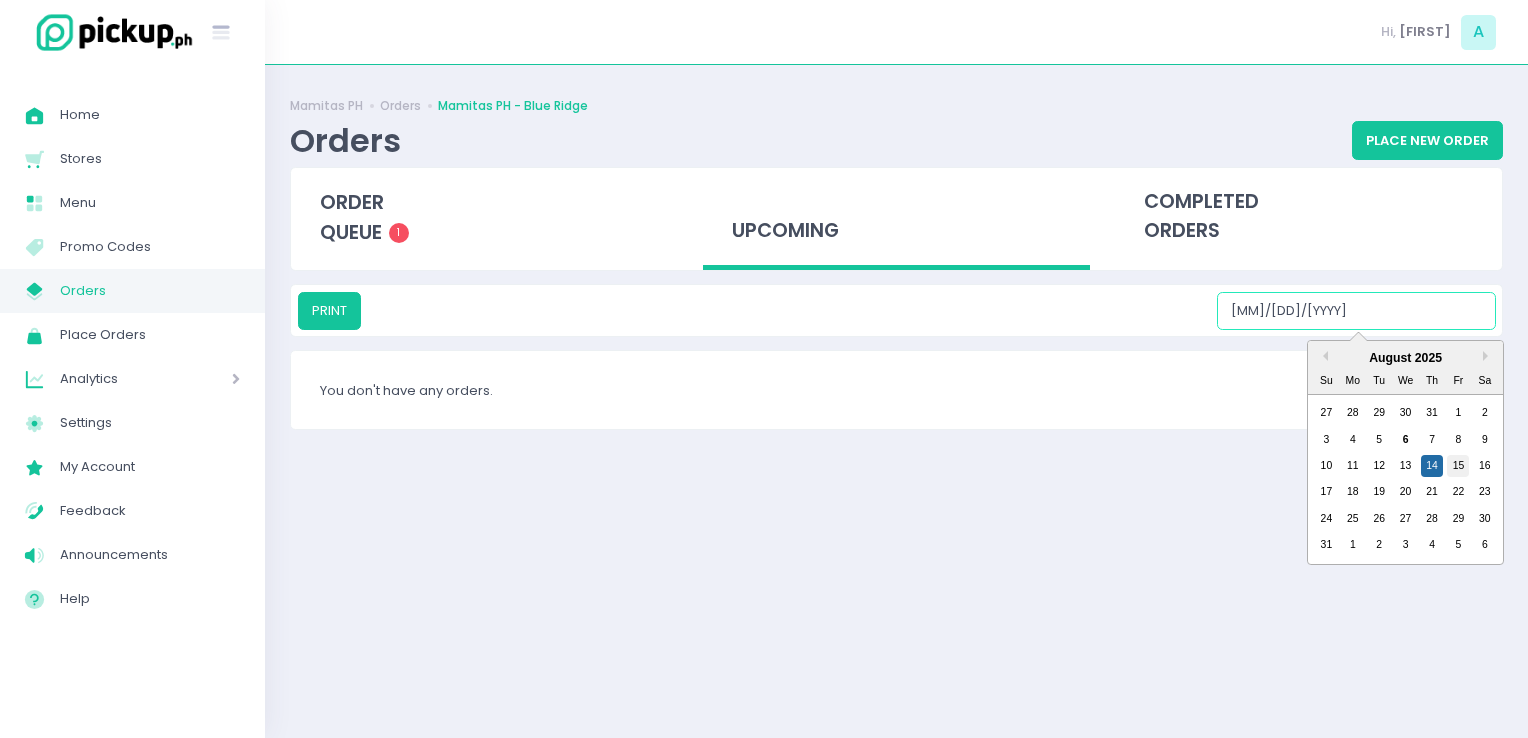 click on "15" at bounding box center [1458, 466] 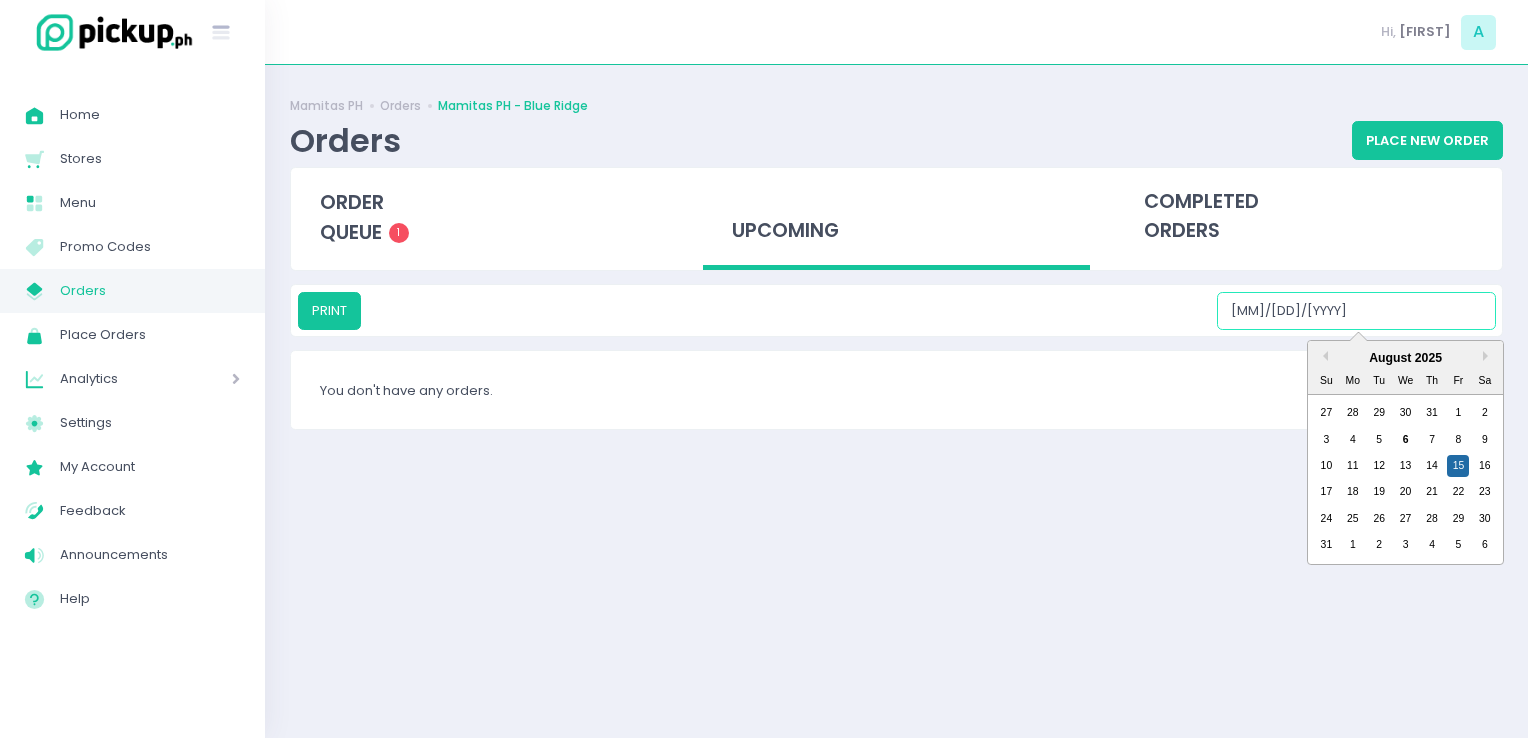 click on "[DATE]" at bounding box center [1356, 311] 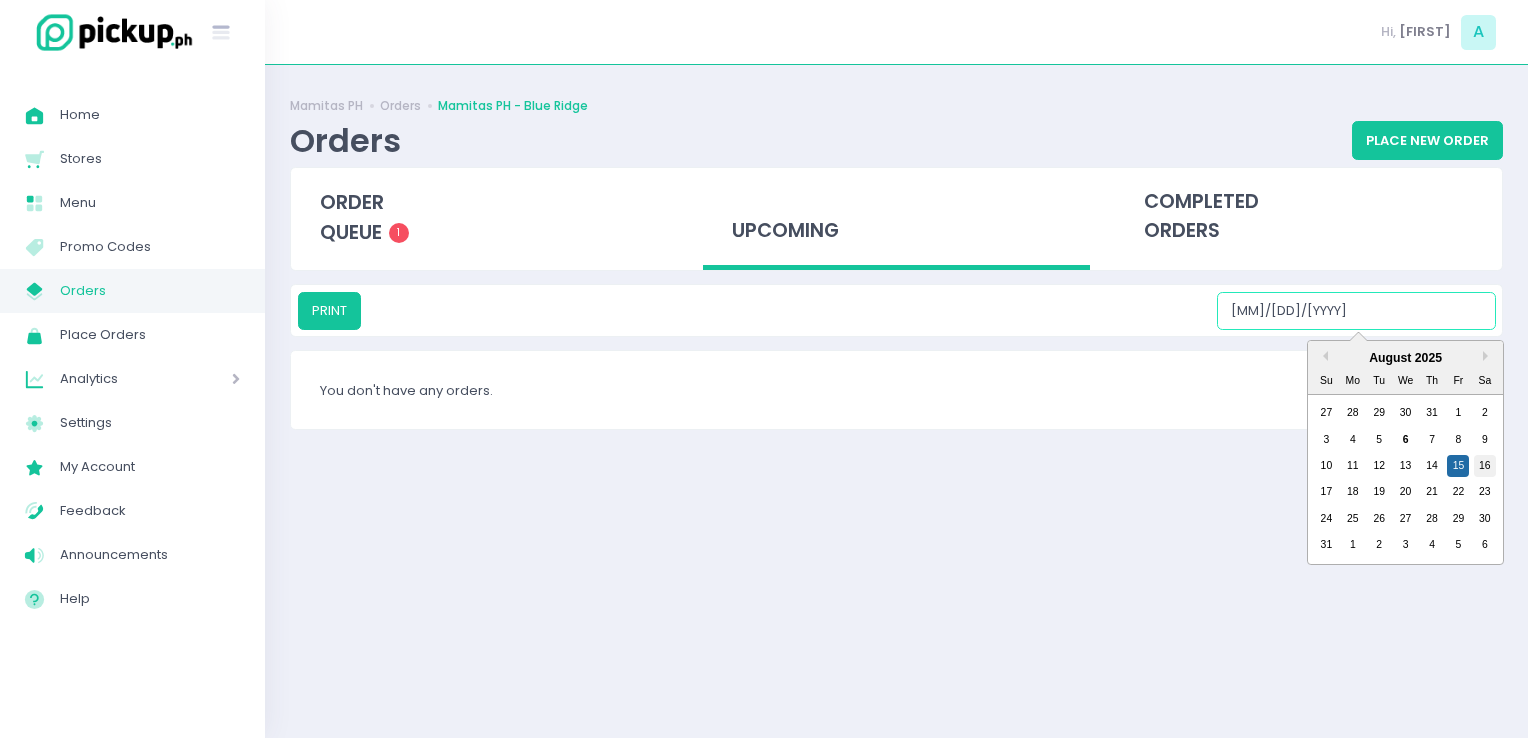 click on "16" at bounding box center (1485, 466) 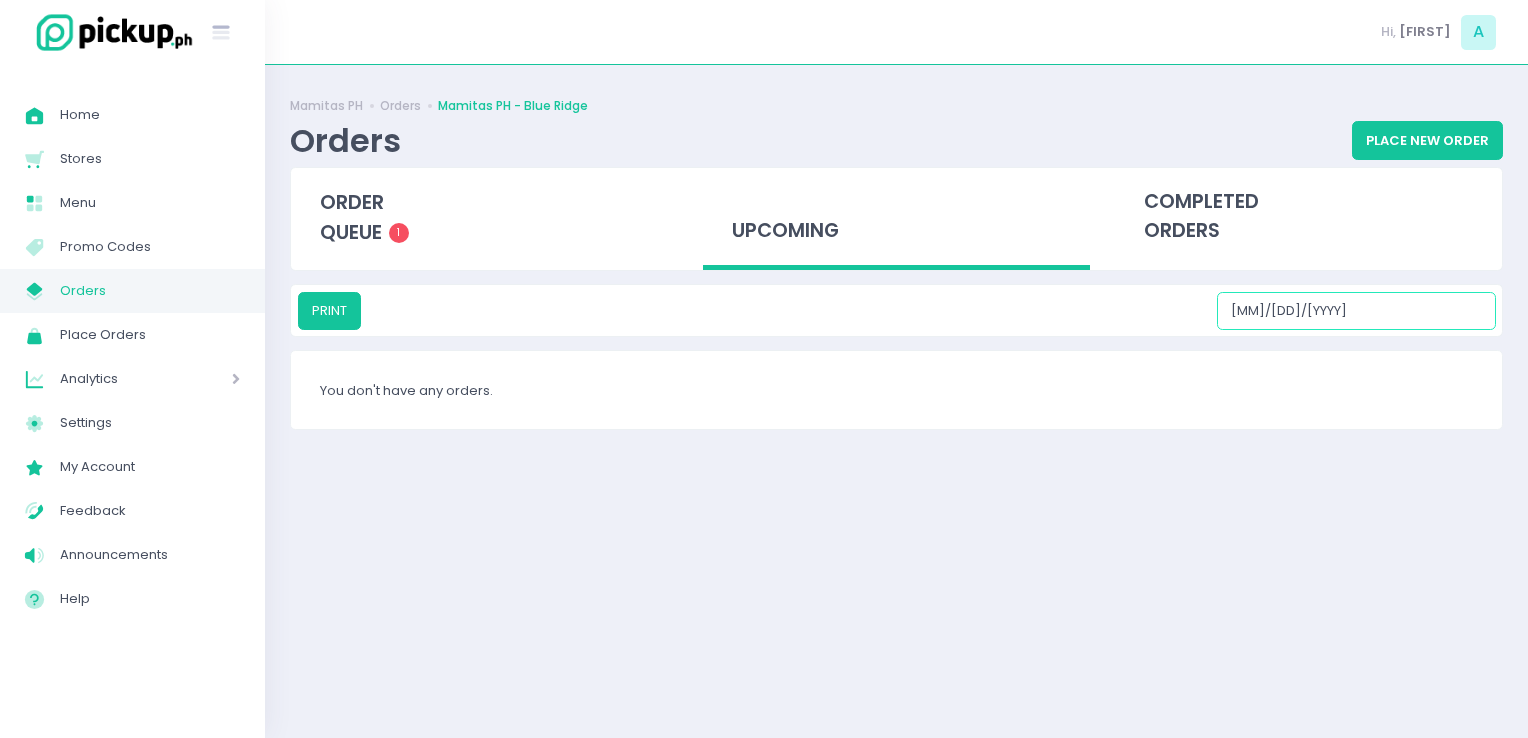 click on "[DATE]" at bounding box center [1356, 311] 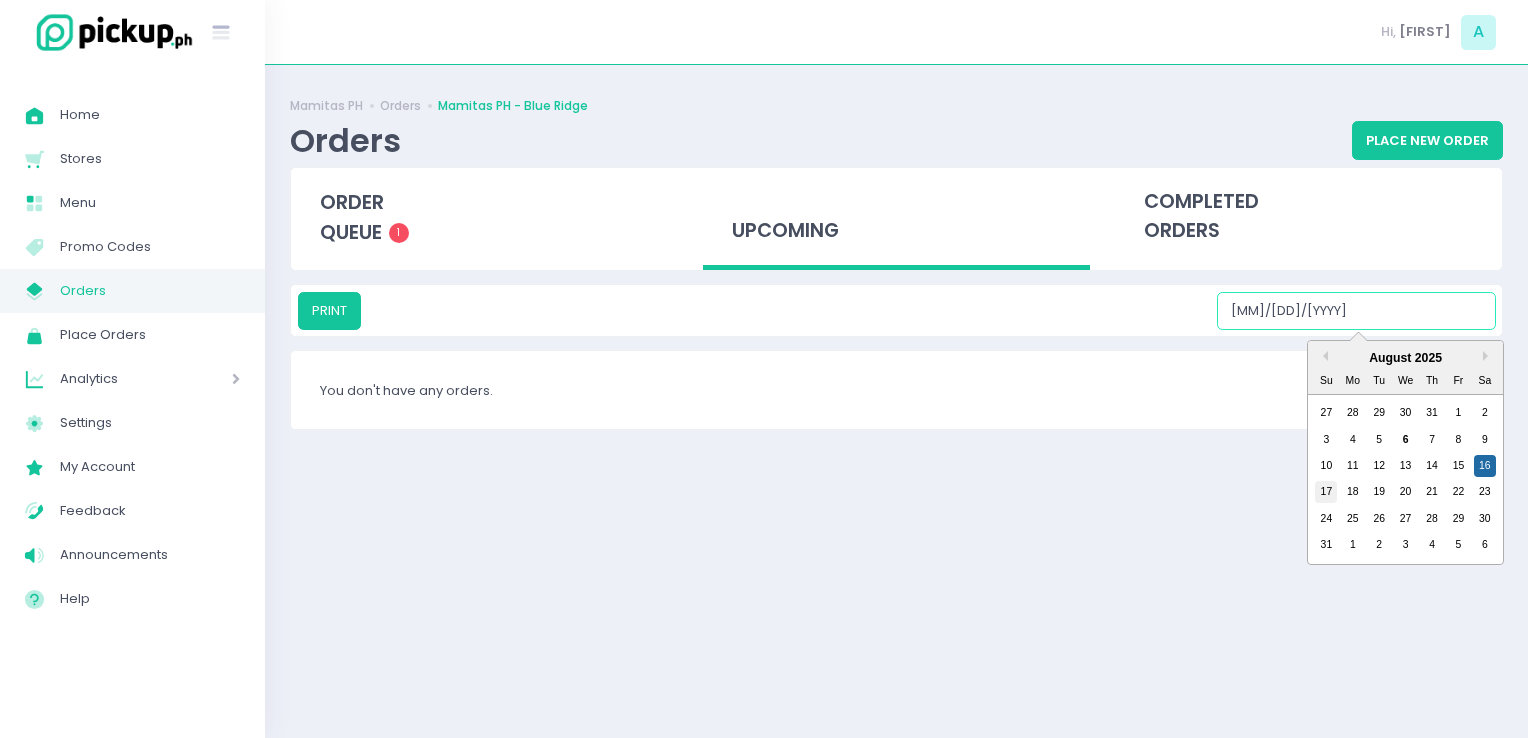 click on "17" at bounding box center (1326, 492) 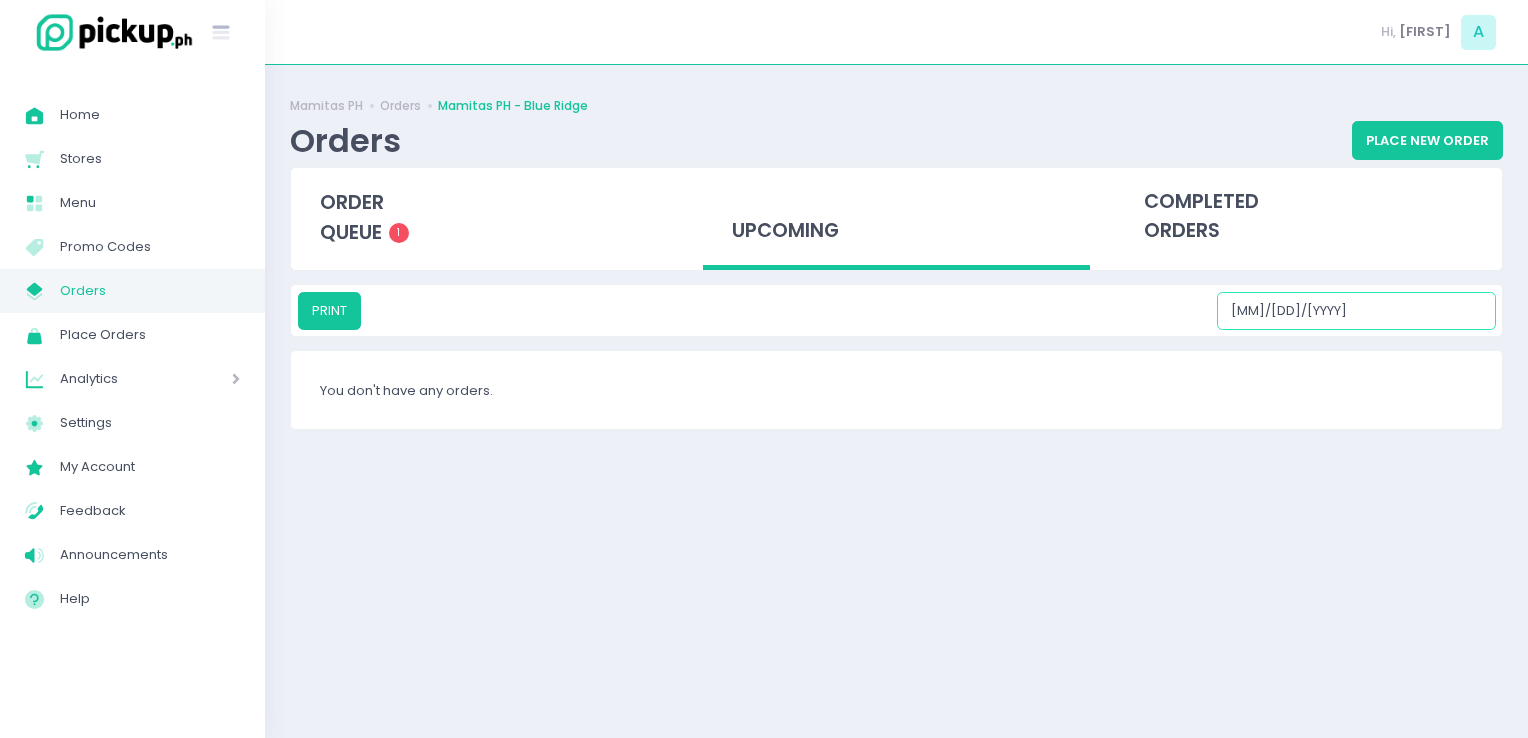 click on "[DATE]" at bounding box center (1356, 311) 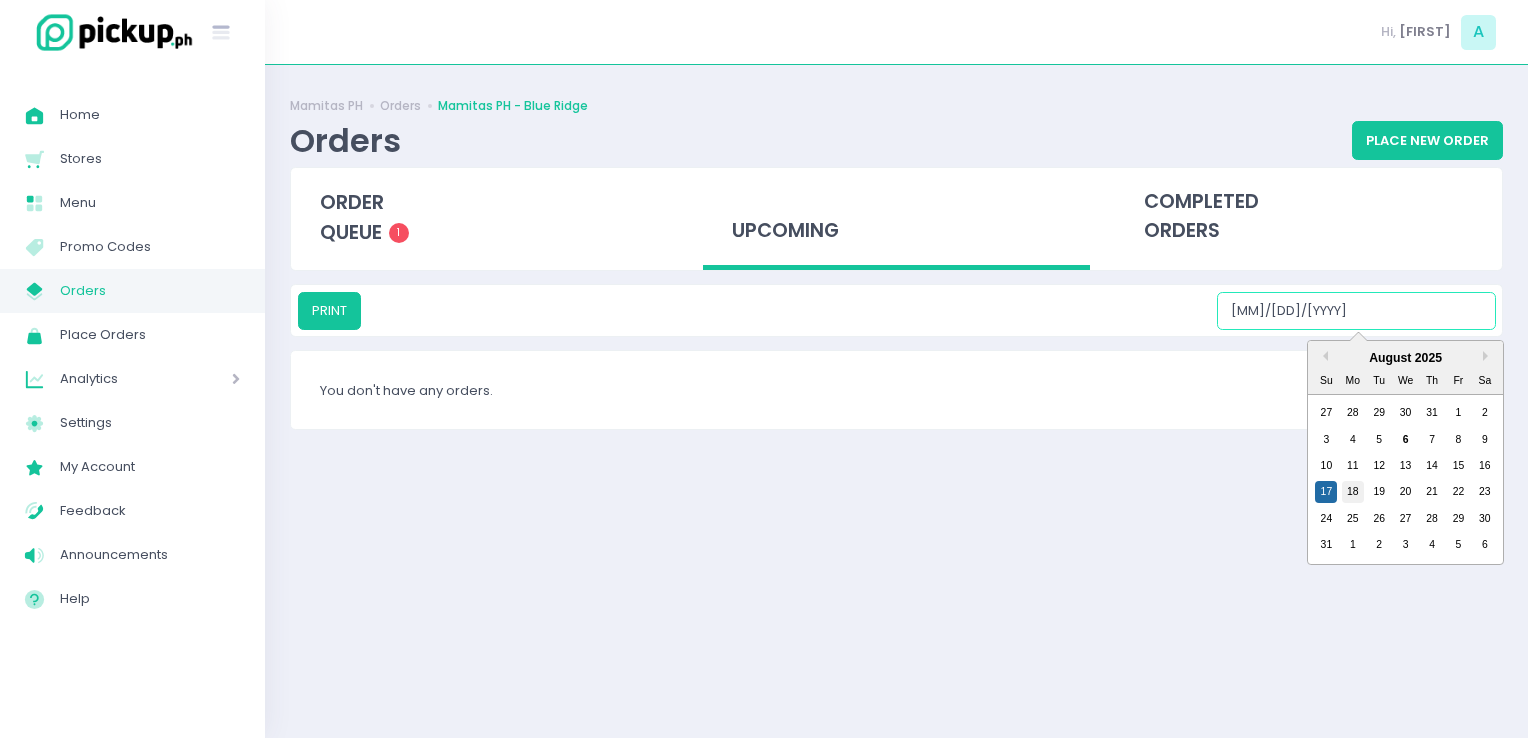 click on "18" at bounding box center (1353, 492) 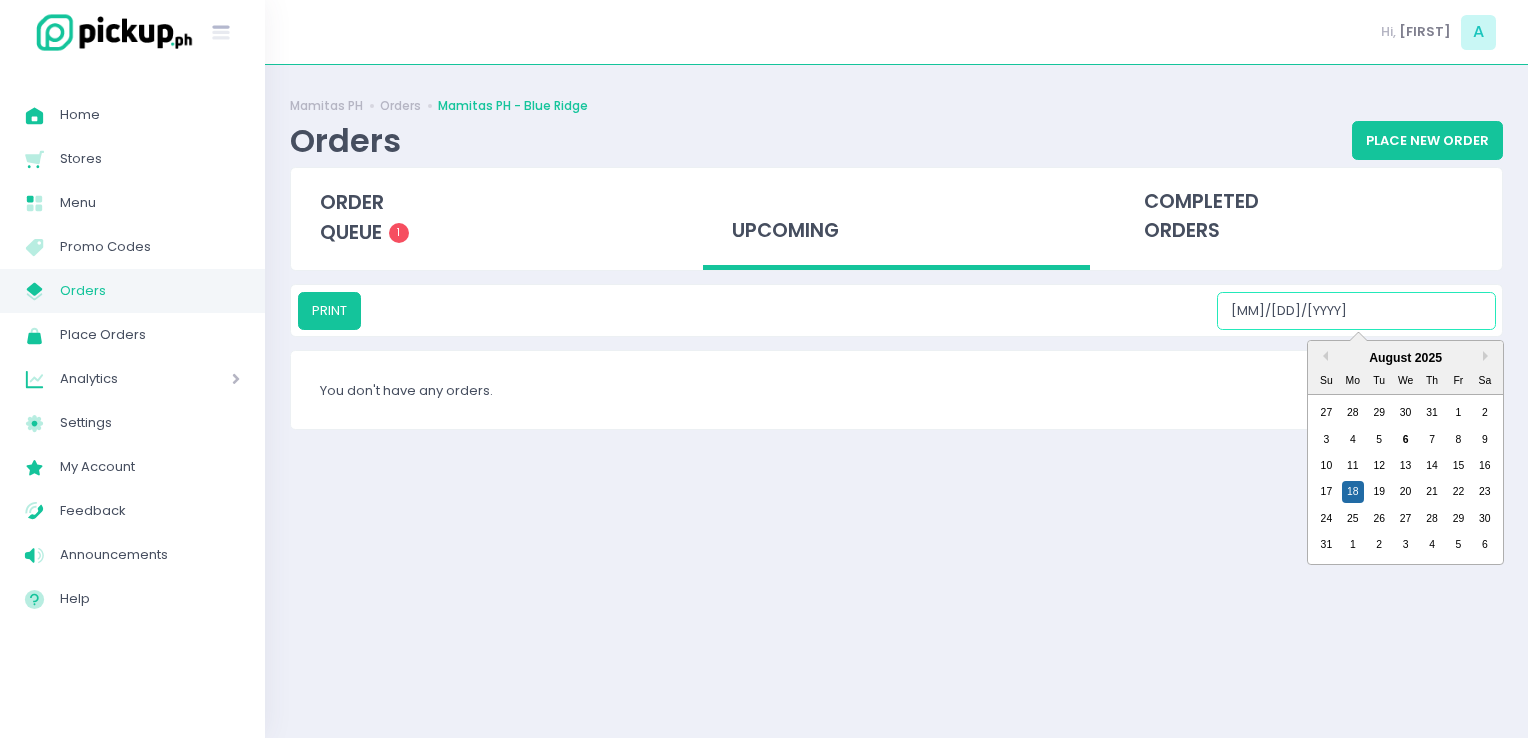 click on "[DATE]" at bounding box center [1356, 311] 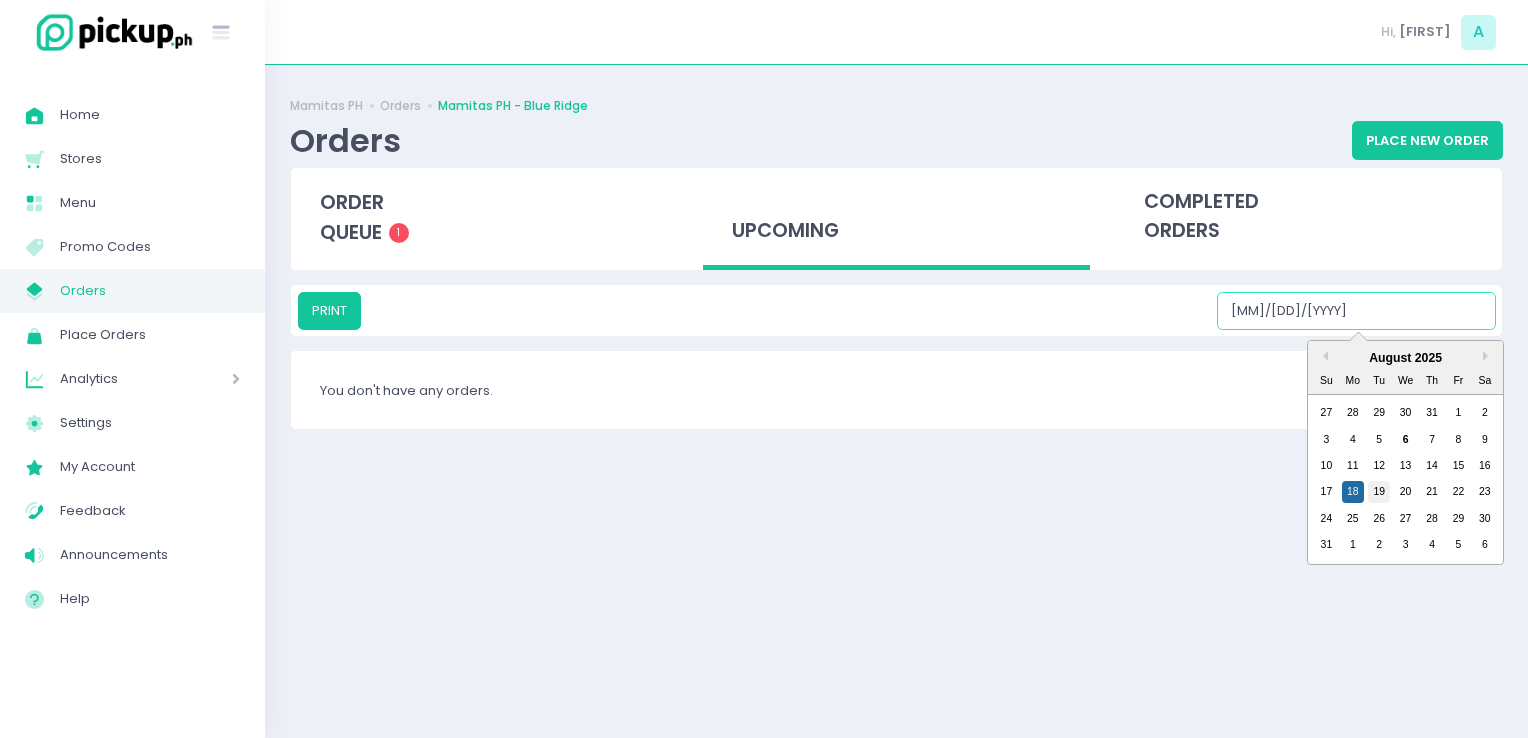 click on "19" at bounding box center [1379, 492] 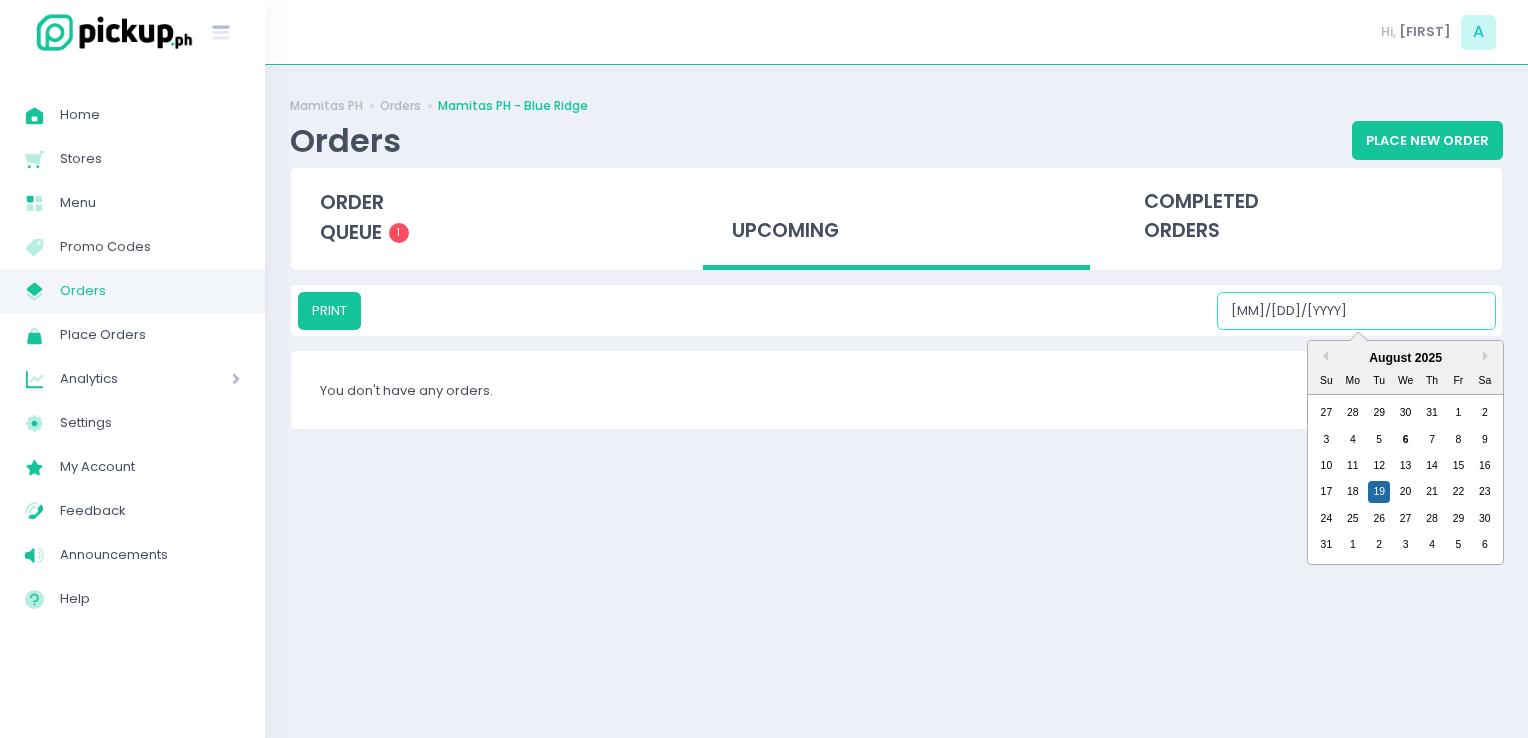 click on "[DATE]" at bounding box center [1356, 311] 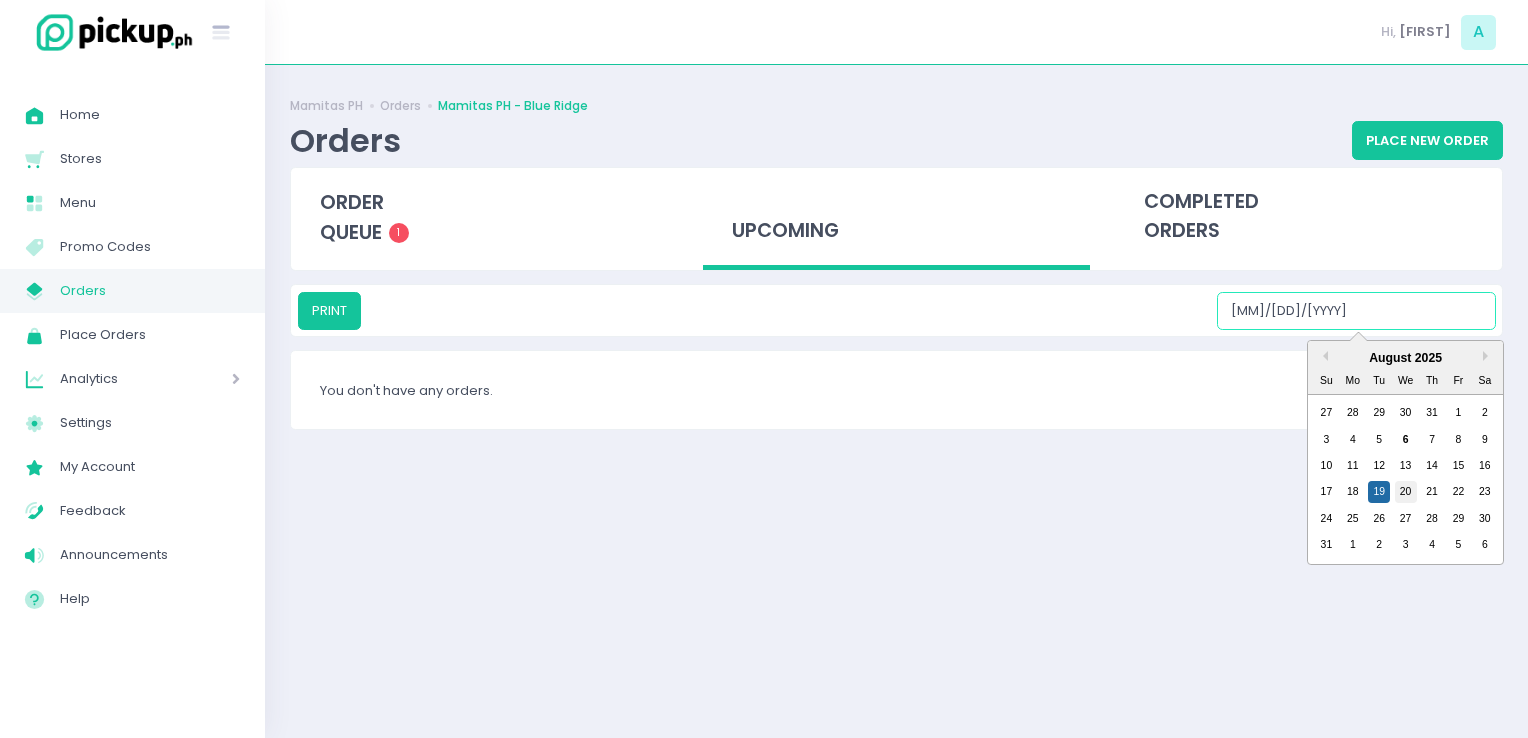click on "20" at bounding box center [1406, 492] 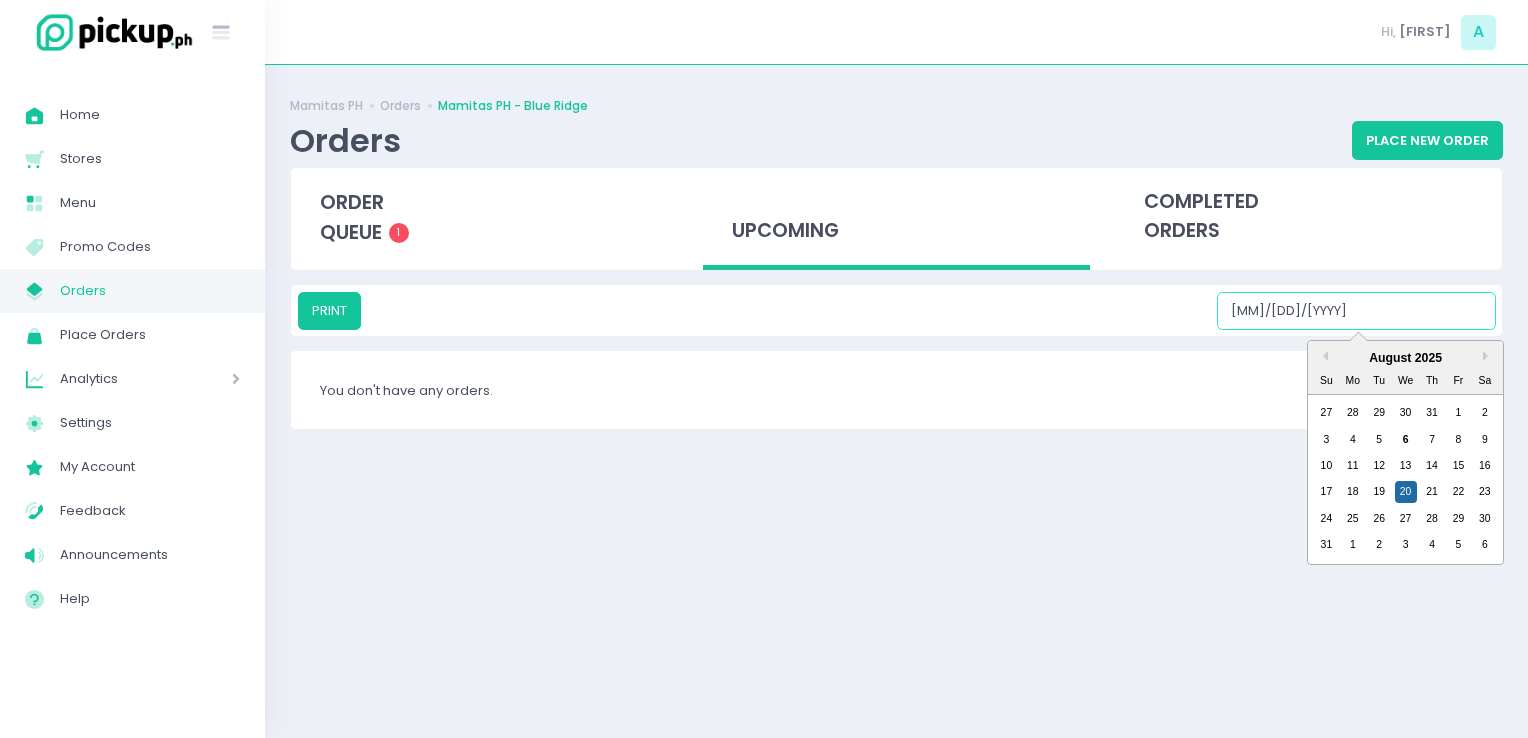 click on "[DATE]" at bounding box center (1356, 311) 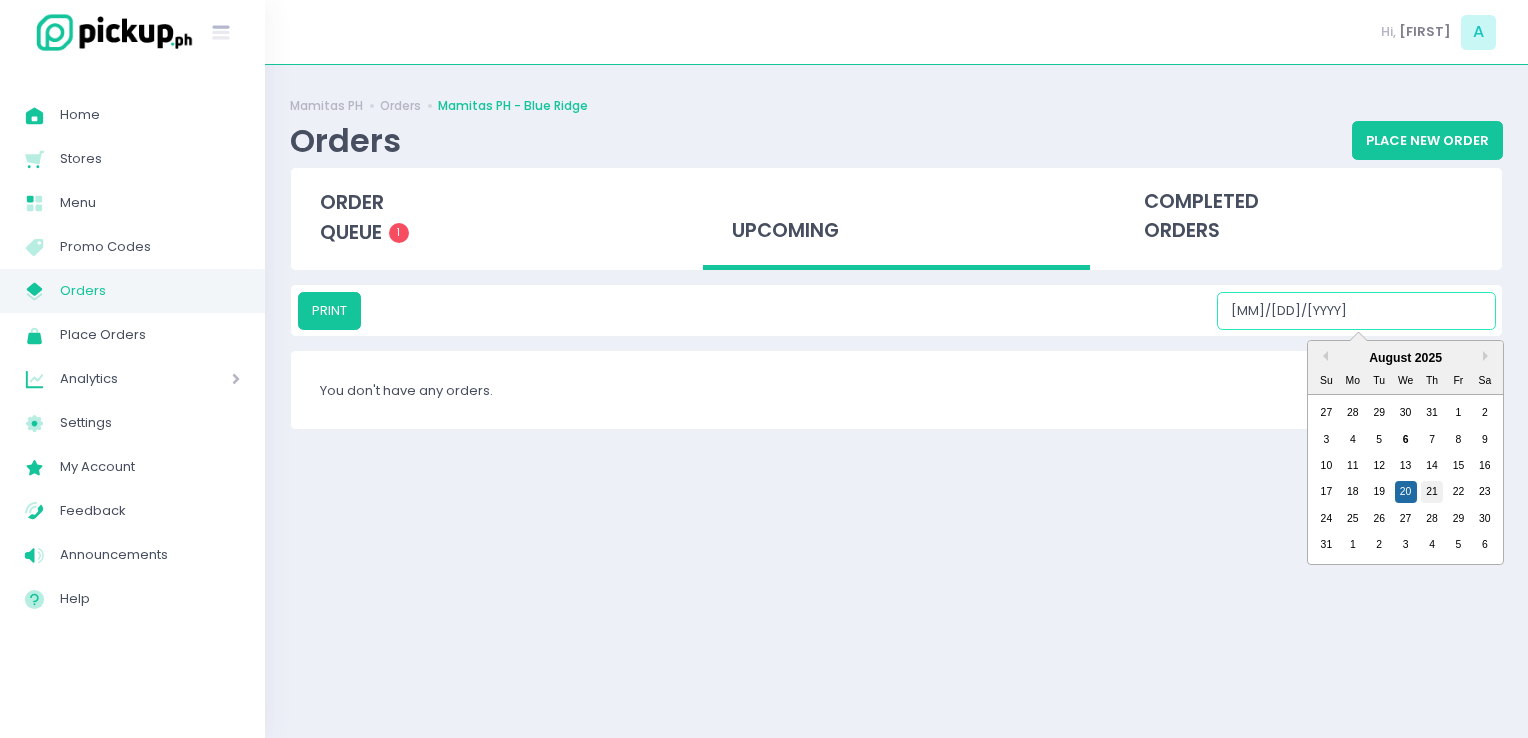 click on "21" at bounding box center [1432, 492] 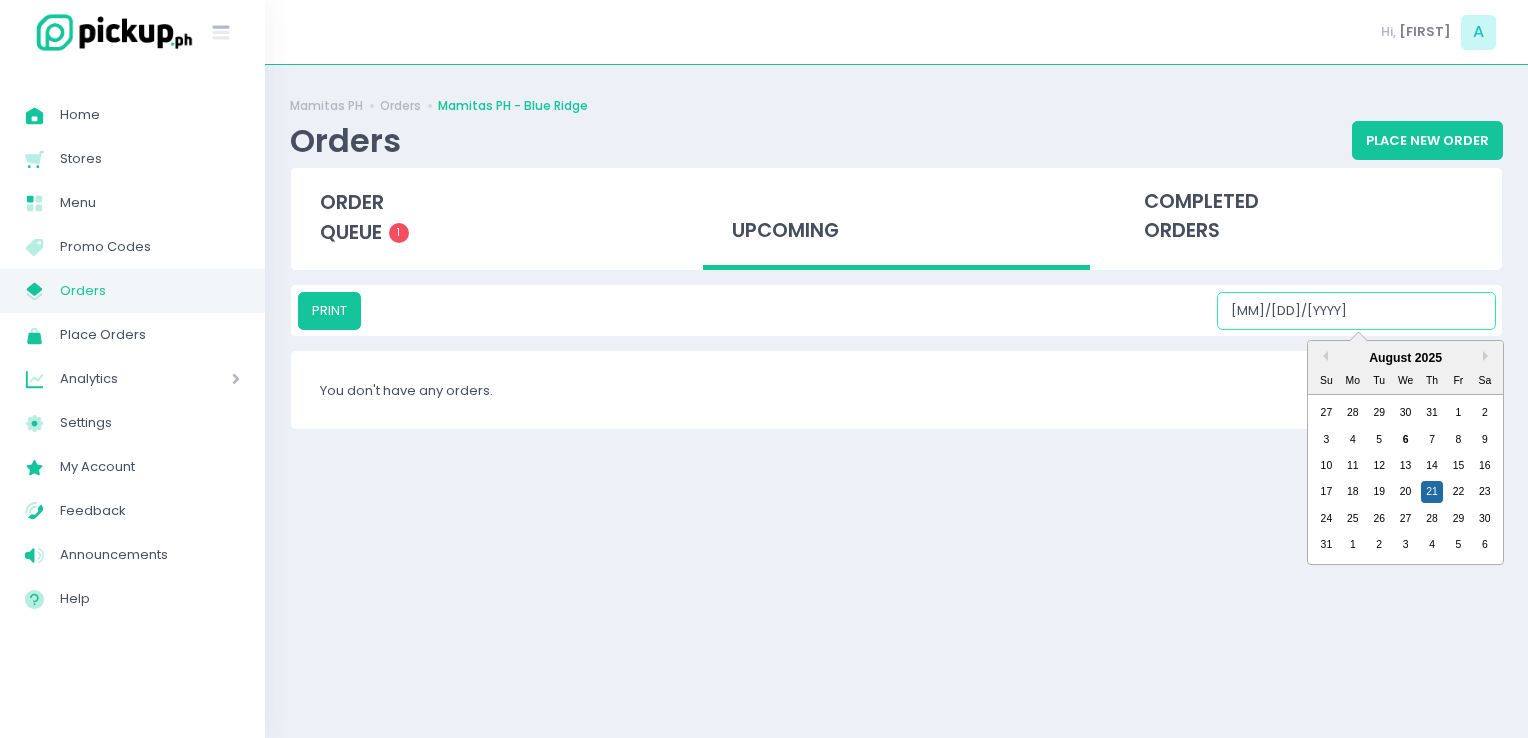 click on "[DATE]" at bounding box center [1356, 311] 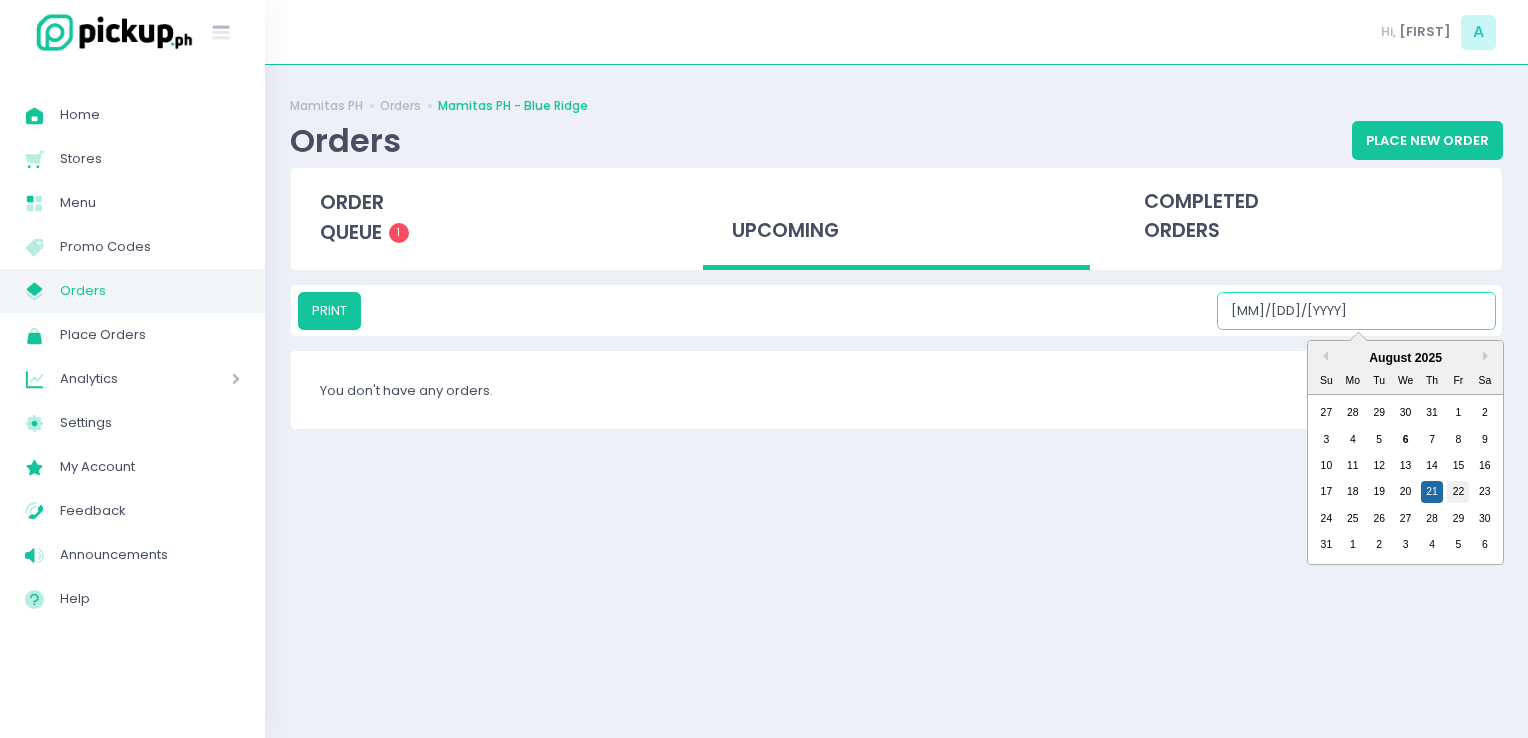 click on "22" at bounding box center [1458, 492] 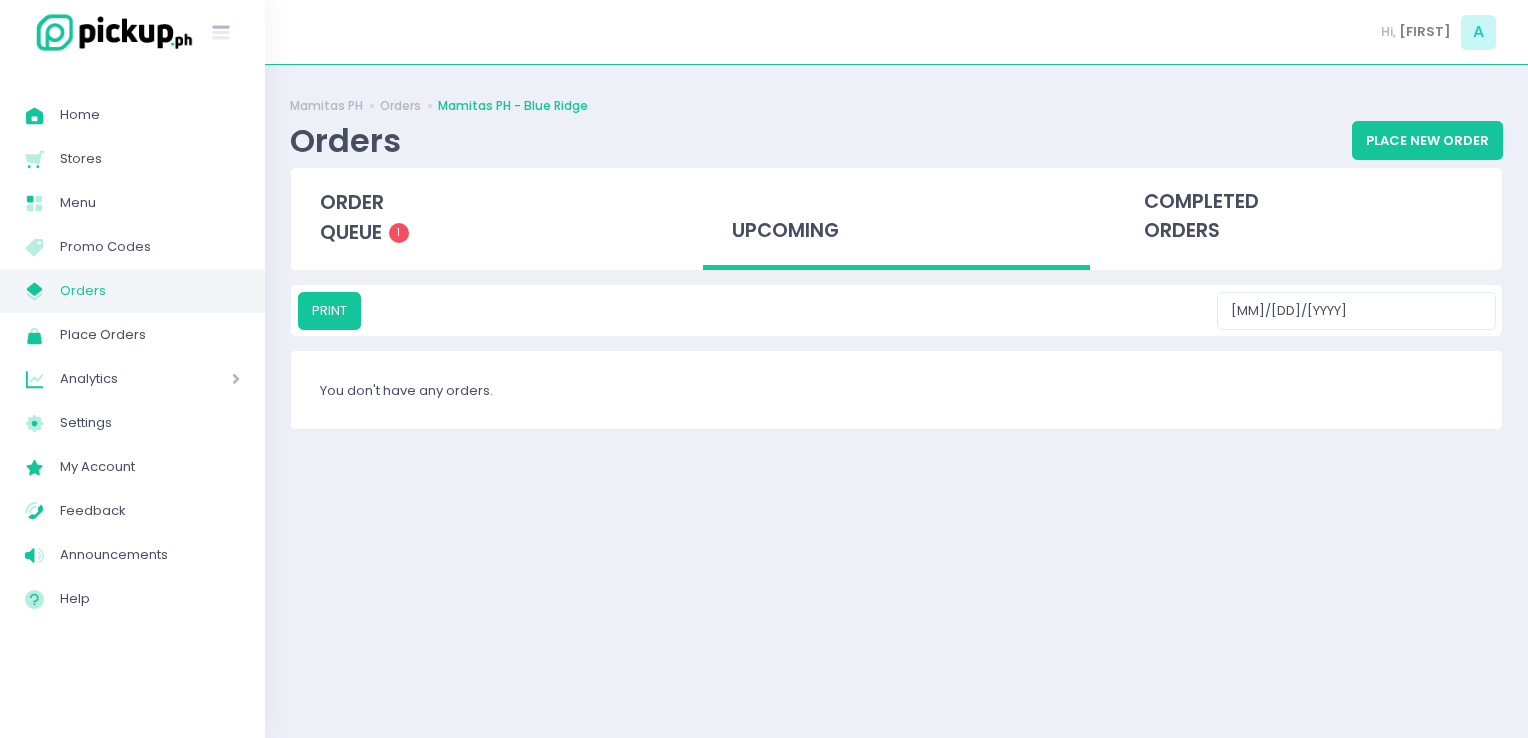 click on "PRINT 08/22/2025" at bounding box center [896, 310] 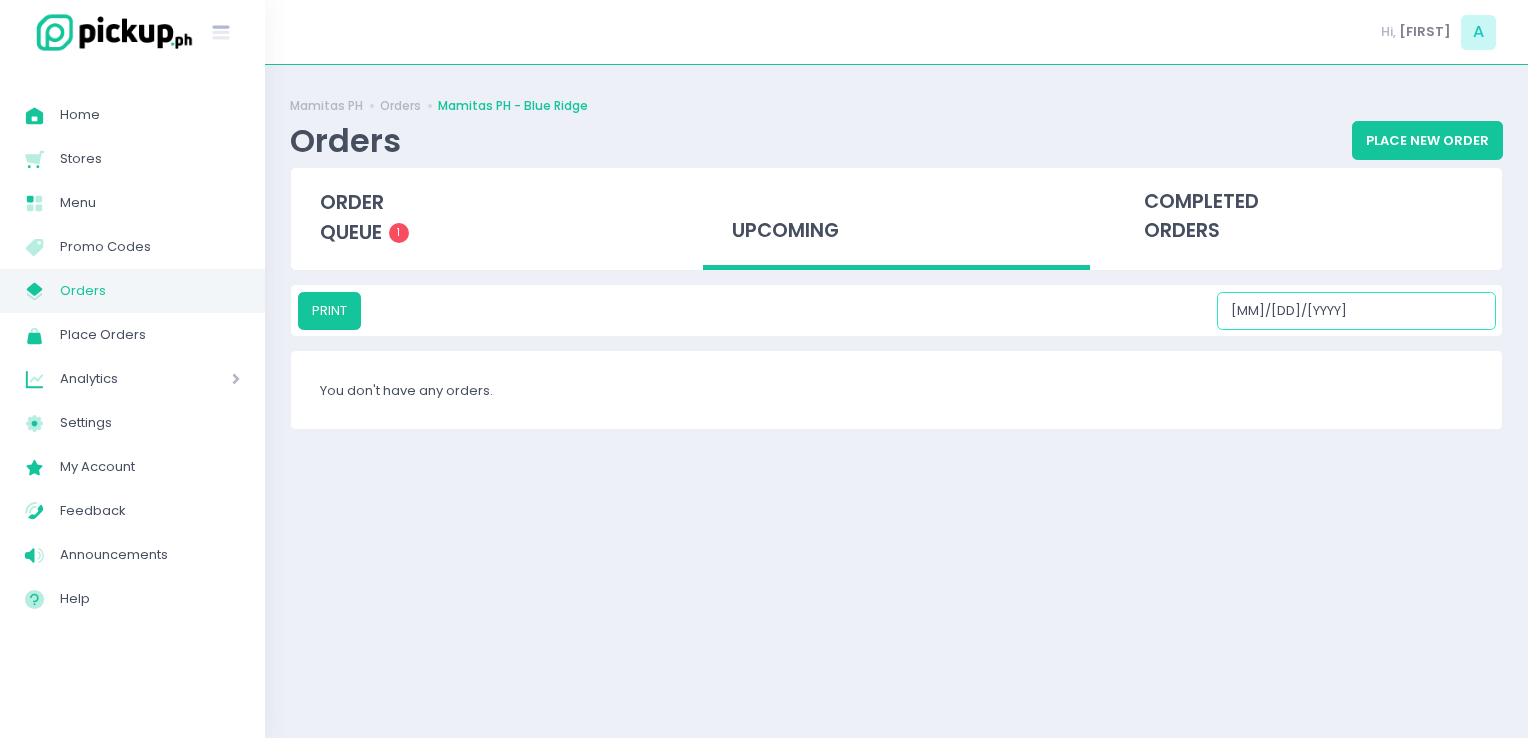 click on "[DATE]" at bounding box center [1356, 311] 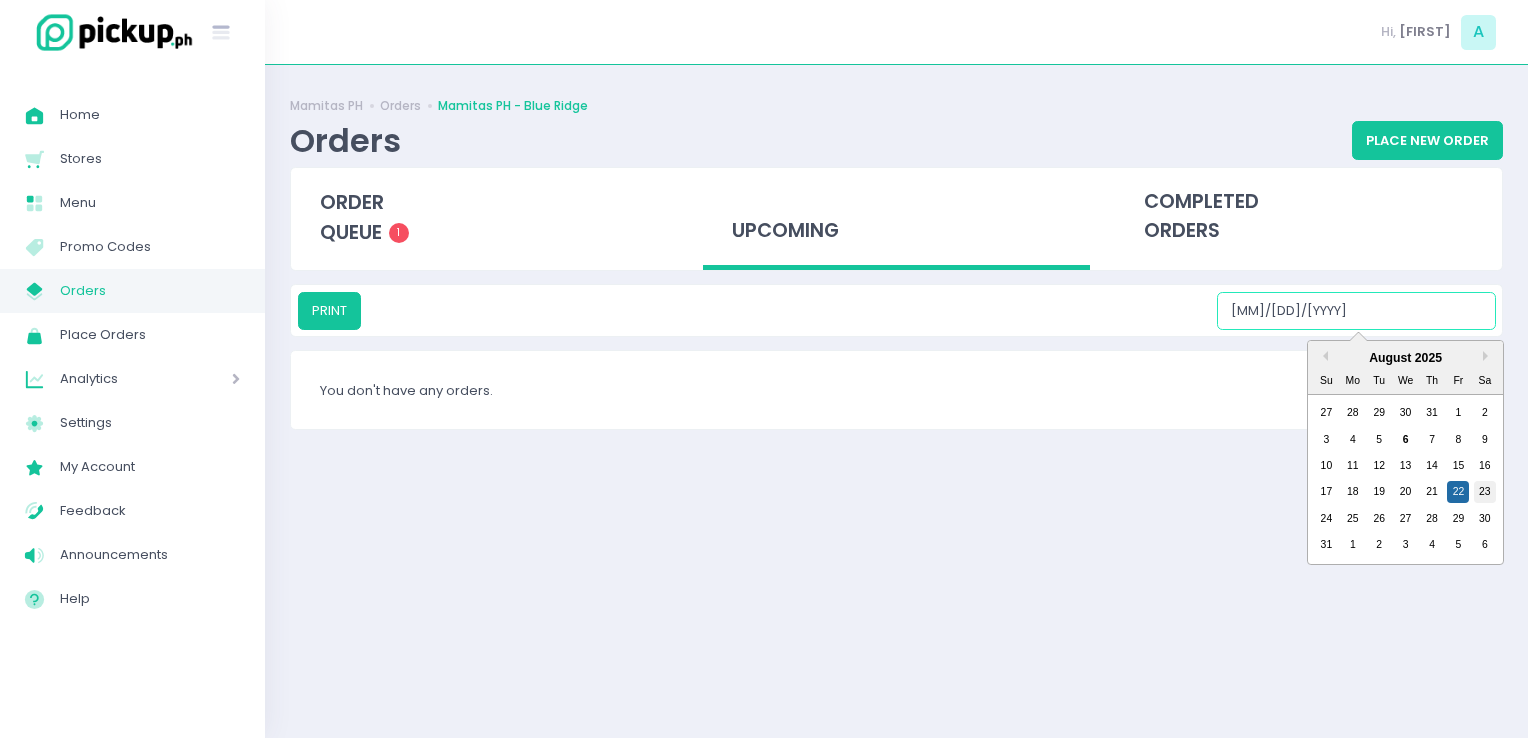 click on "23" at bounding box center [1485, 492] 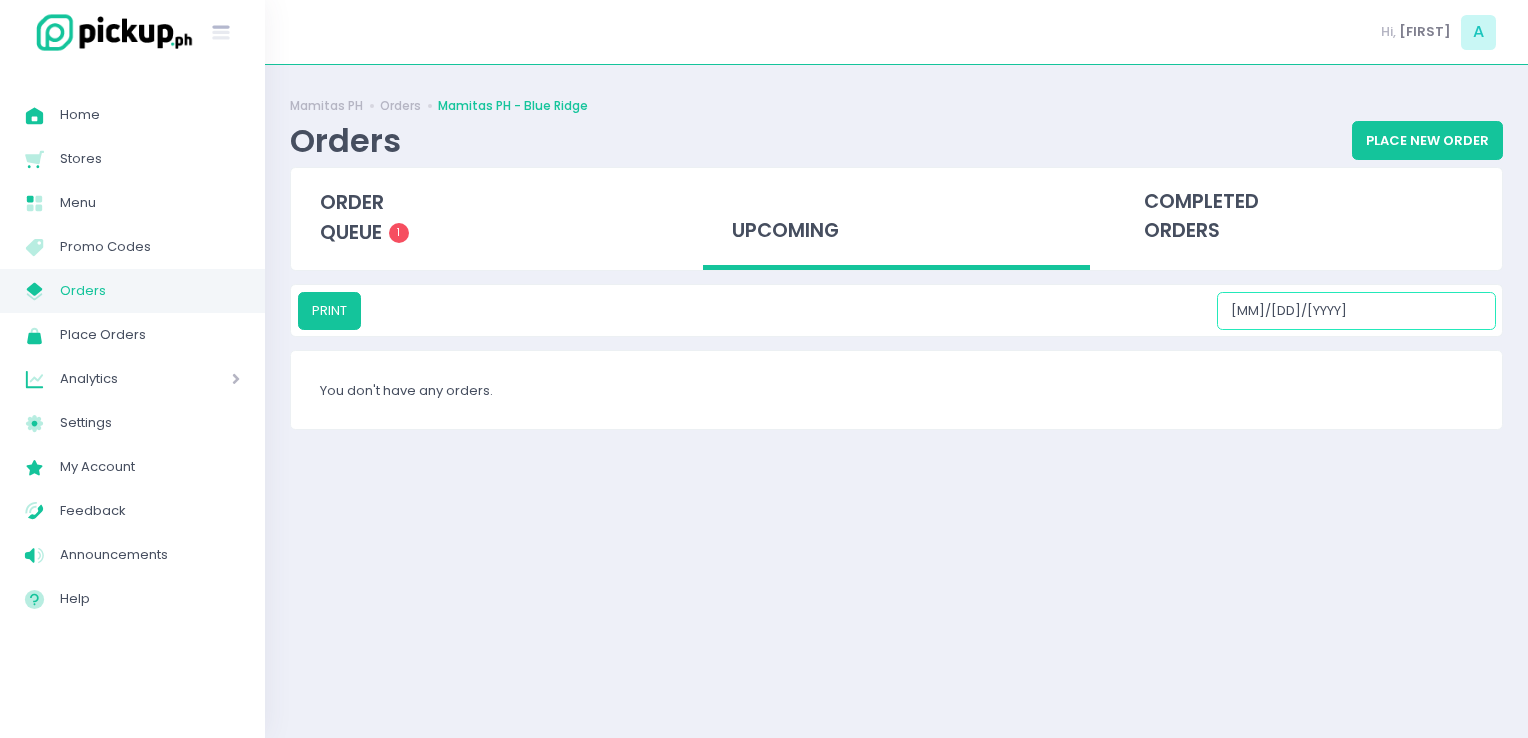 click on "[DATE]" at bounding box center (1356, 311) 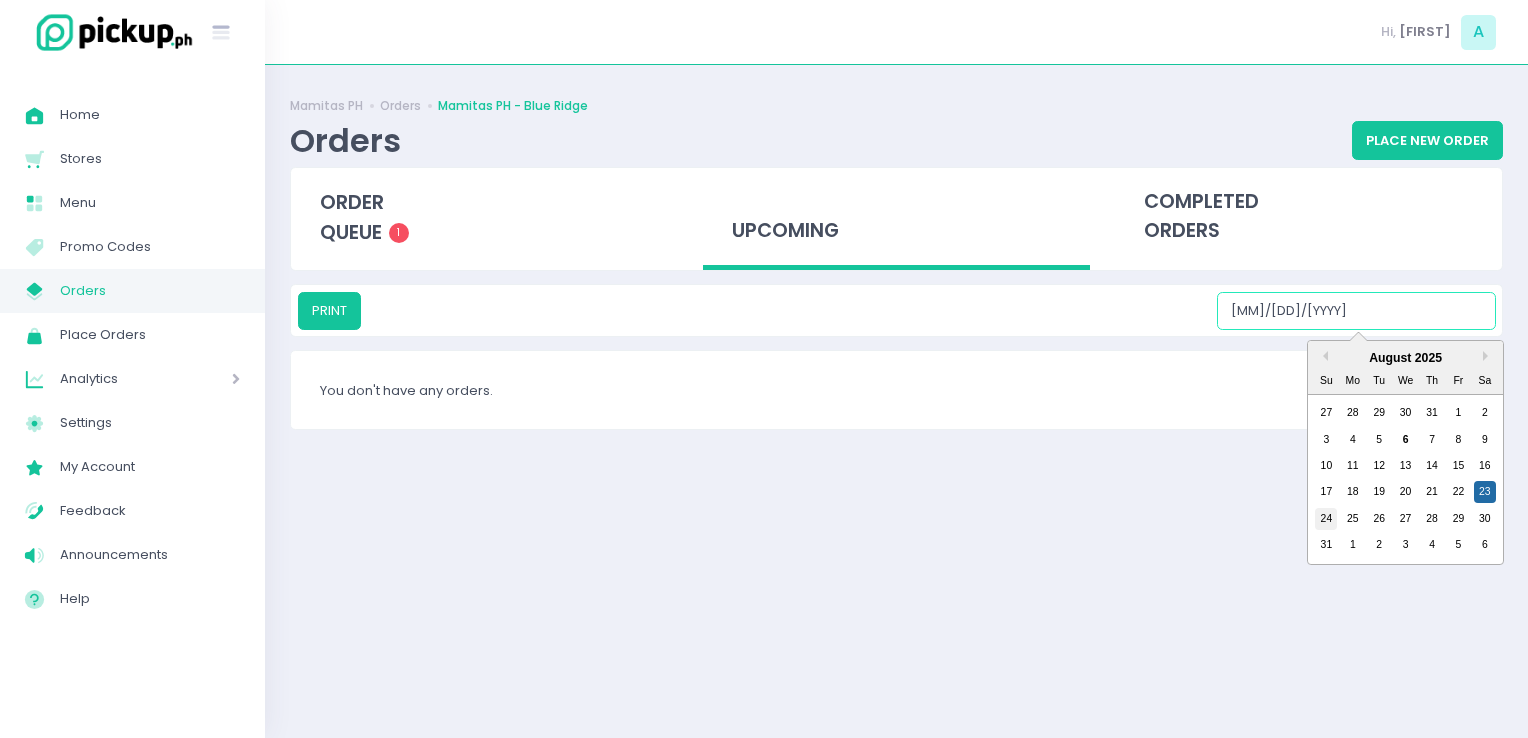 click on "24" at bounding box center (1326, 519) 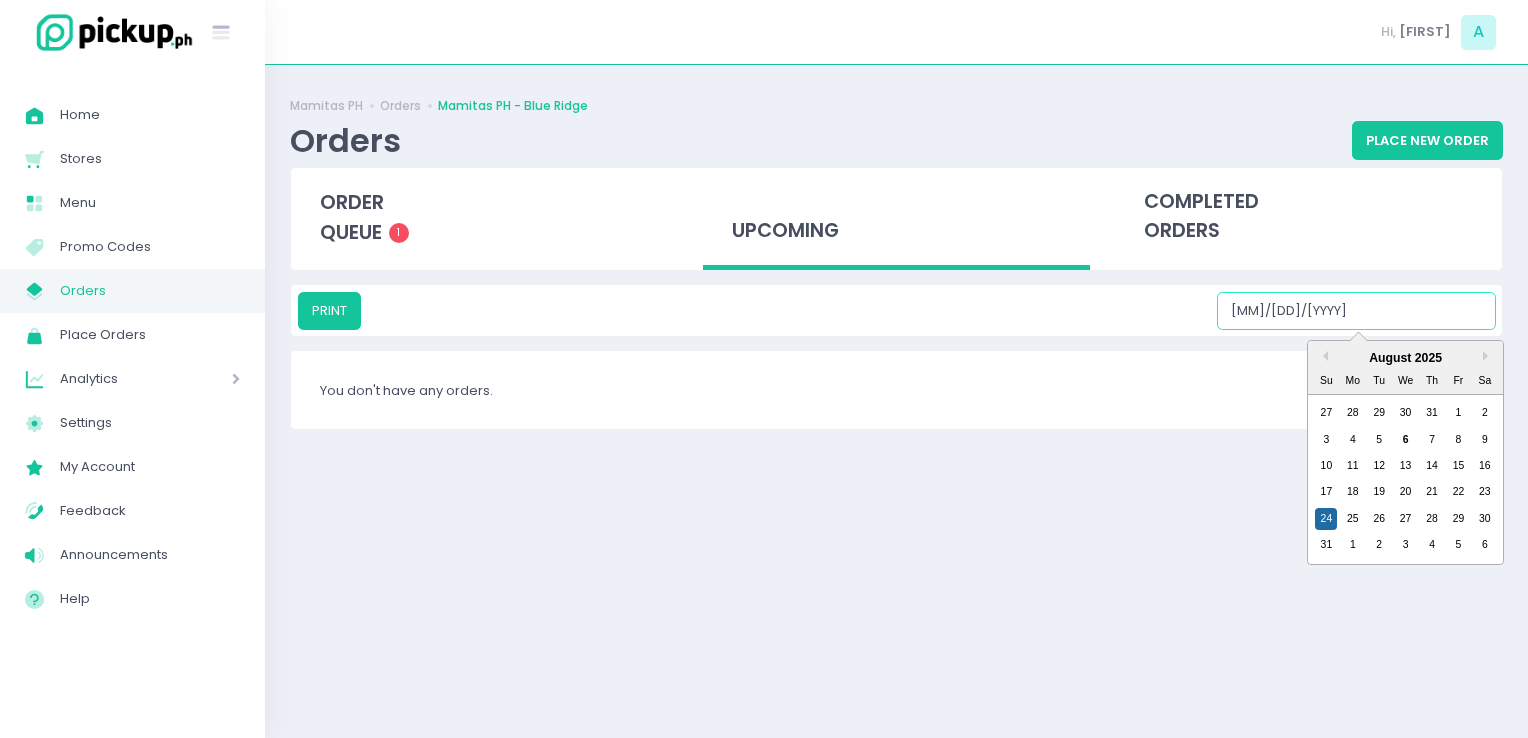 click on "[DATE]" at bounding box center (1356, 311) 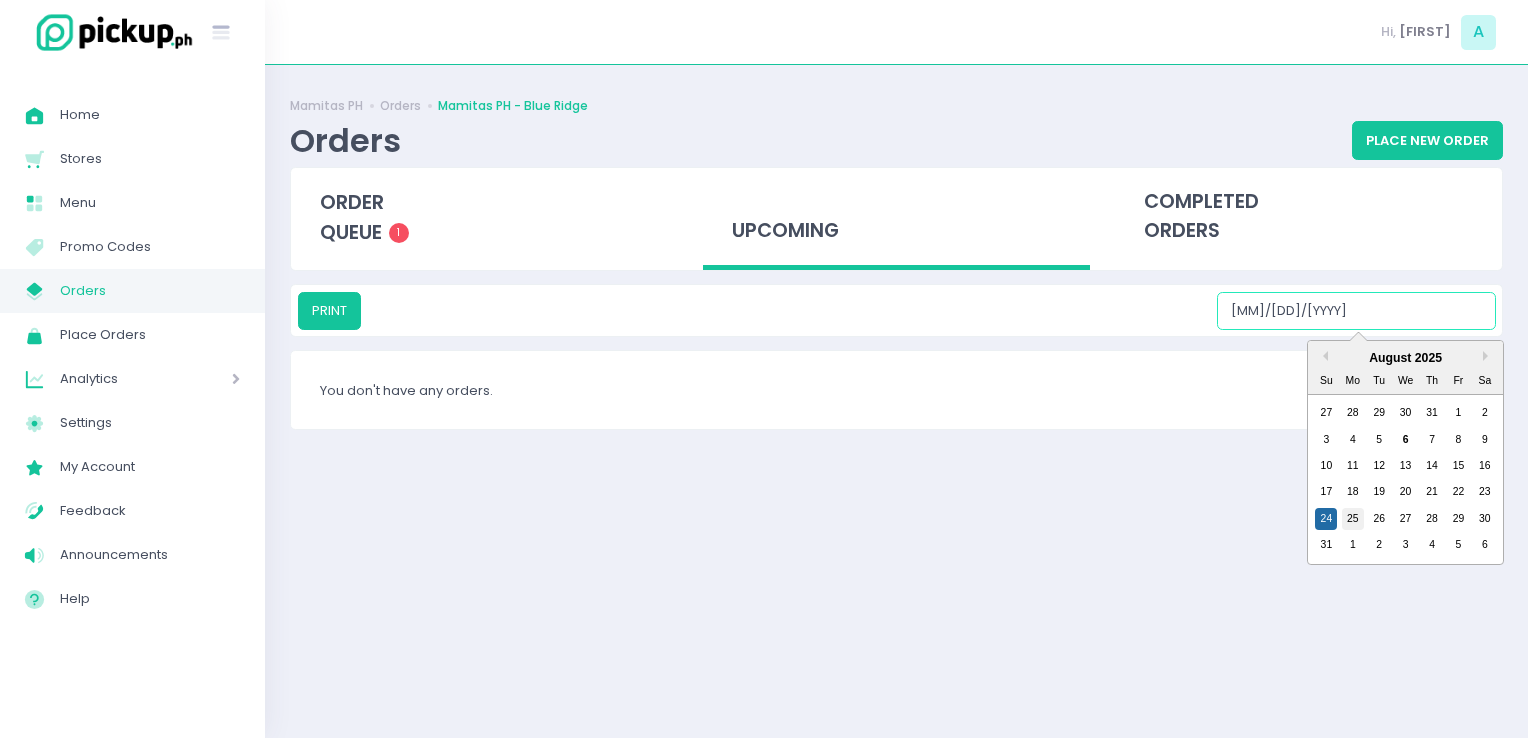 click on "25" at bounding box center [1353, 519] 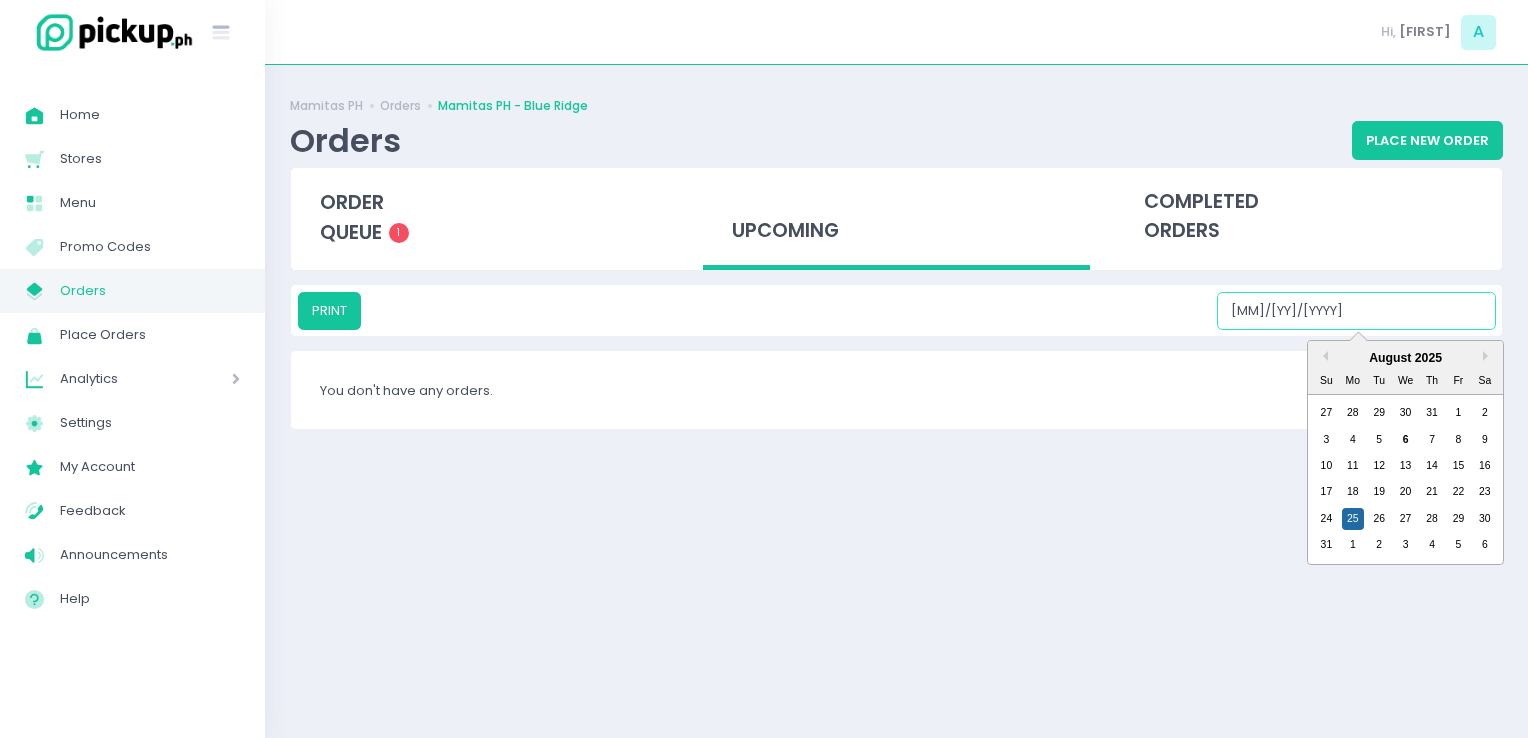 click on "[DATE]" at bounding box center (1356, 311) 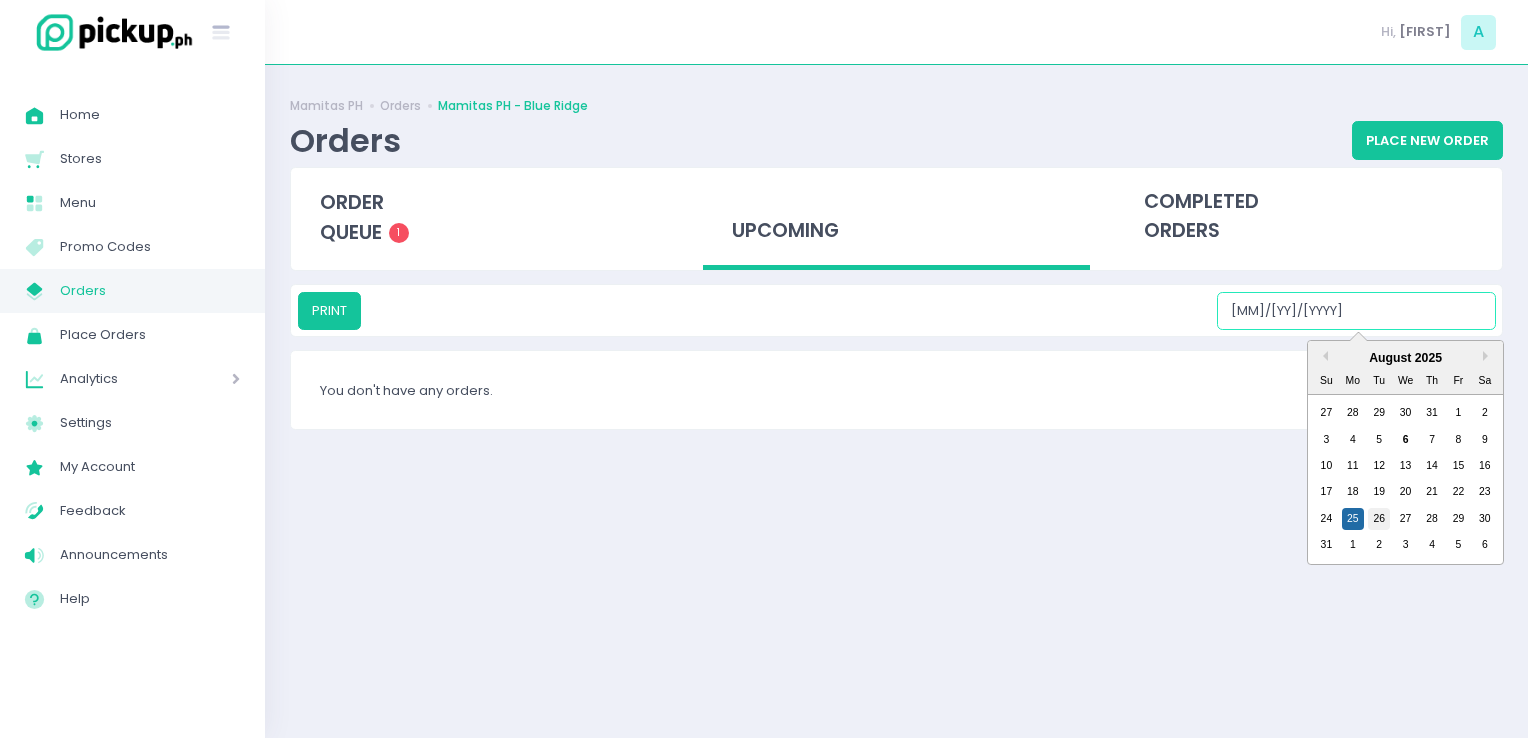 click on "26" at bounding box center (1379, 519) 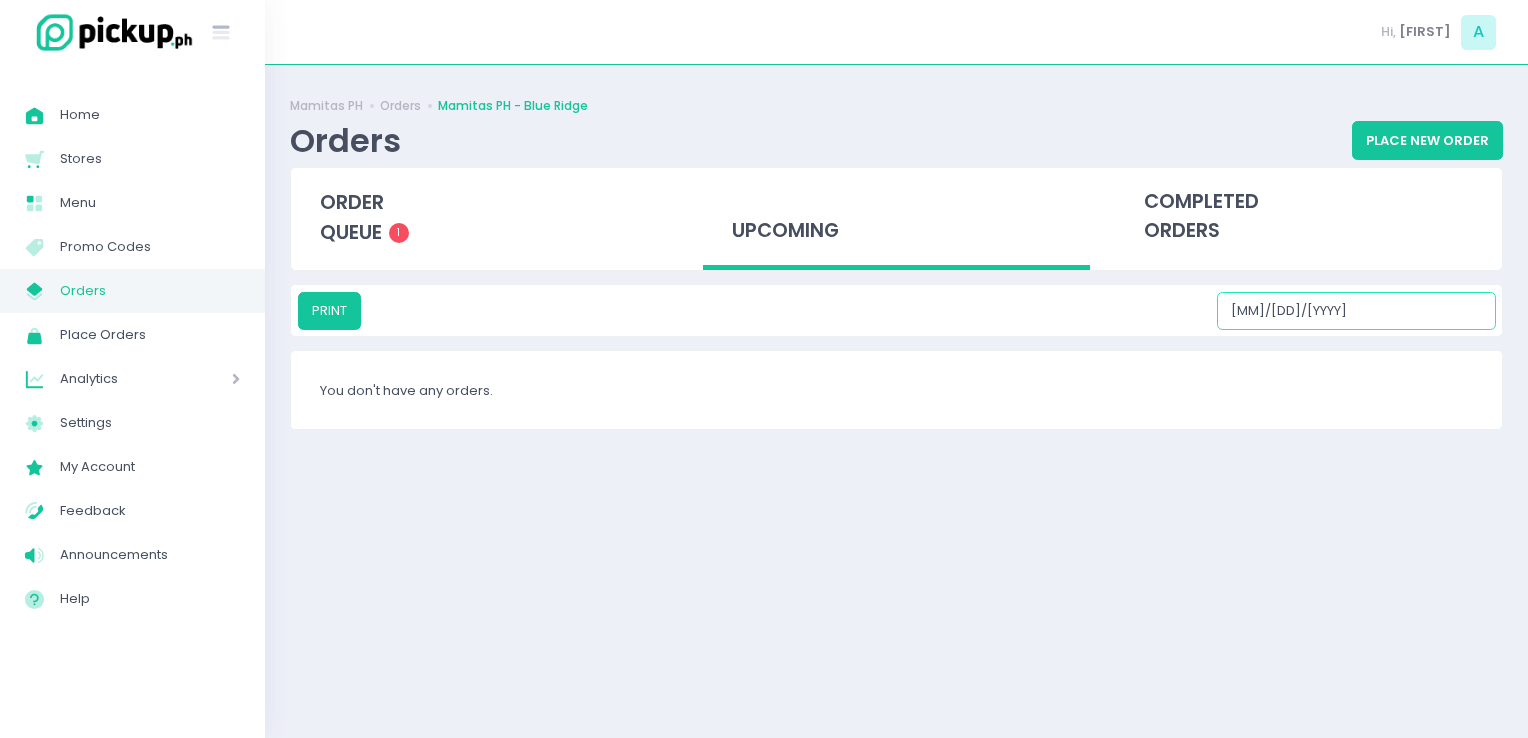 click on "[DATE]" at bounding box center (1356, 311) 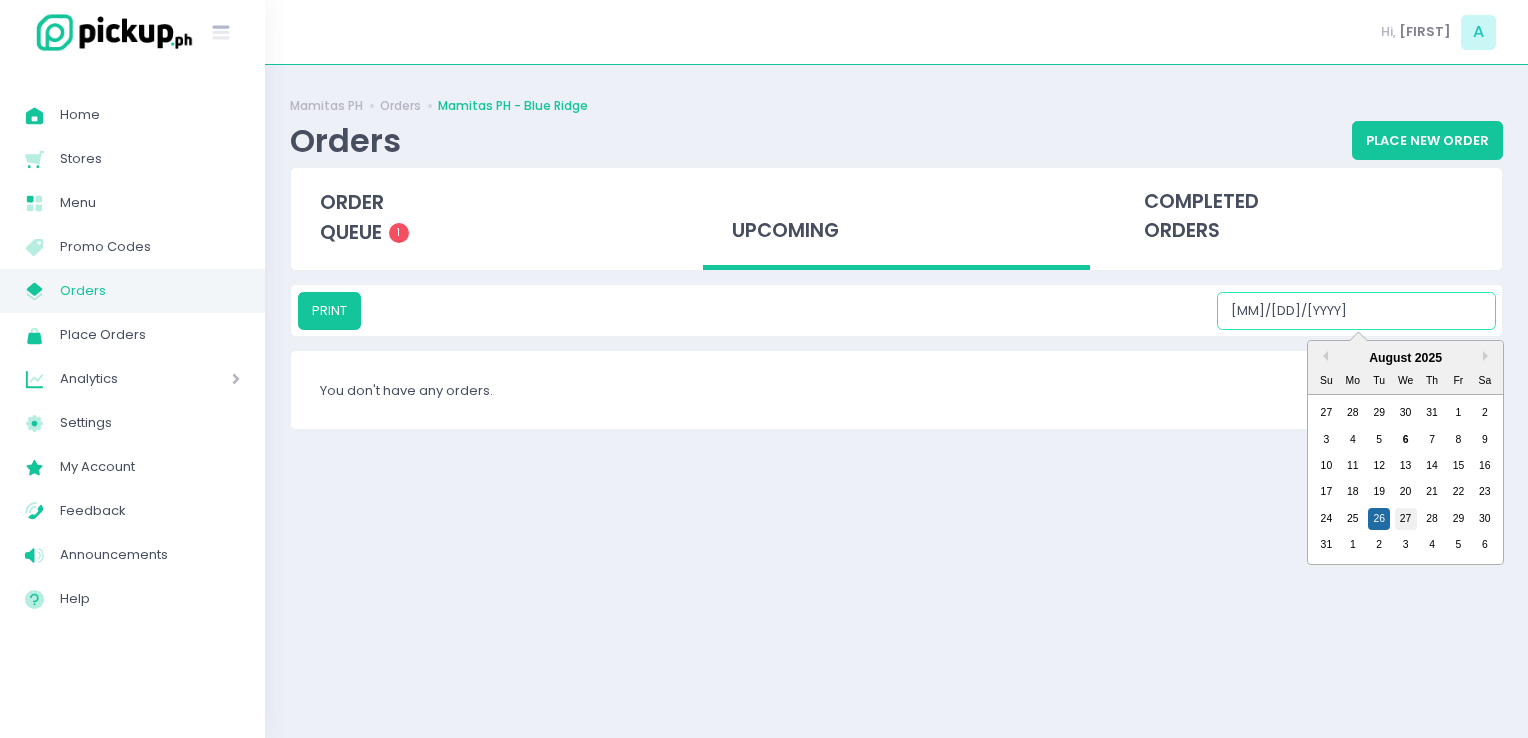 click on "27" at bounding box center (1406, 519) 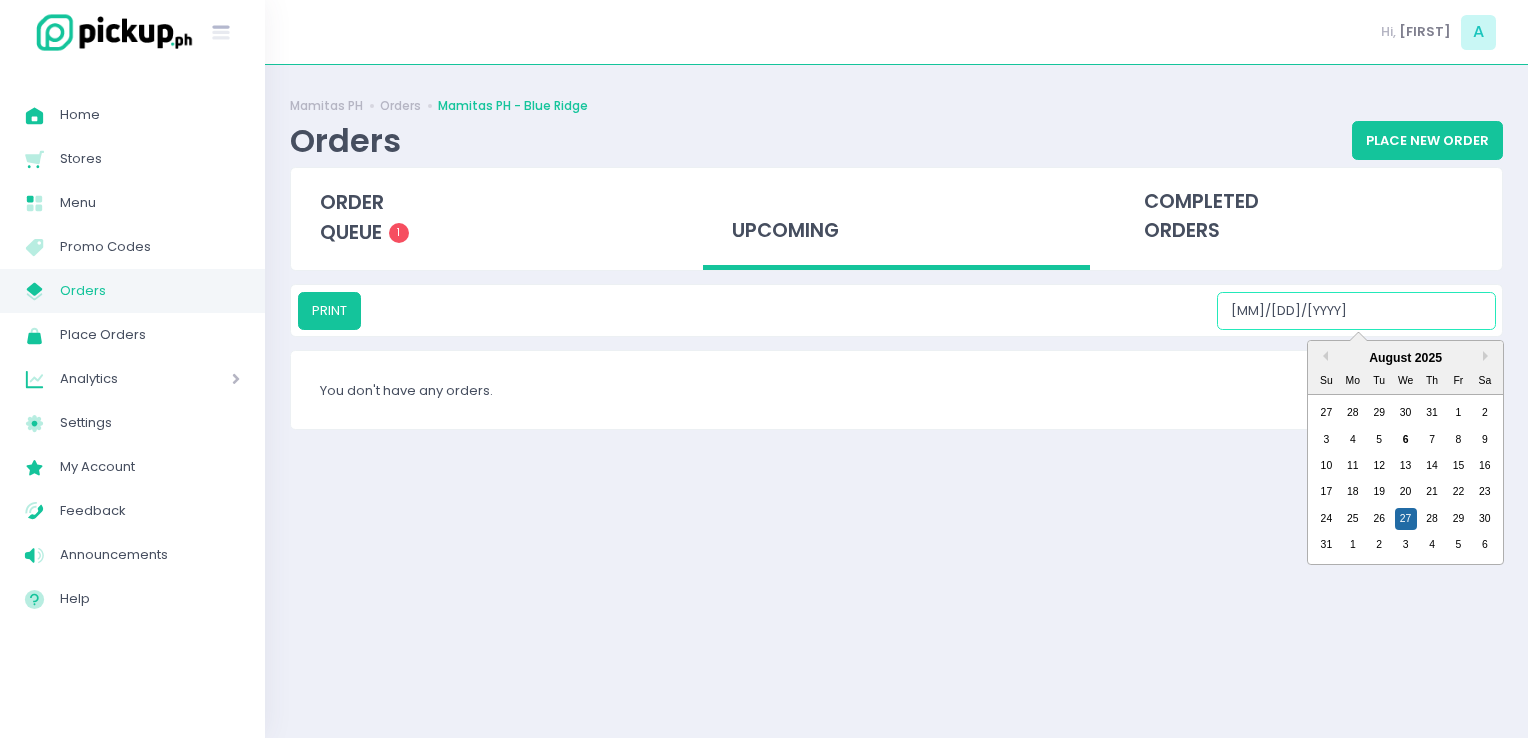 click on "[DATE]" at bounding box center (1356, 311) 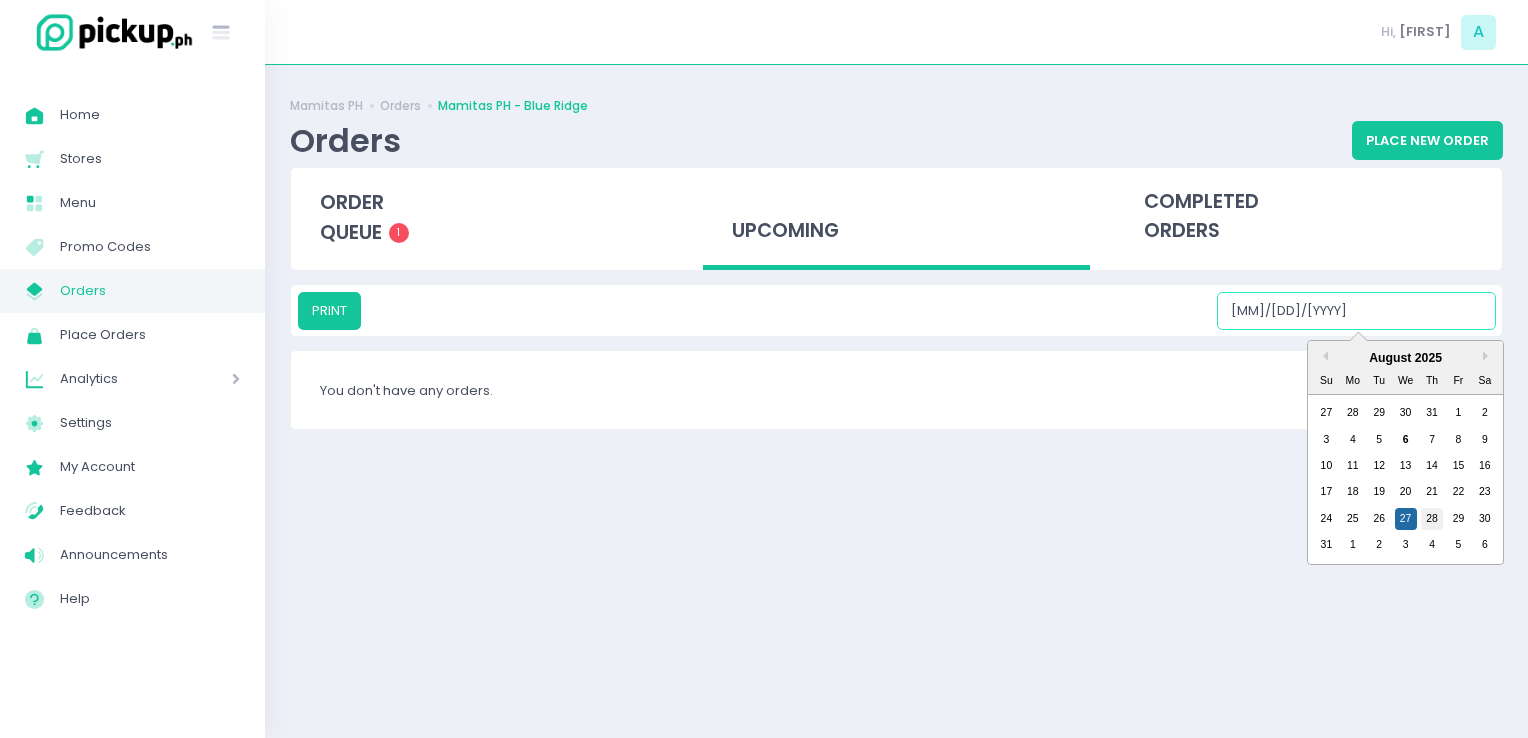 click on "28" at bounding box center [1432, 519] 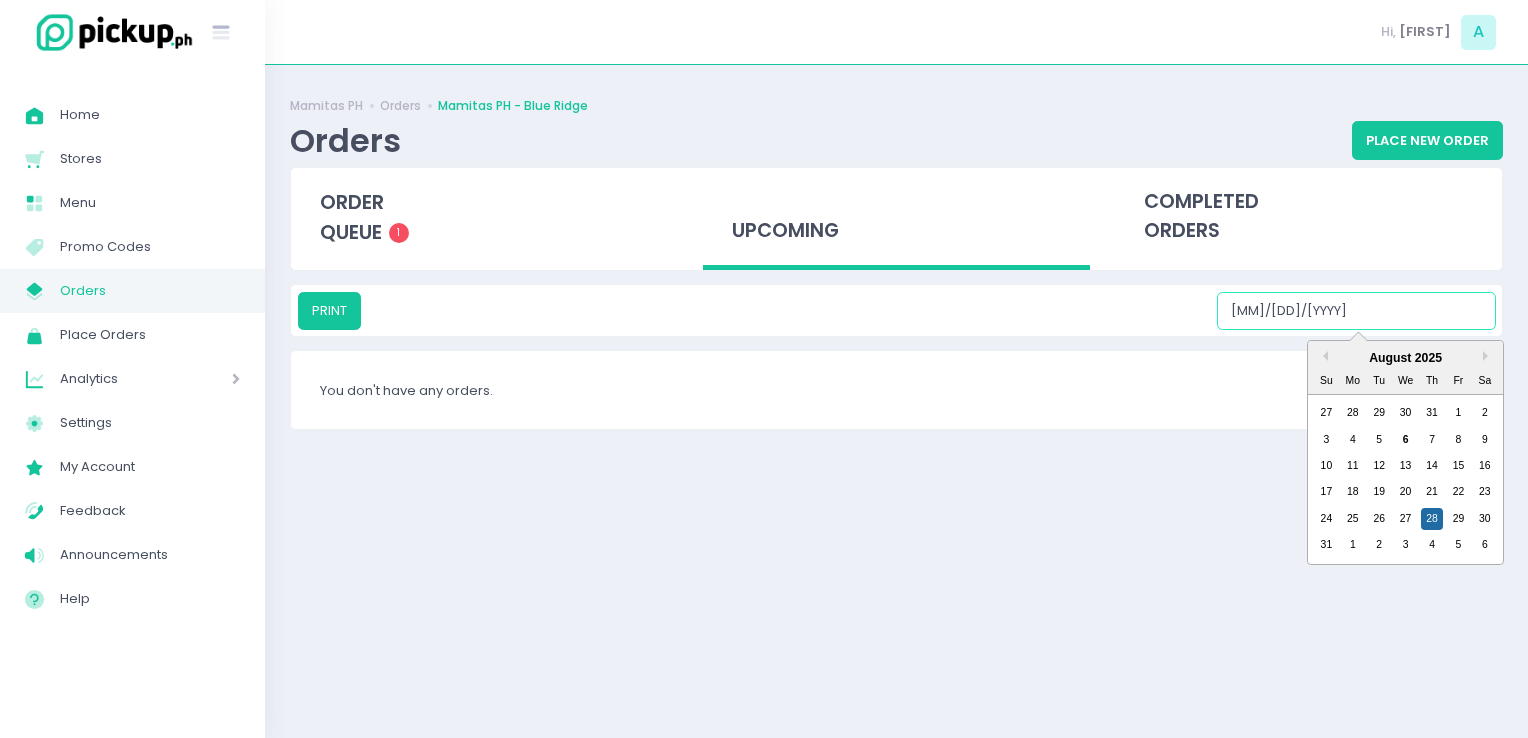 click on "[DATE]" at bounding box center (1356, 311) 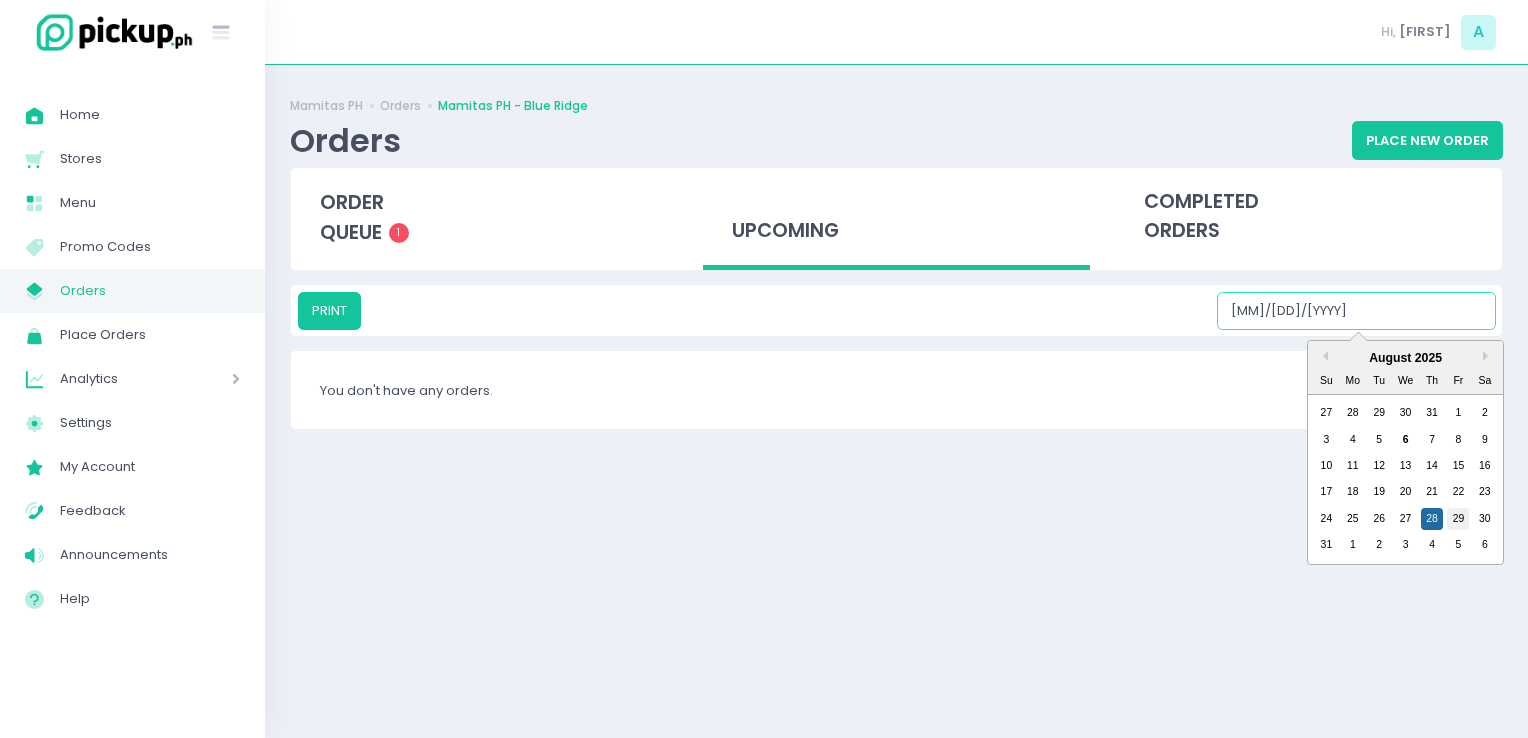 click on "29" at bounding box center [1458, 519] 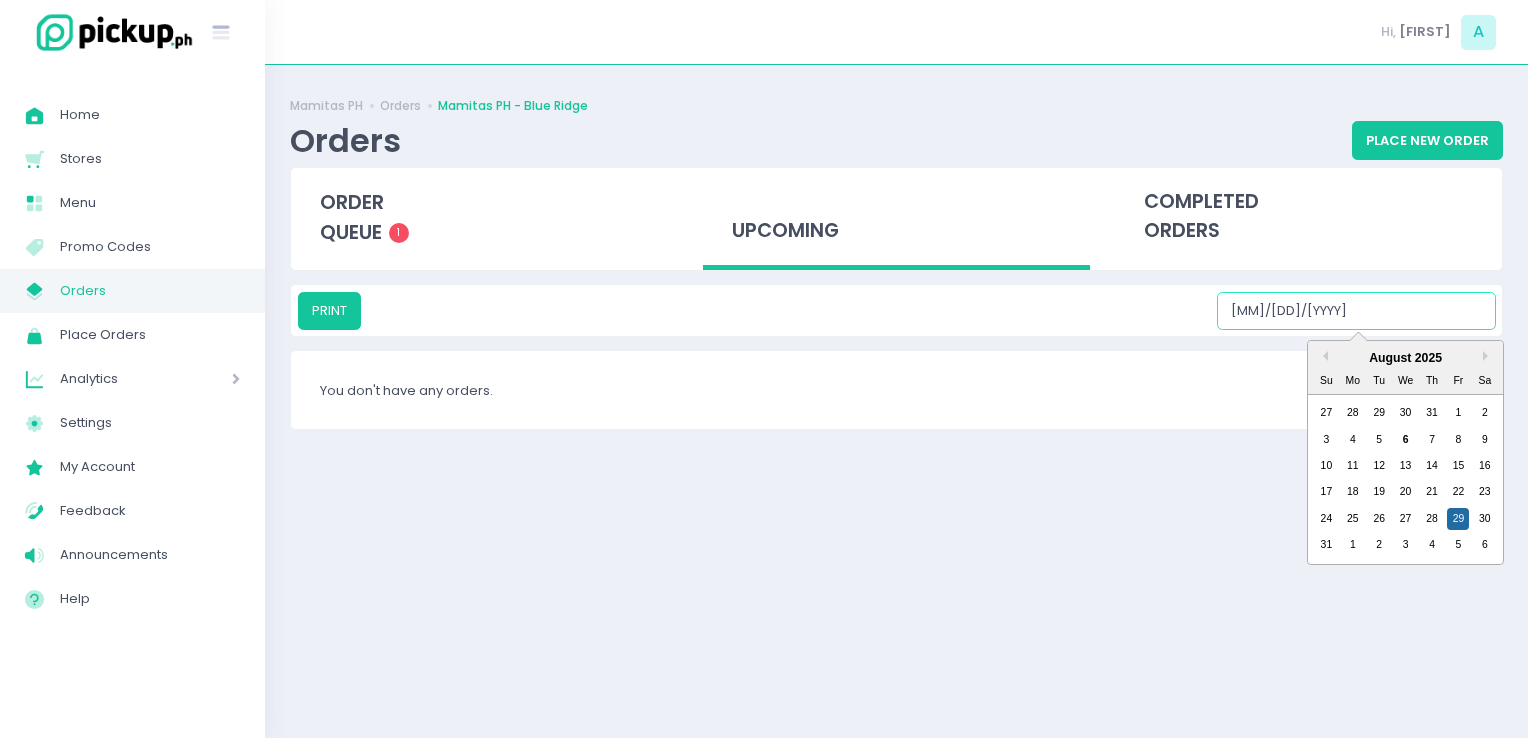 click on "[DATE]" at bounding box center [1356, 311] 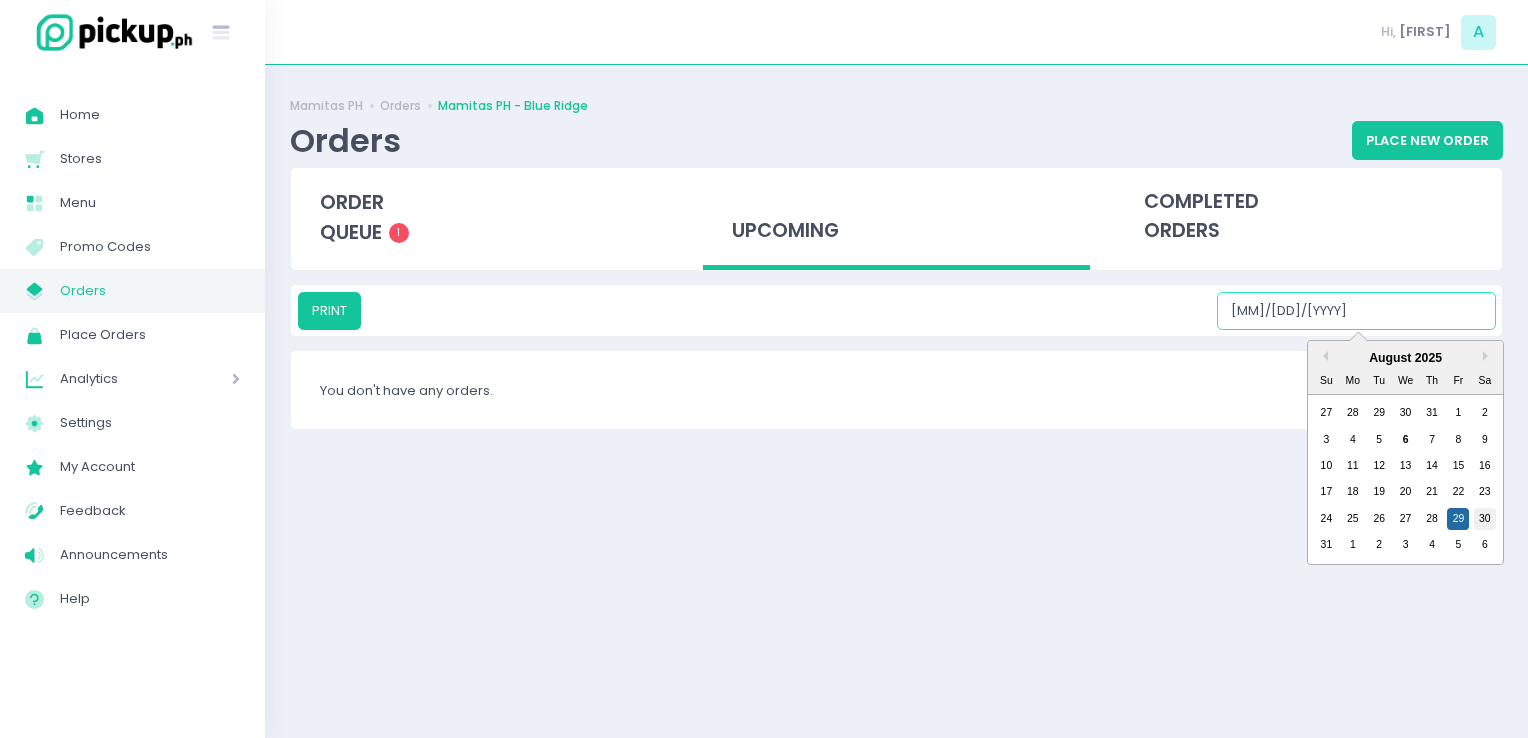 click on "30" at bounding box center (1485, 519) 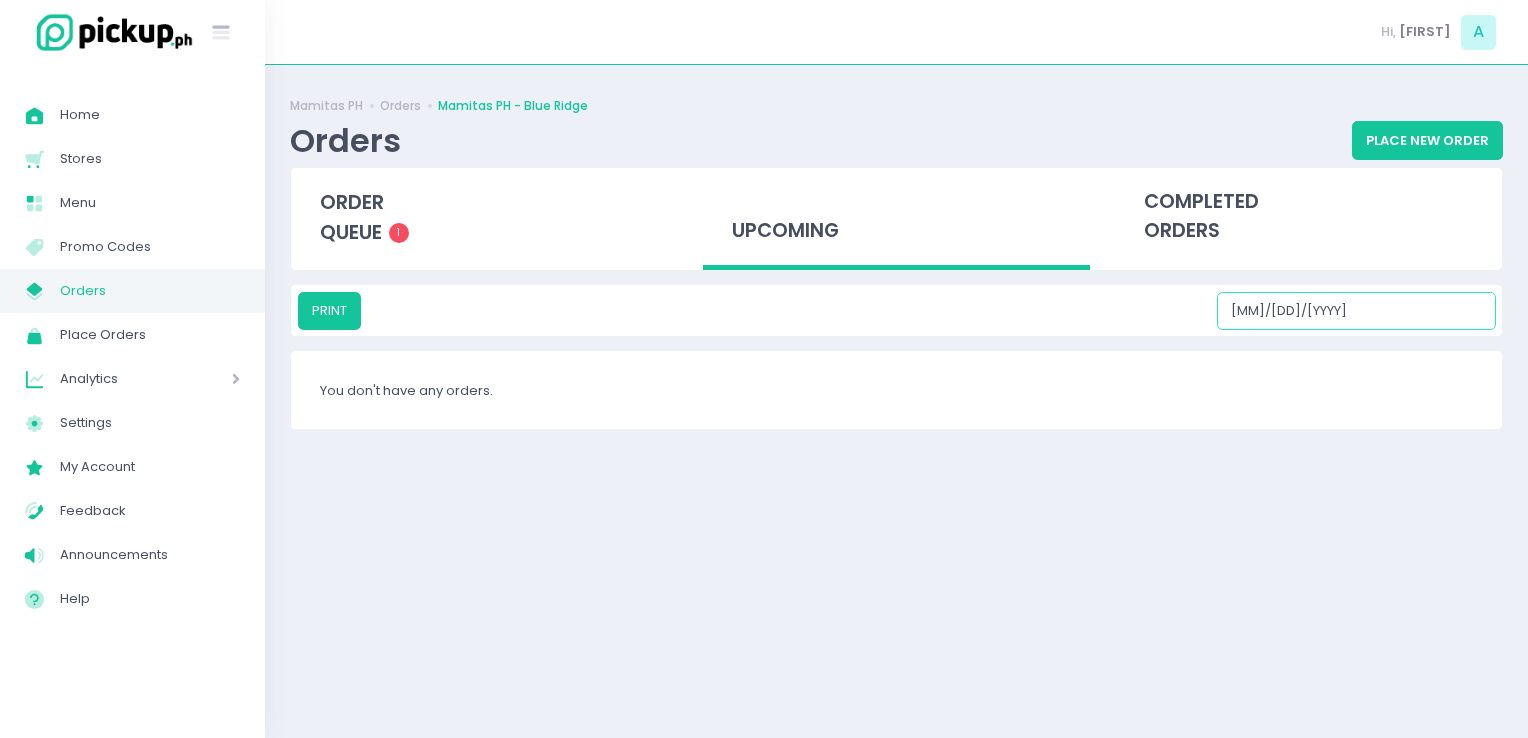 click on "[DATE]" at bounding box center [1356, 311] 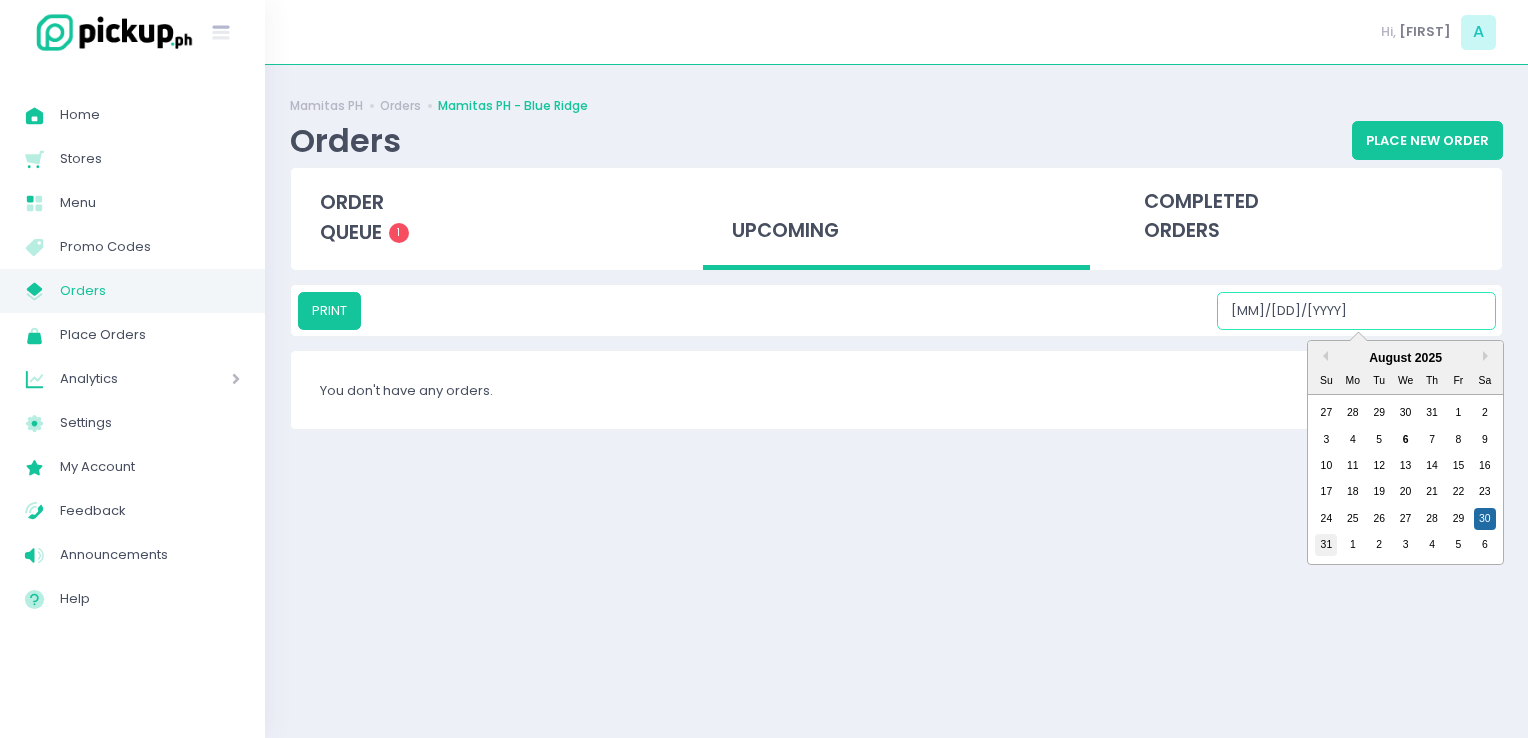 click on "31" at bounding box center (1326, 545) 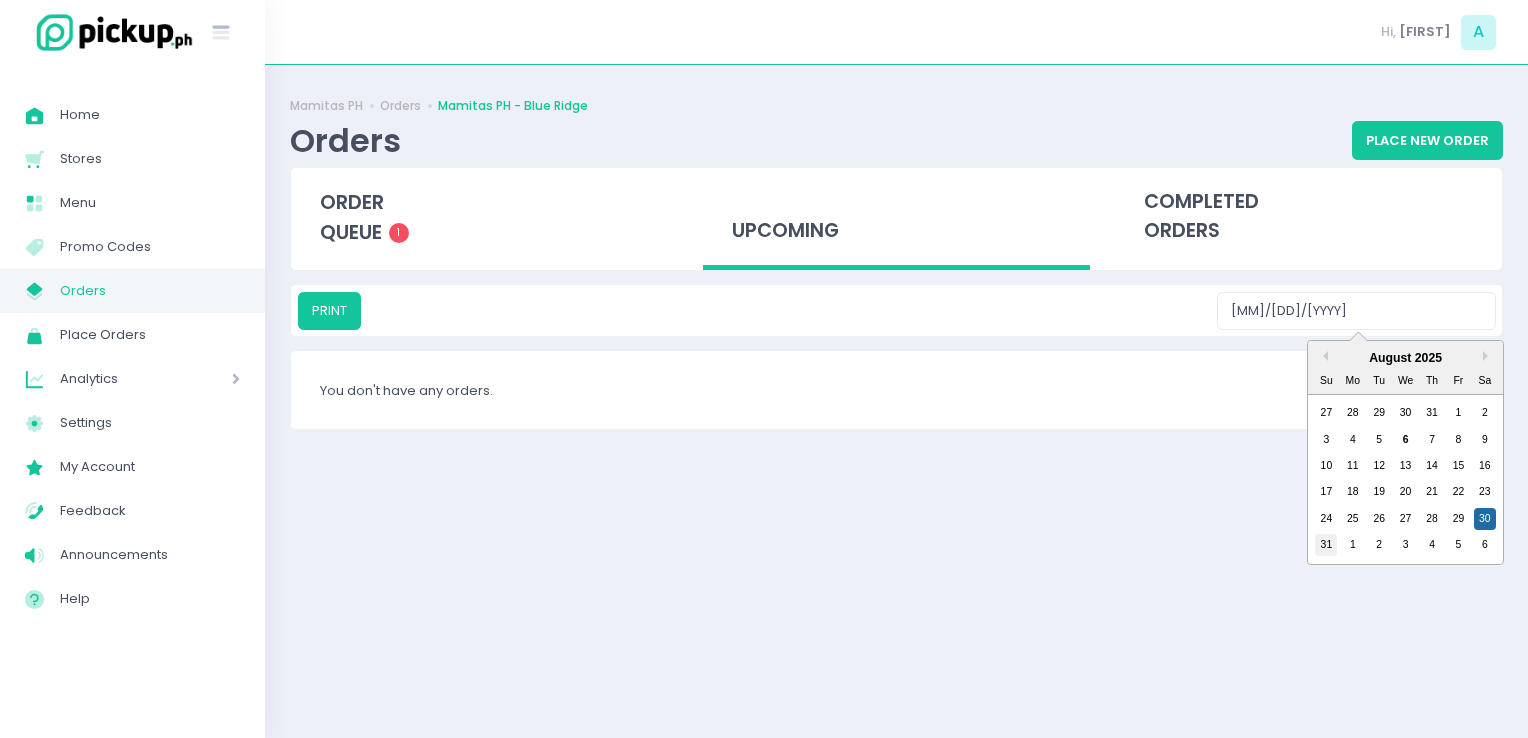type on "[DATE]" 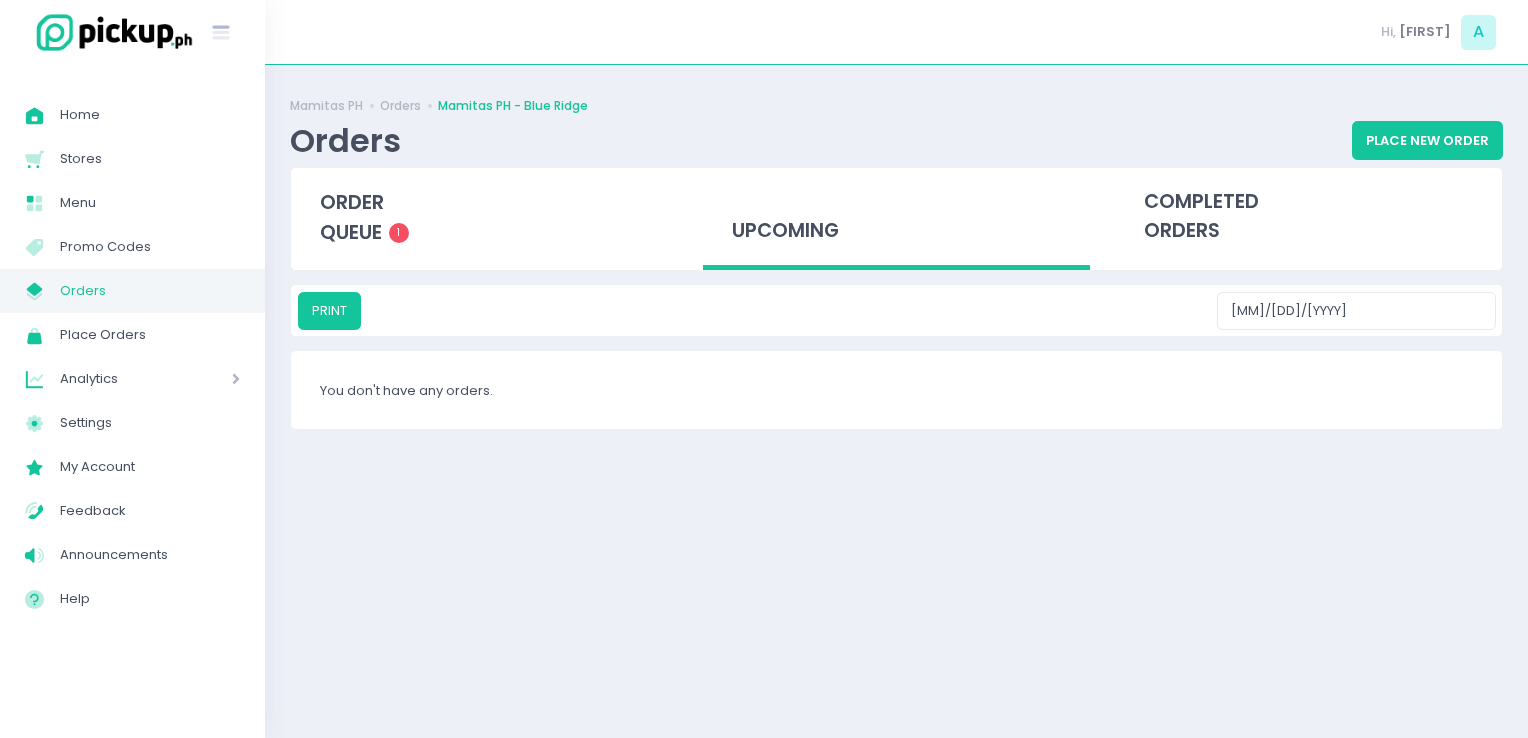 click on "Orders" at bounding box center [150, 291] 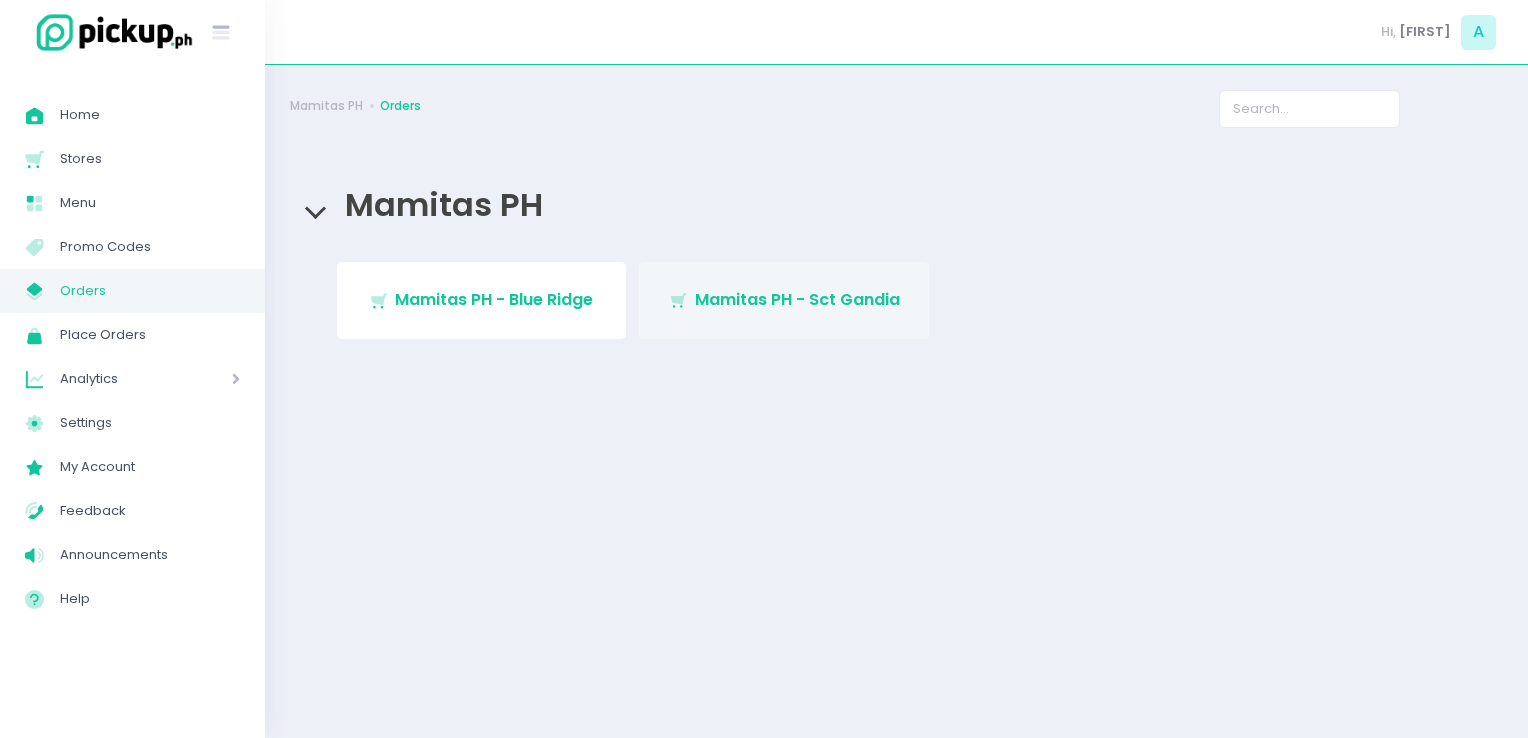 click on "Mamitas PH - Sct Gandia" at bounding box center [797, 299] 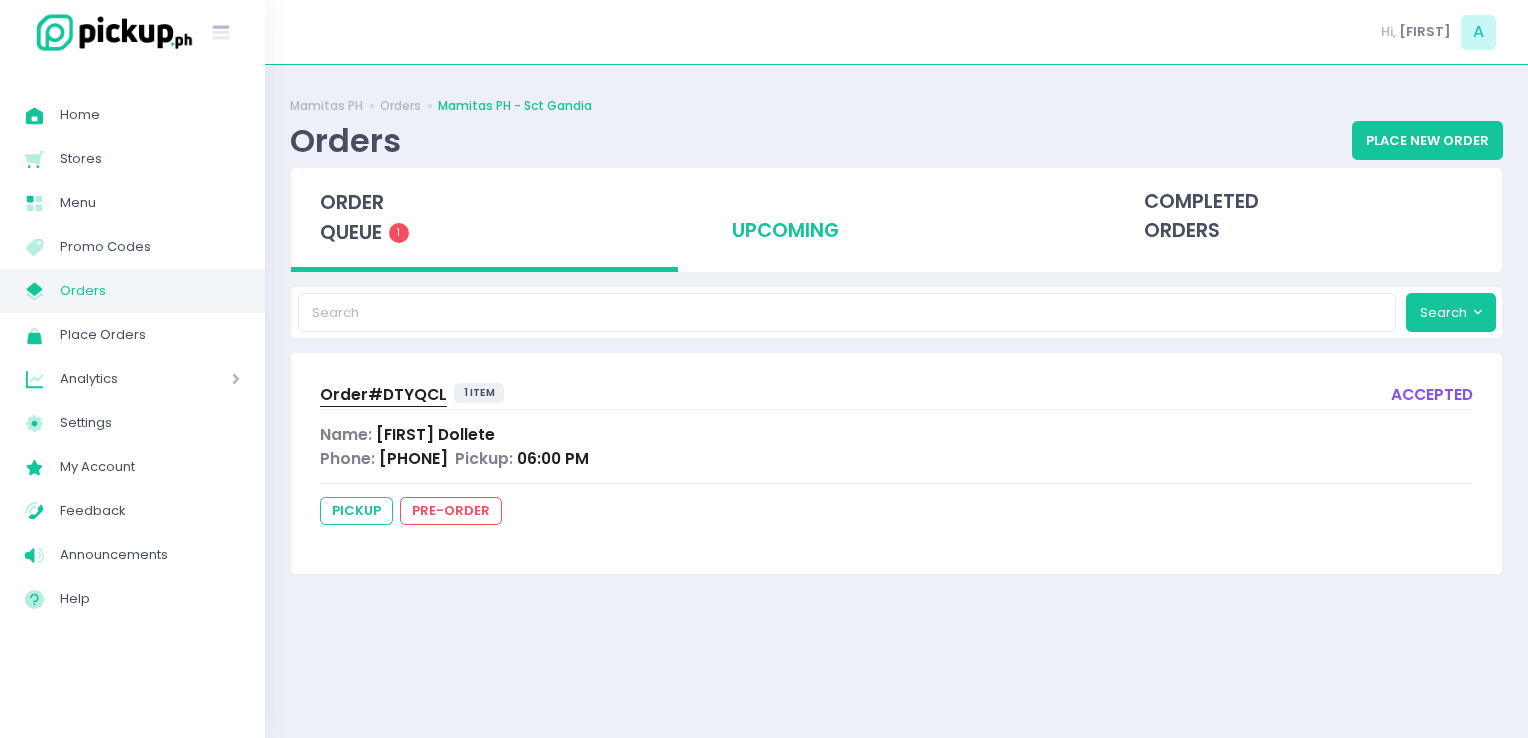 click on "upcoming" at bounding box center [896, 217] 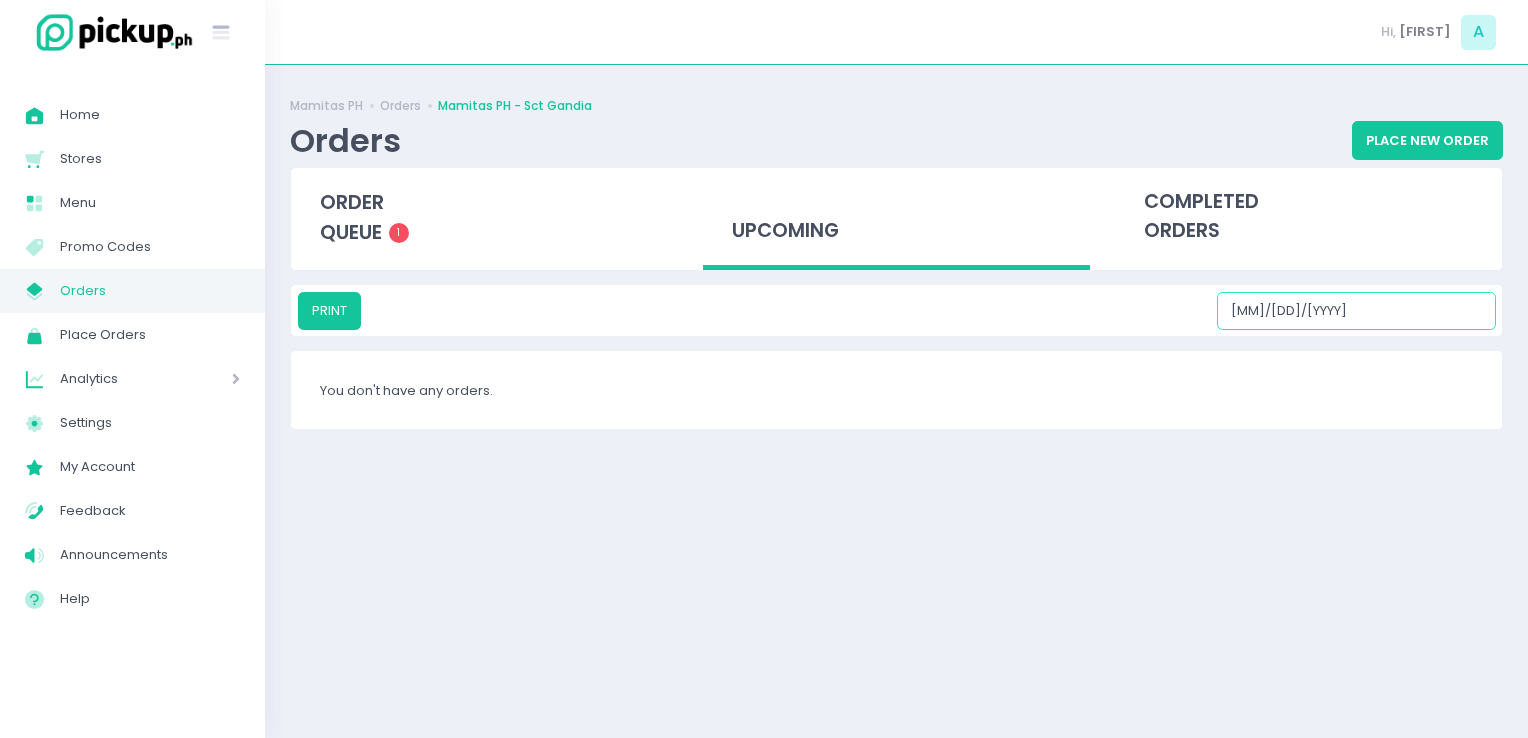 click on "[DATE]" at bounding box center (1356, 311) 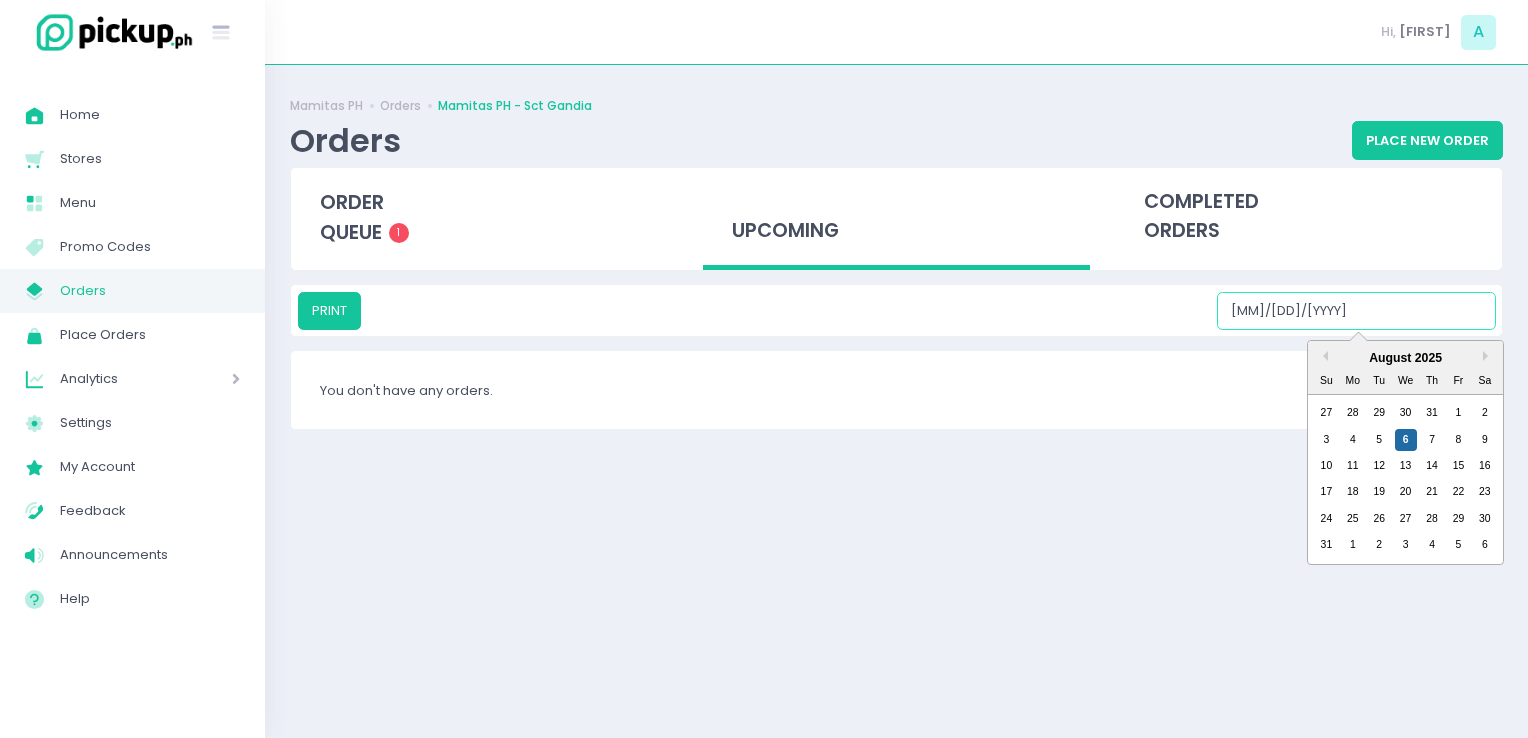 click on "7" at bounding box center (1432, 440) 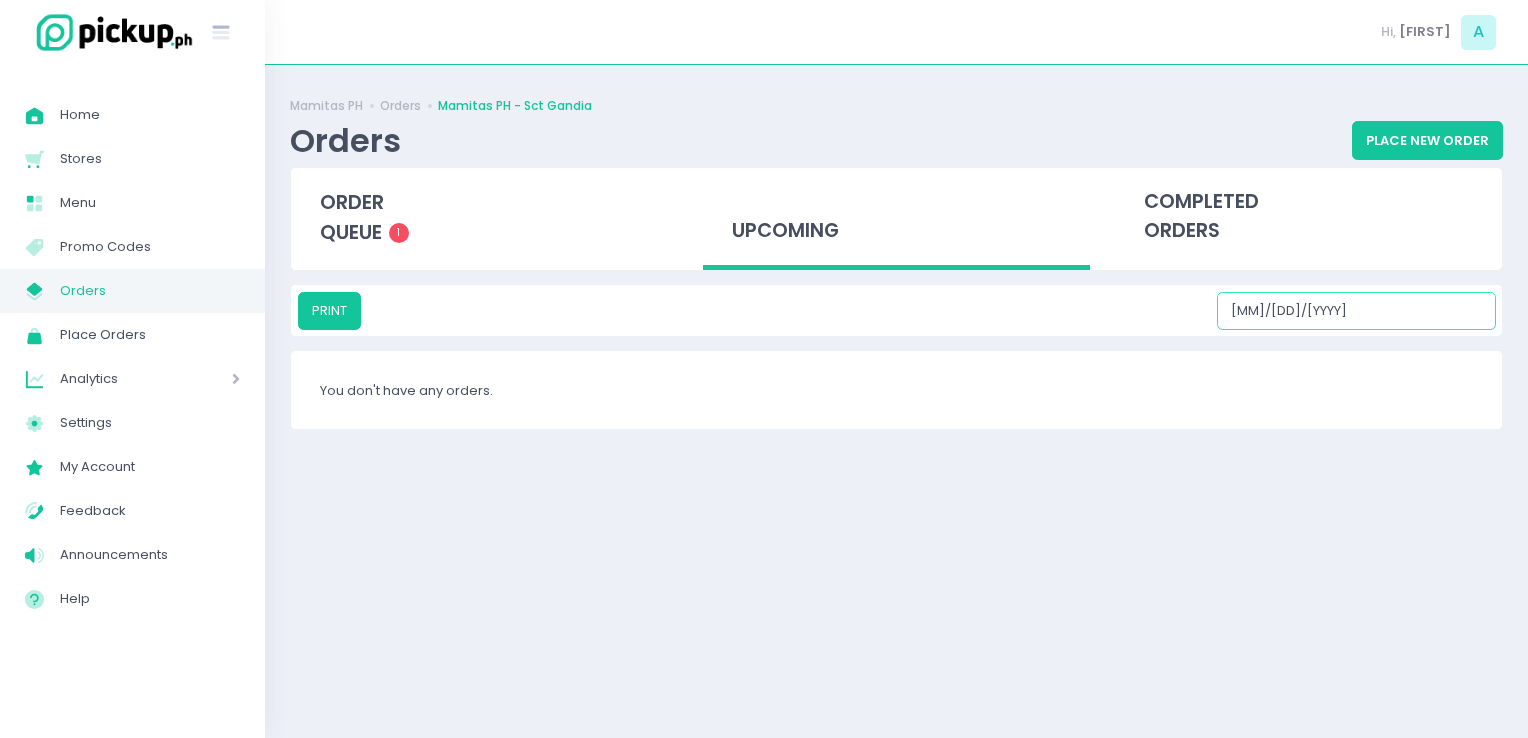 click on "[DATE]" at bounding box center [1356, 311] 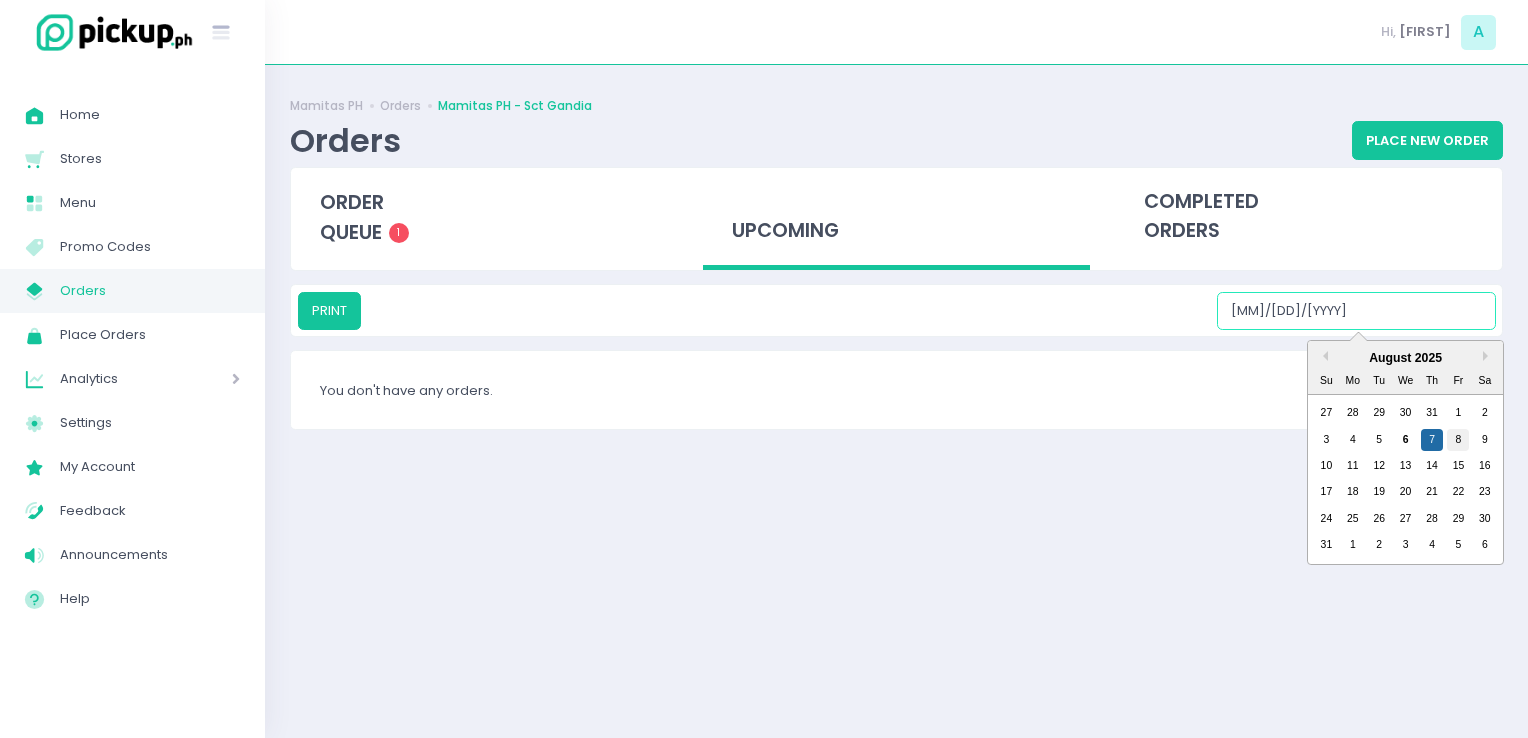click on "8" at bounding box center [1458, 440] 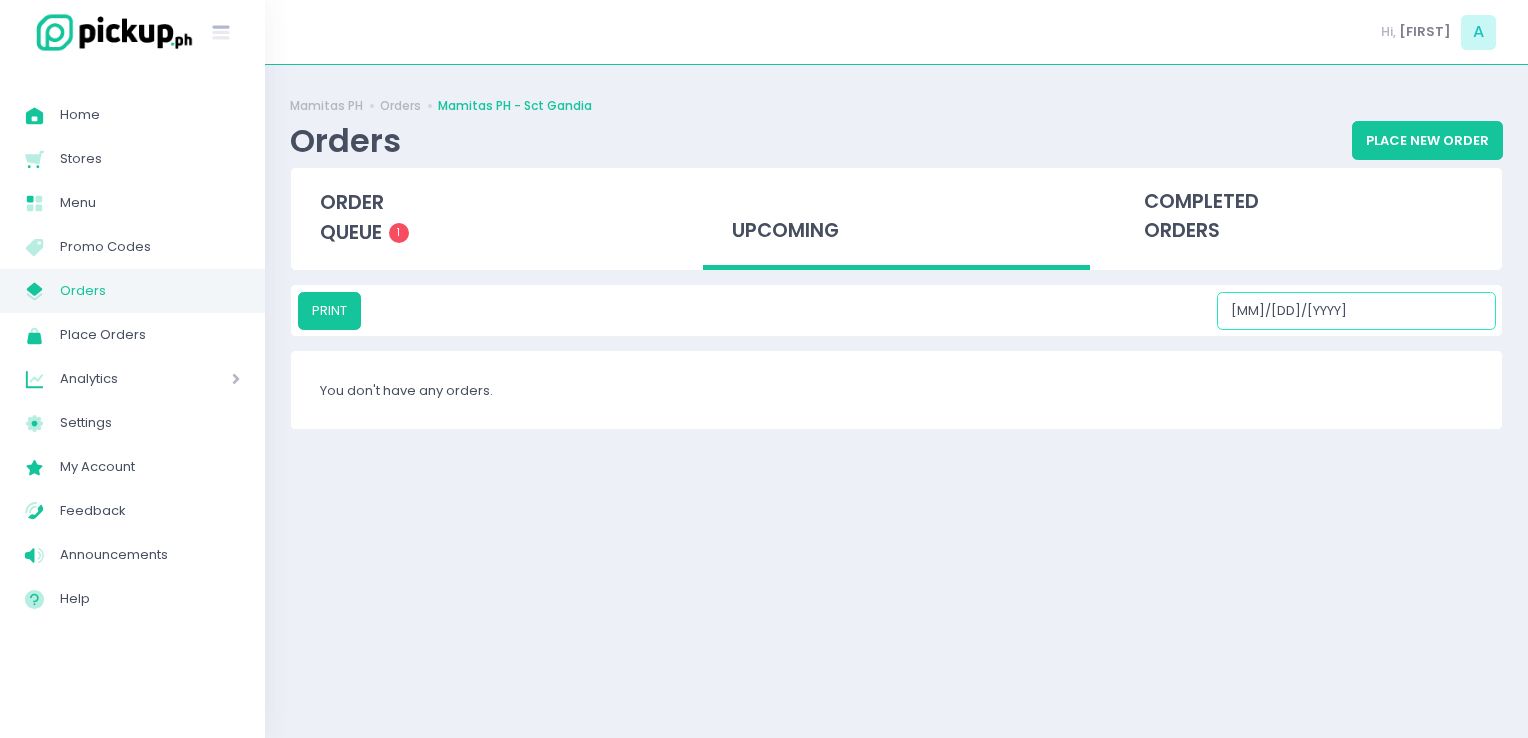 click on "[DATE]" at bounding box center [1356, 311] 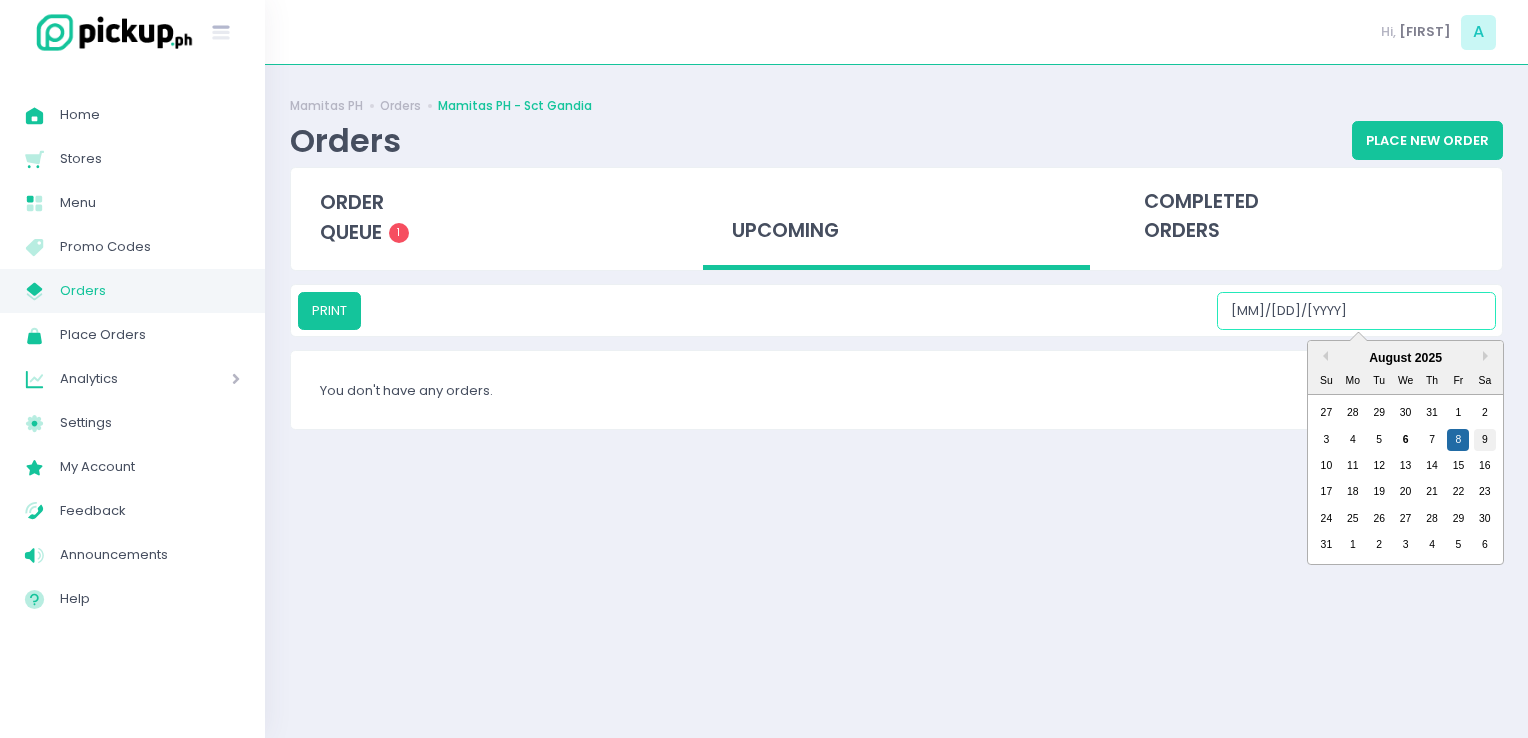 click on "9" at bounding box center [1485, 440] 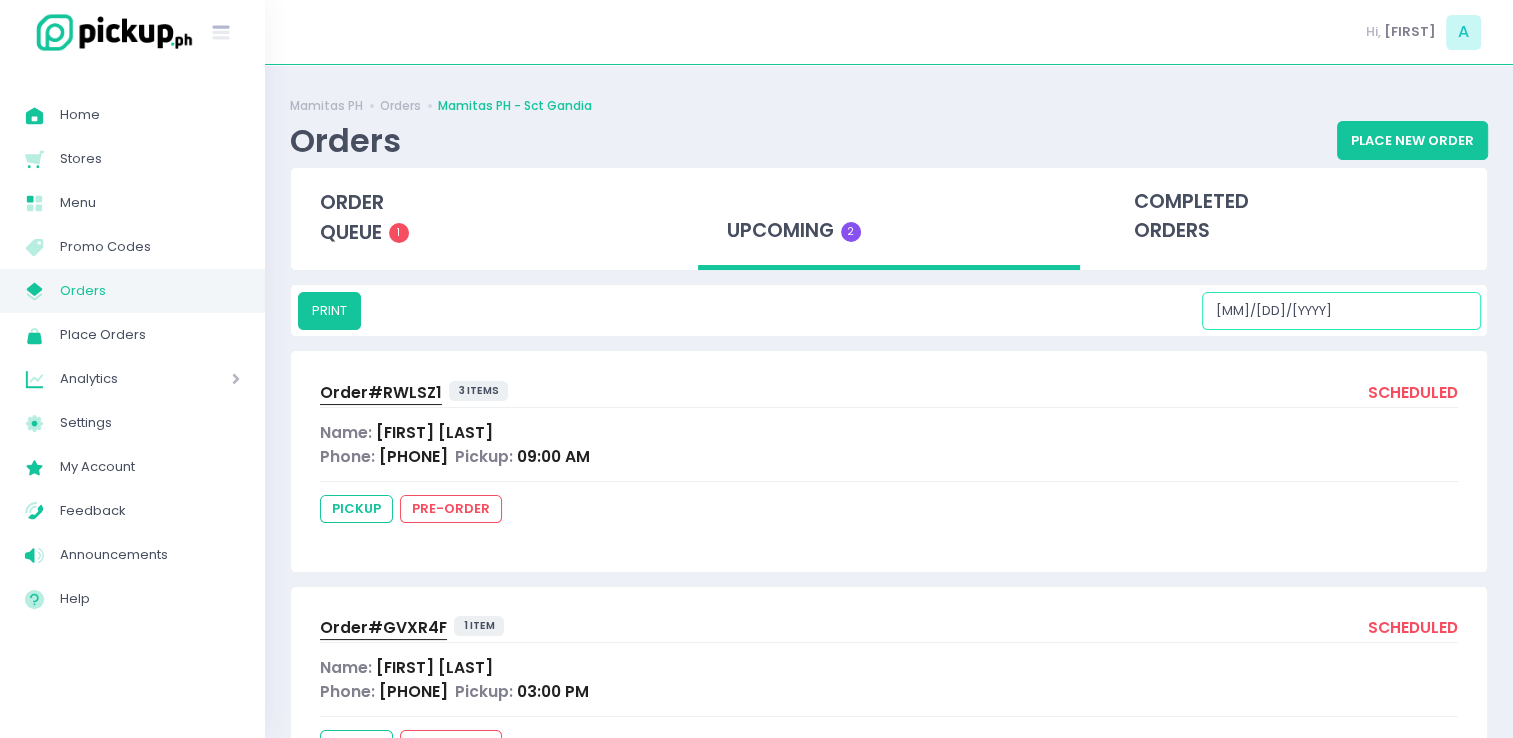 click on "[DATE]" at bounding box center (1341, 311) 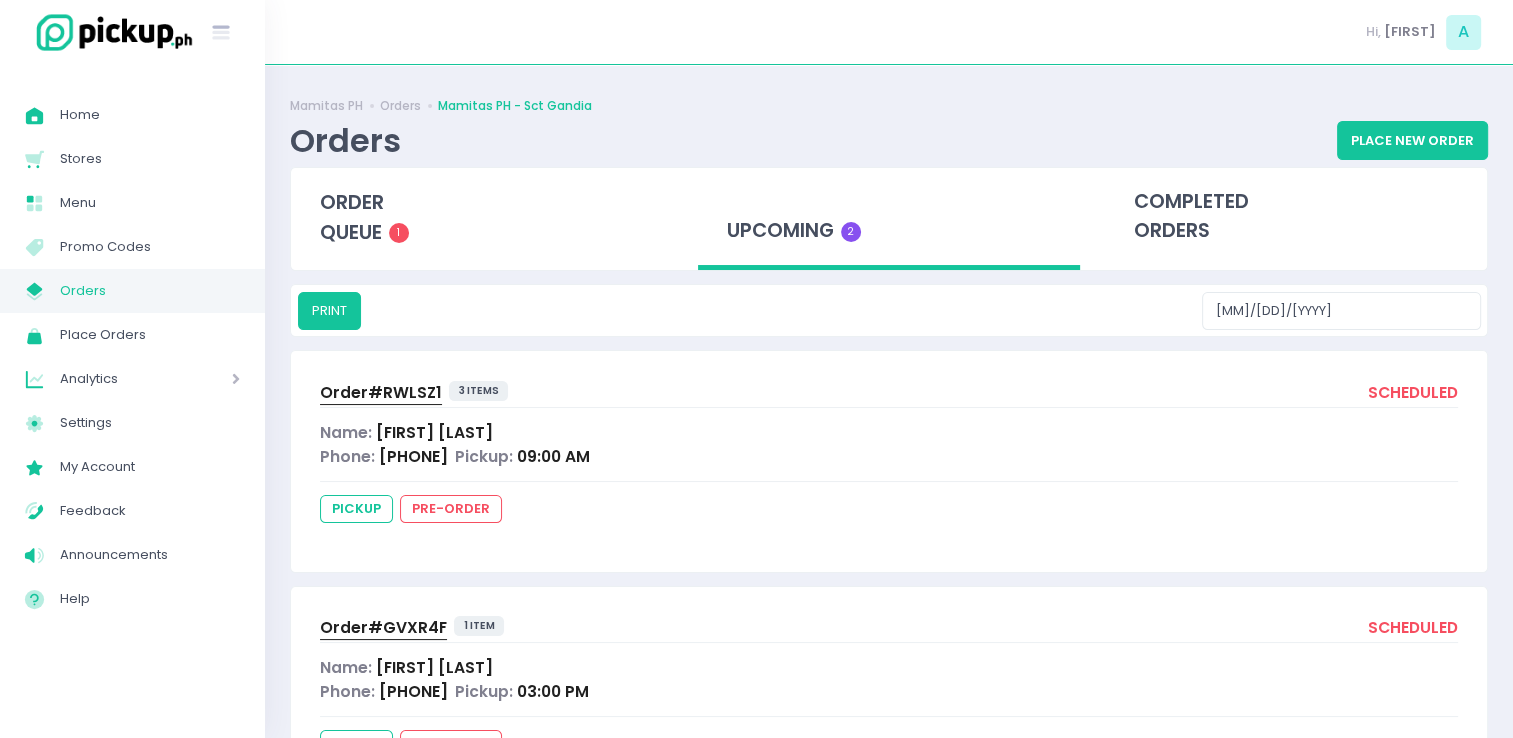 click on "Order# RWLSZ1   3 items   scheduled Name:   Lindsey    Ong Phone:   09178905819 Pickup:   09:00 AM pickup pre-order" at bounding box center (889, 461) 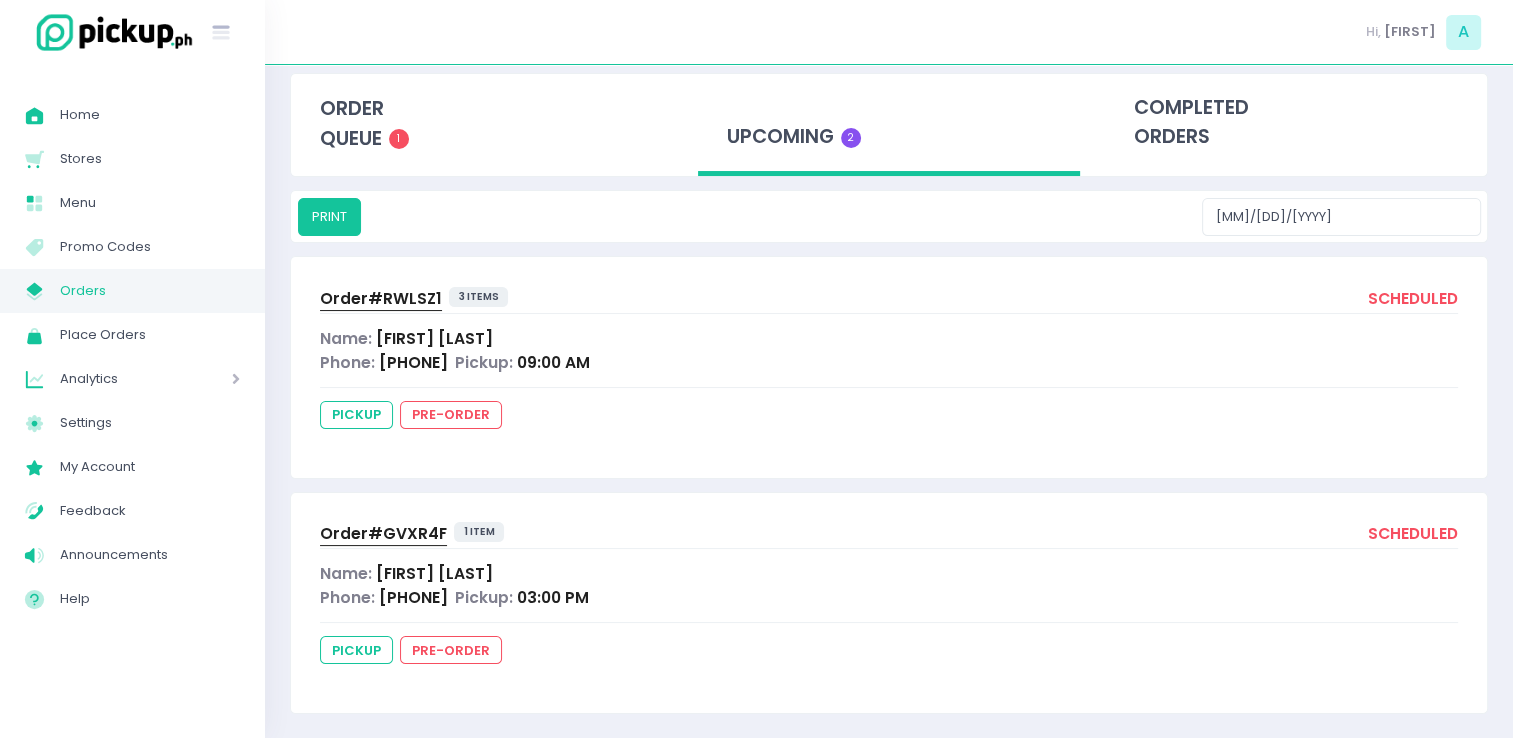 scroll, scrollTop: 104, scrollLeft: 0, axis: vertical 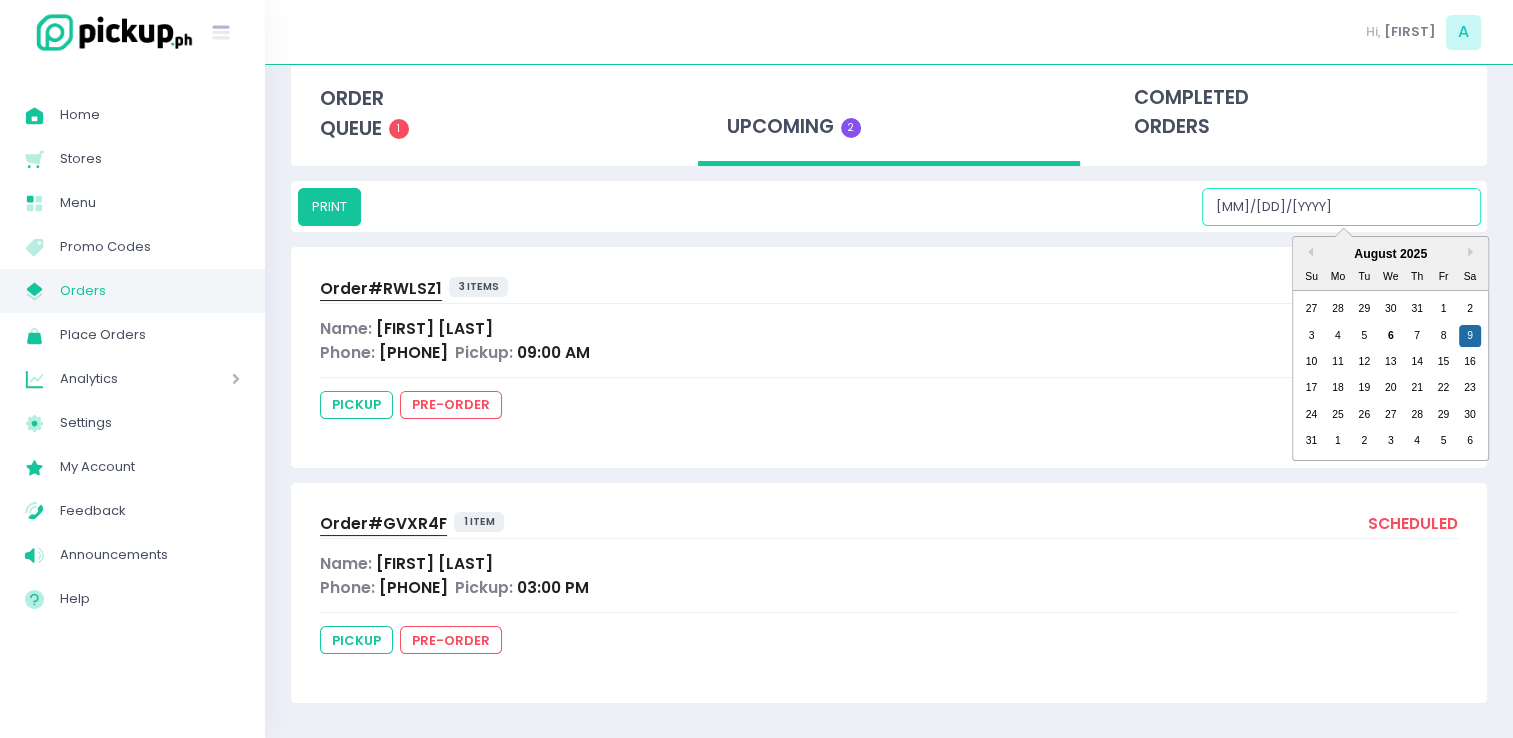 click on "[DATE]" at bounding box center (1341, 207) 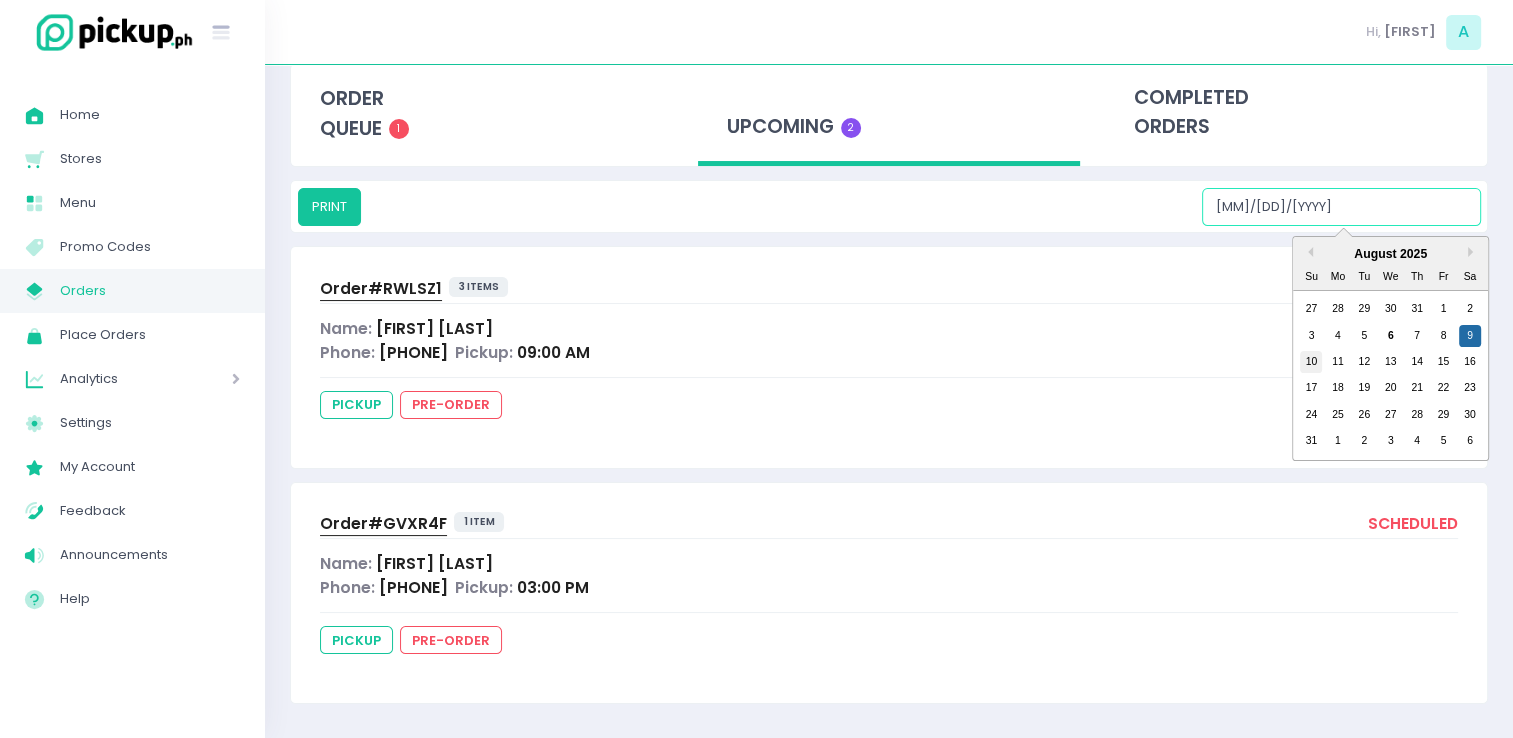 click on "10" at bounding box center (1311, 362) 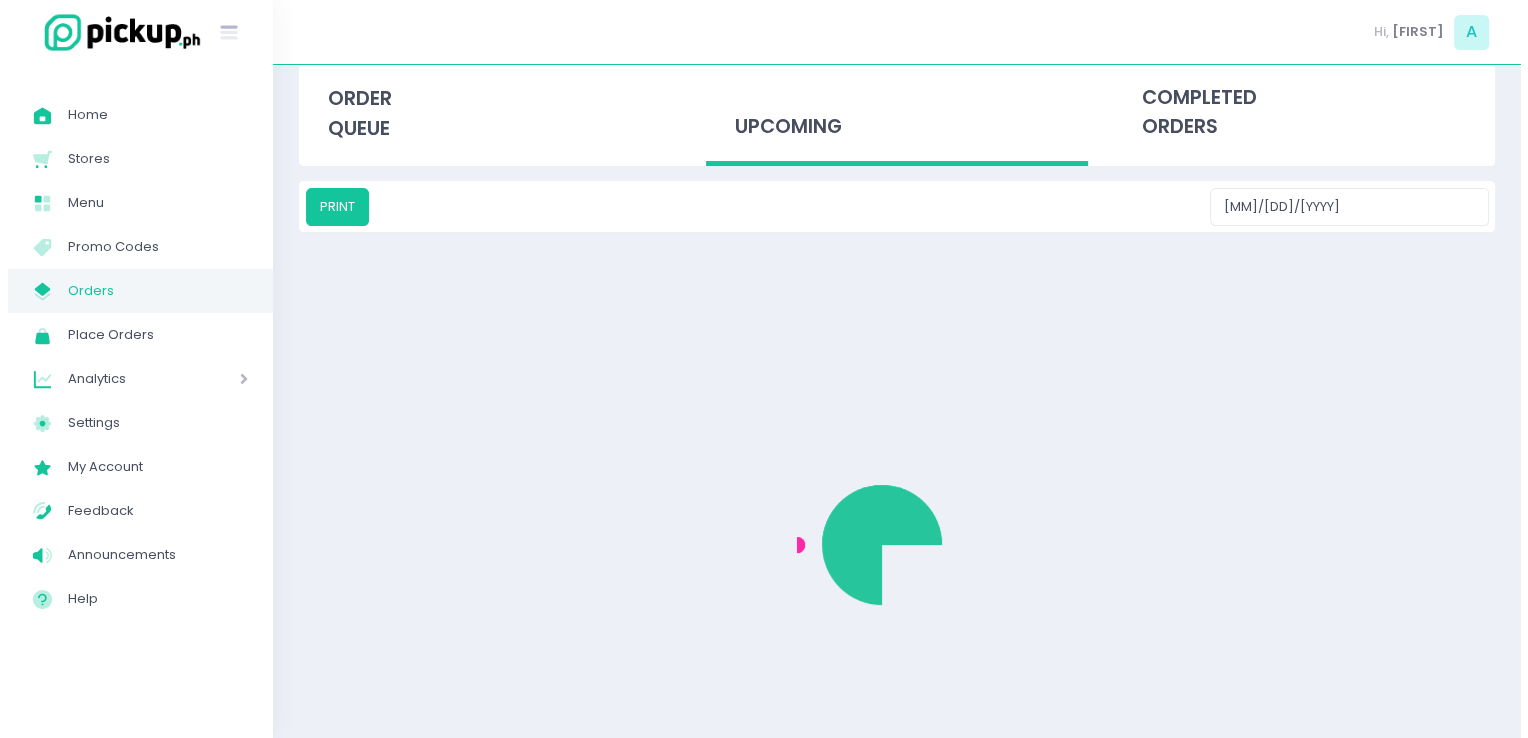 scroll, scrollTop: 0, scrollLeft: 0, axis: both 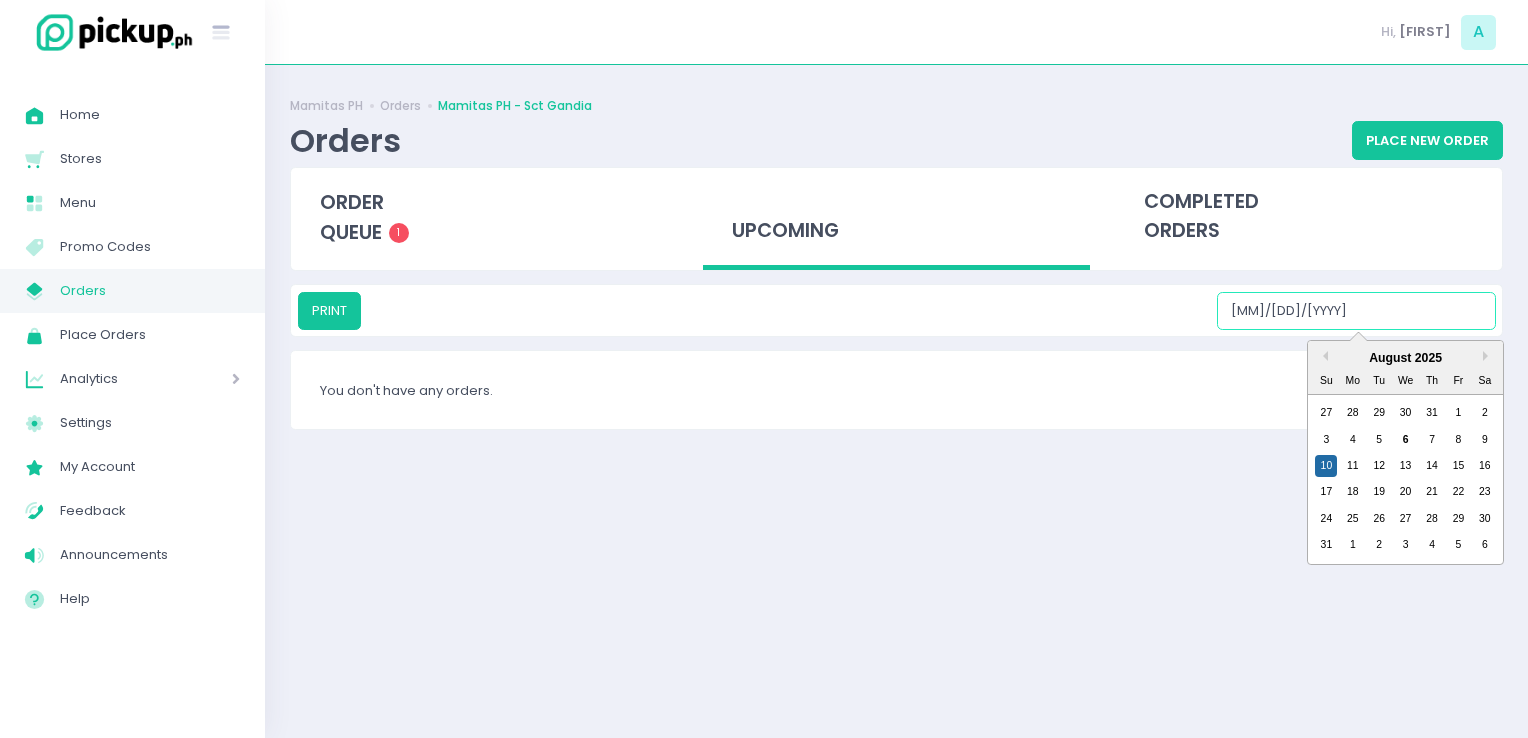 click on "[DATE]" at bounding box center (1356, 311) 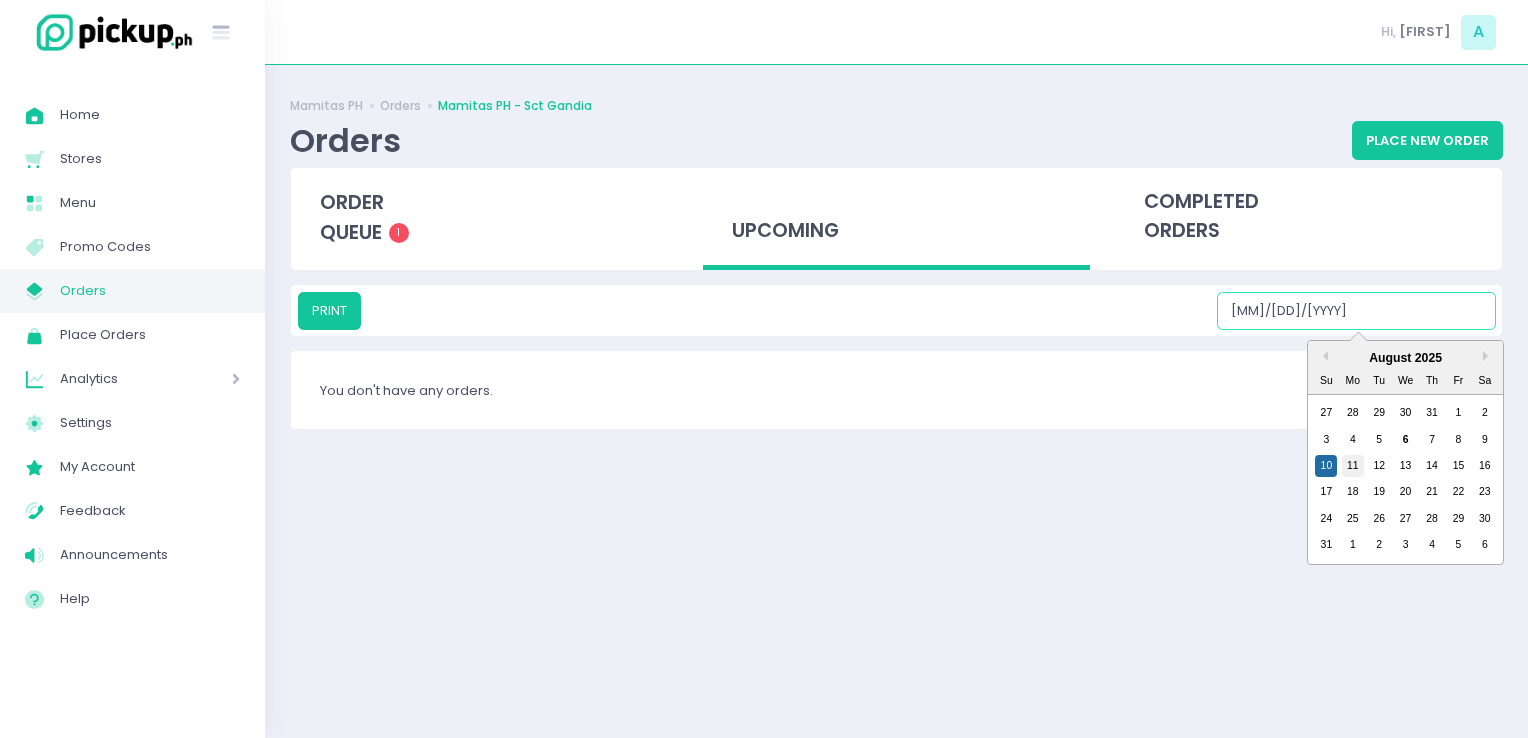 click on "11" at bounding box center [1353, 466] 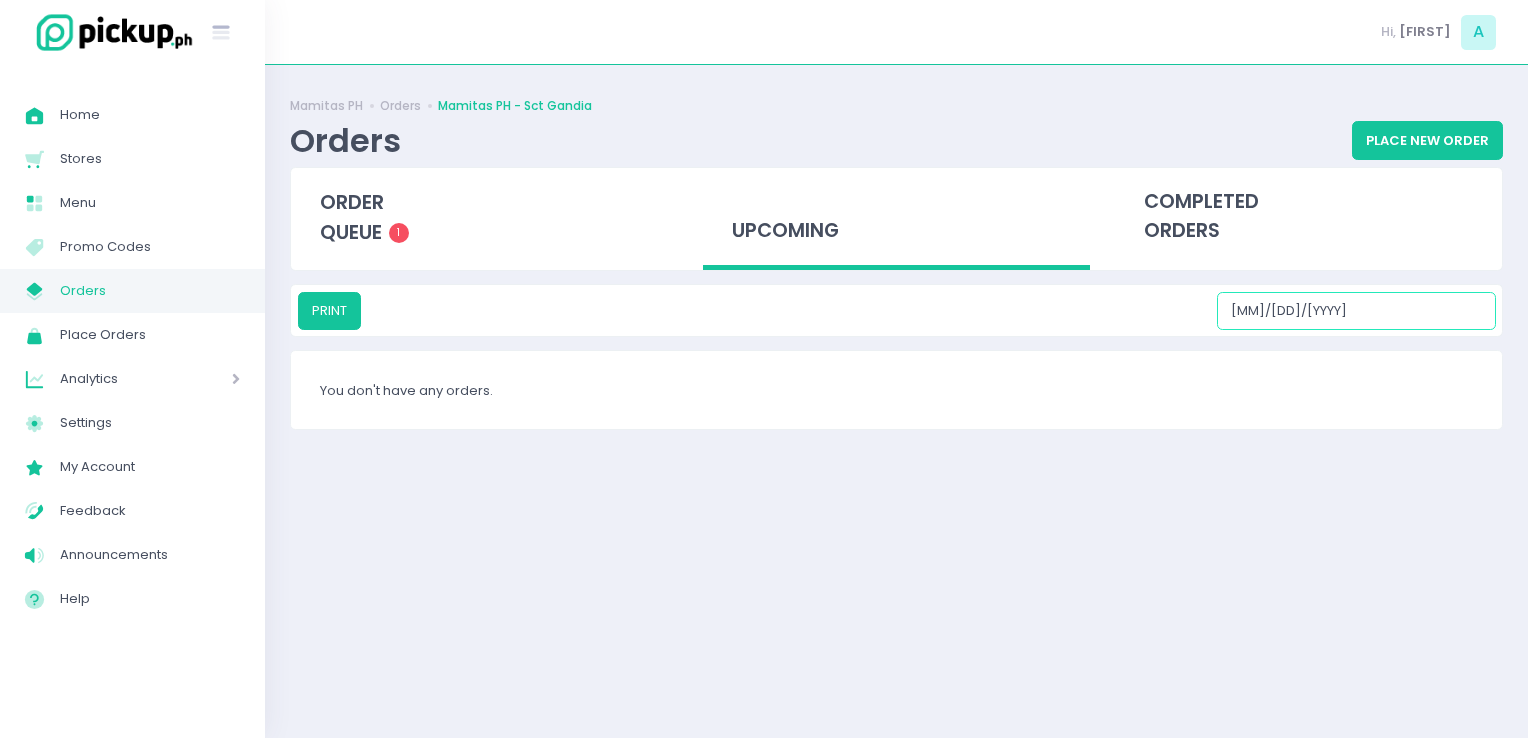 click on "[DATE]" at bounding box center (1356, 311) 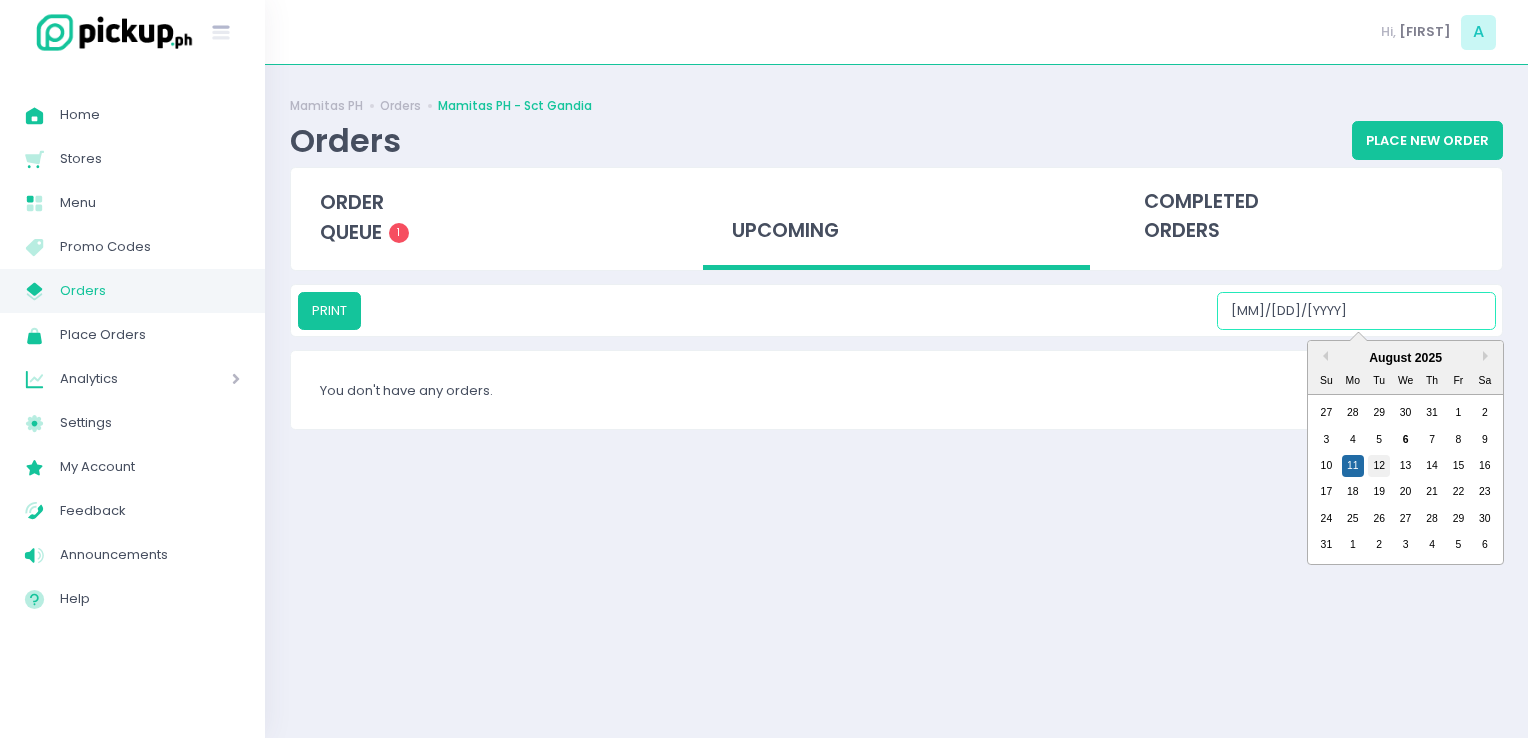 click on "12" at bounding box center (1379, 466) 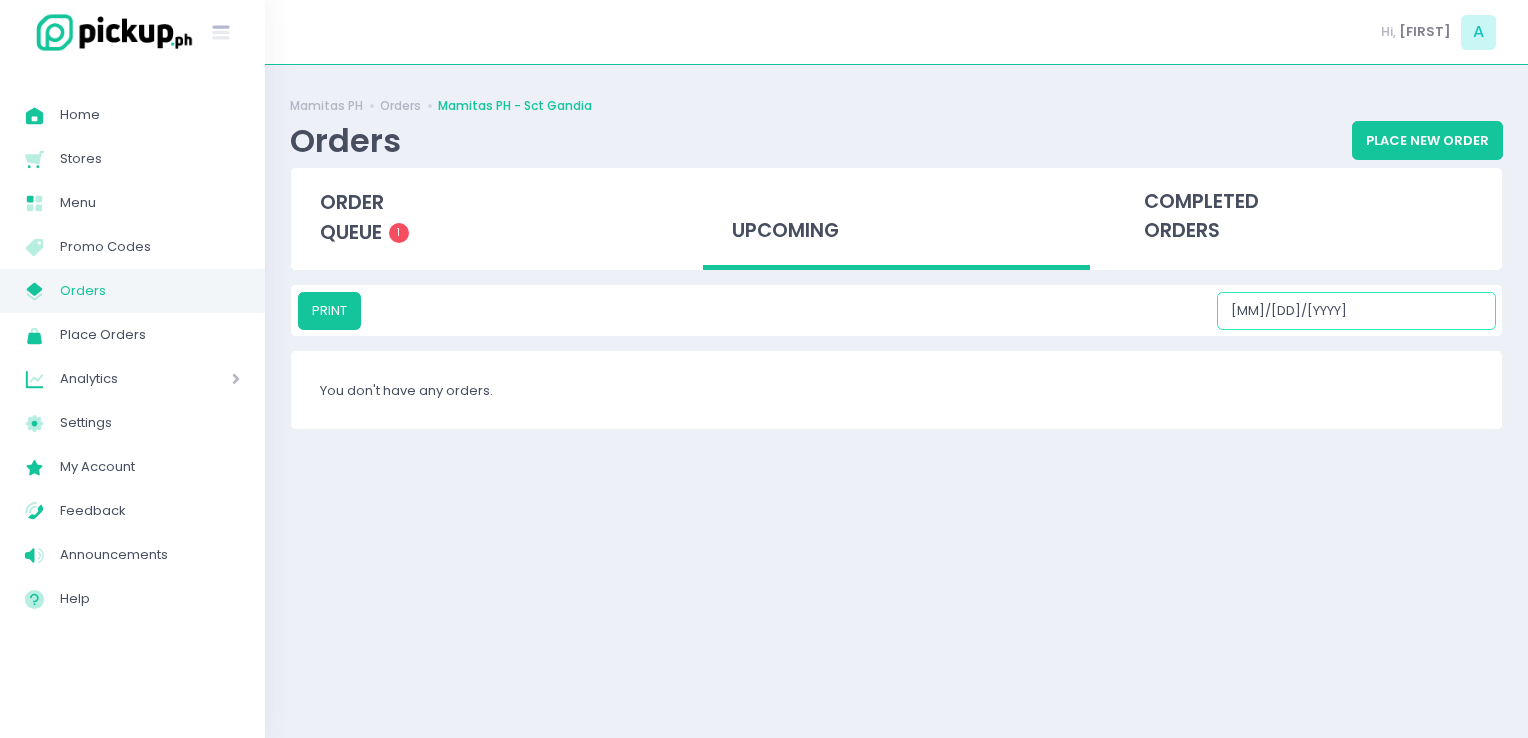 click on "[DATE]" at bounding box center (1356, 311) 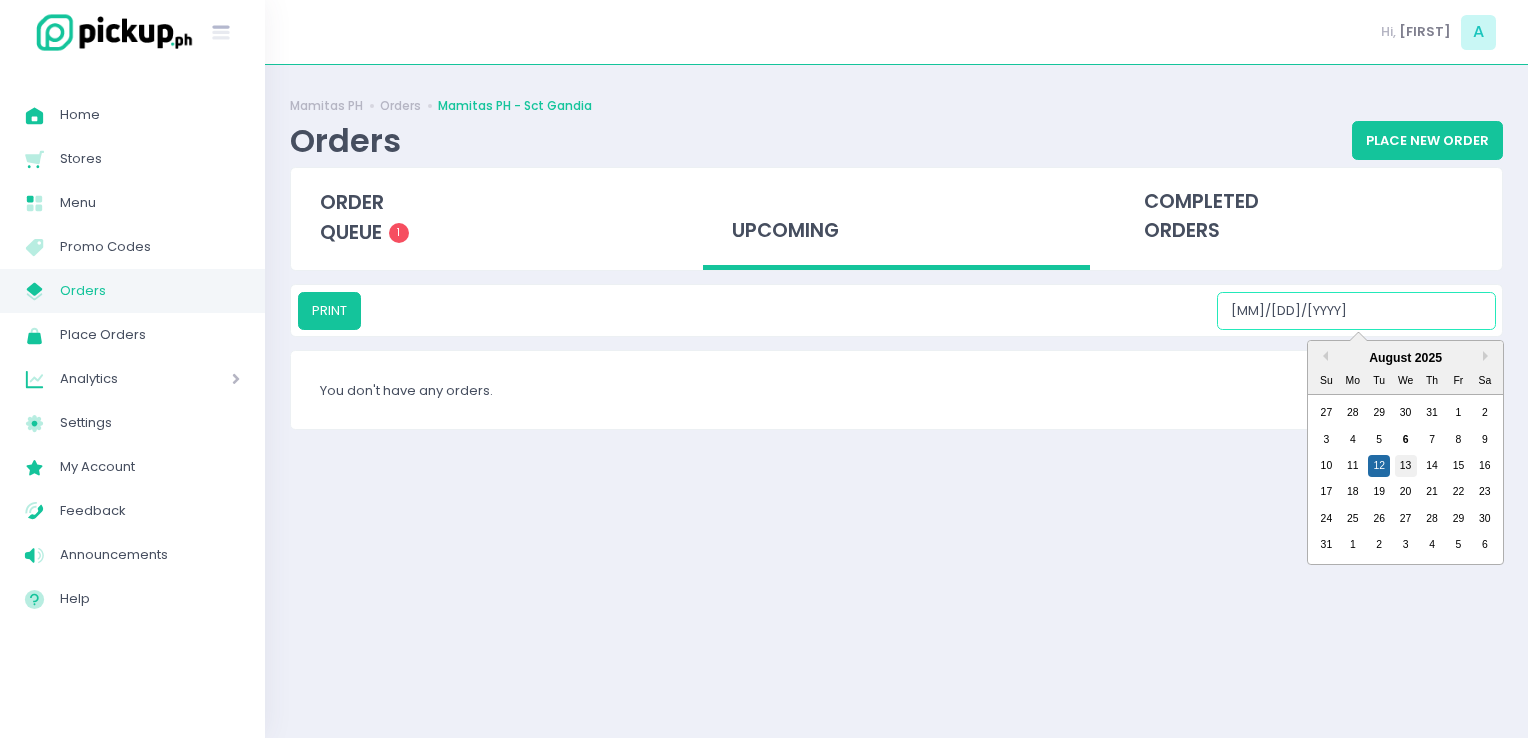 click on "13" at bounding box center [1406, 466] 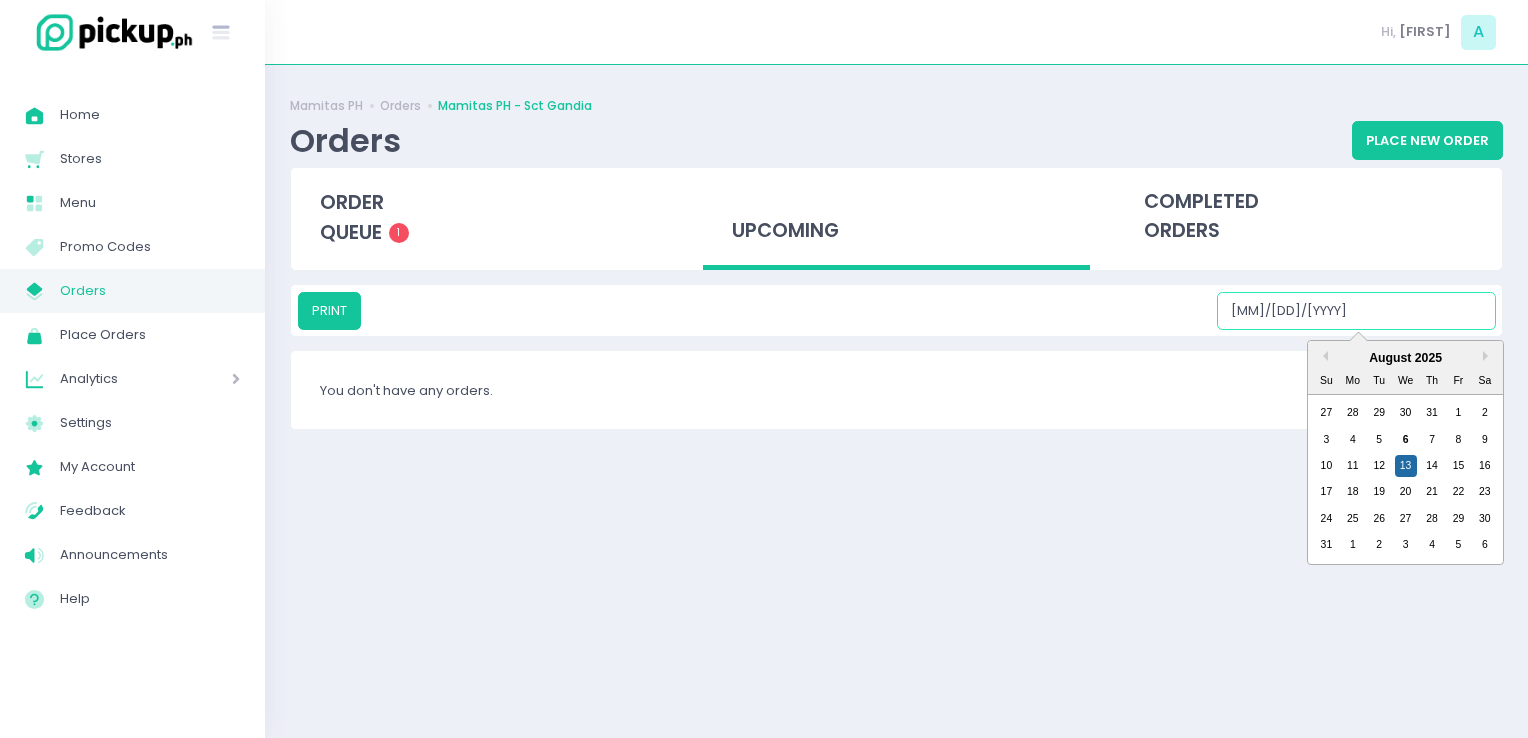 click on "[DATE]" at bounding box center [1356, 311] 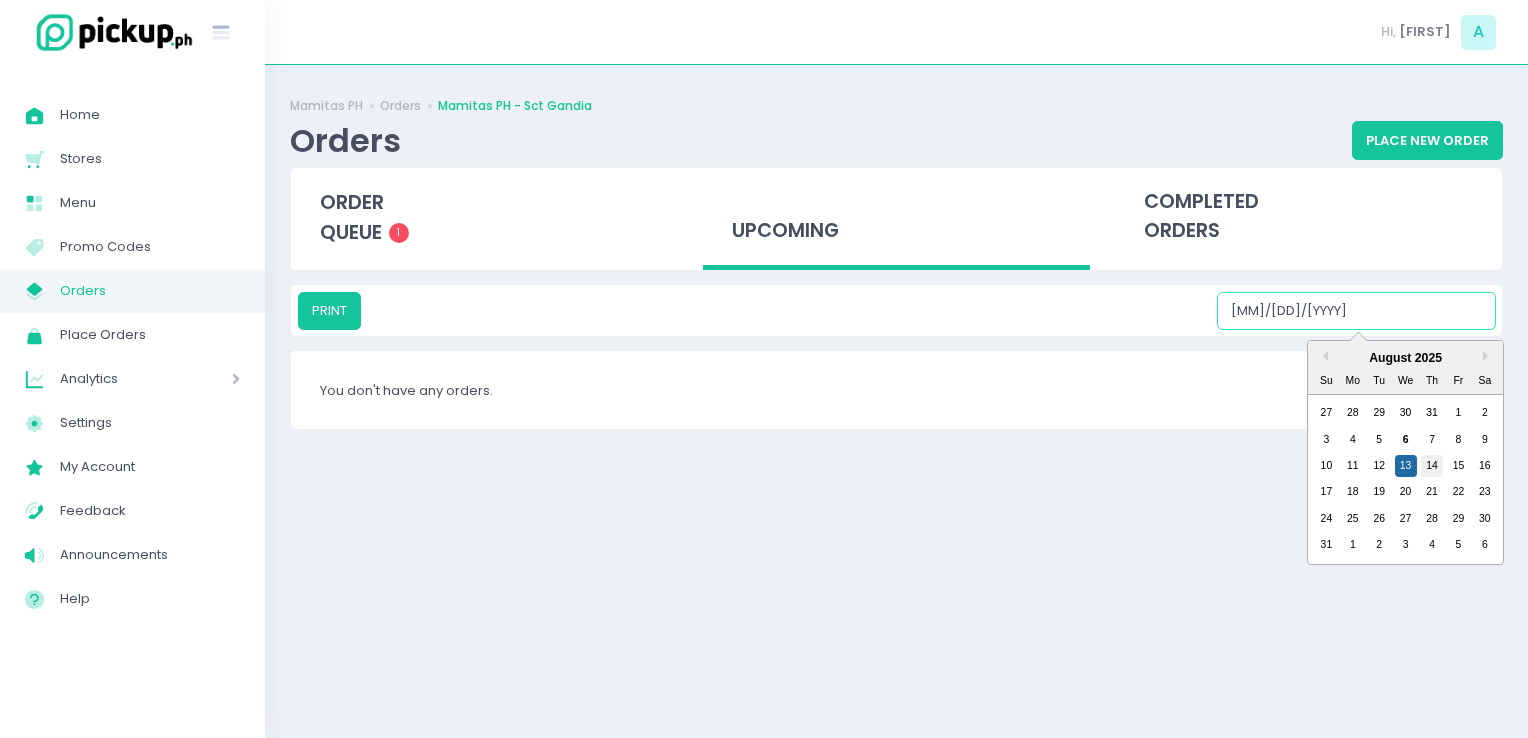 click on "14" at bounding box center [1432, 466] 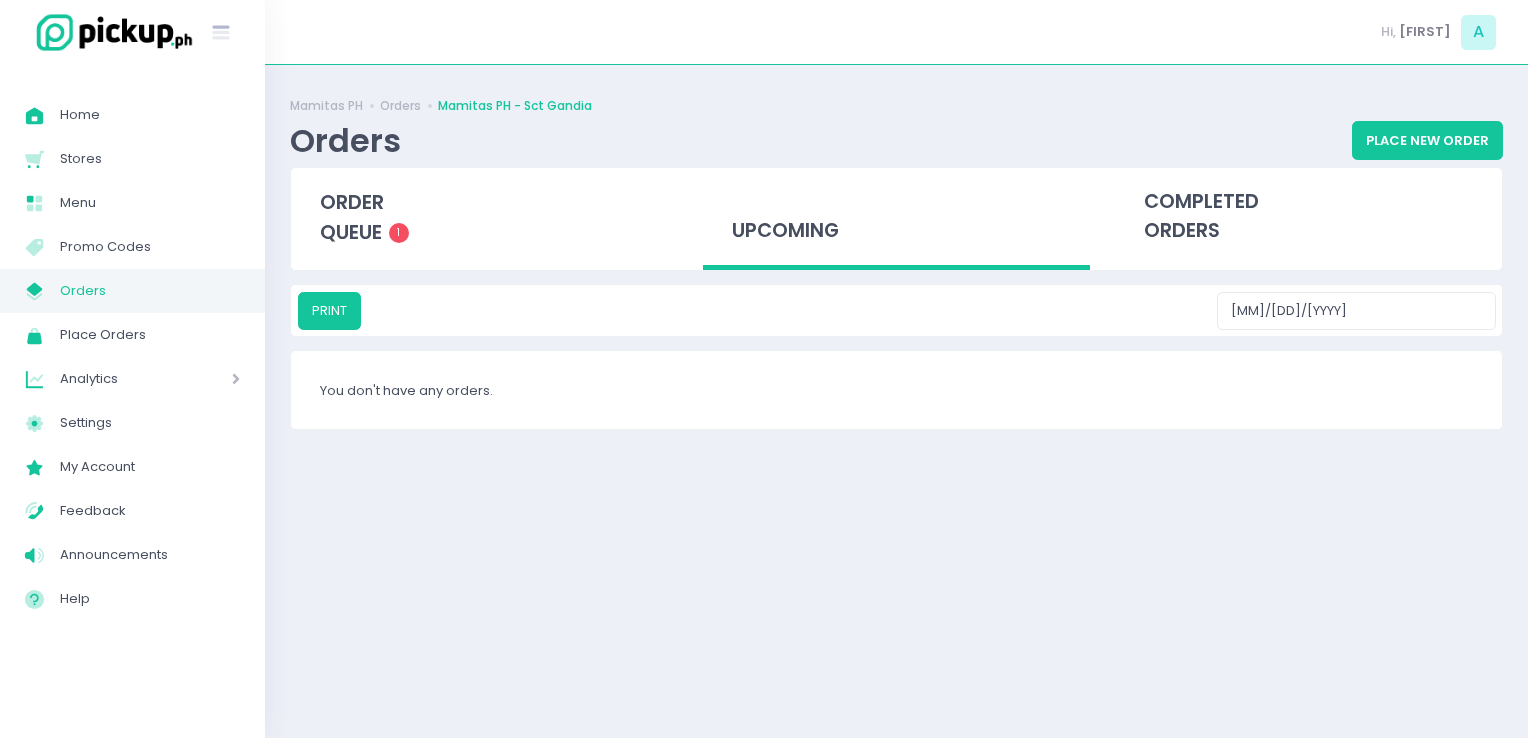click on "PRINT 08/14/2025" at bounding box center (896, 310) 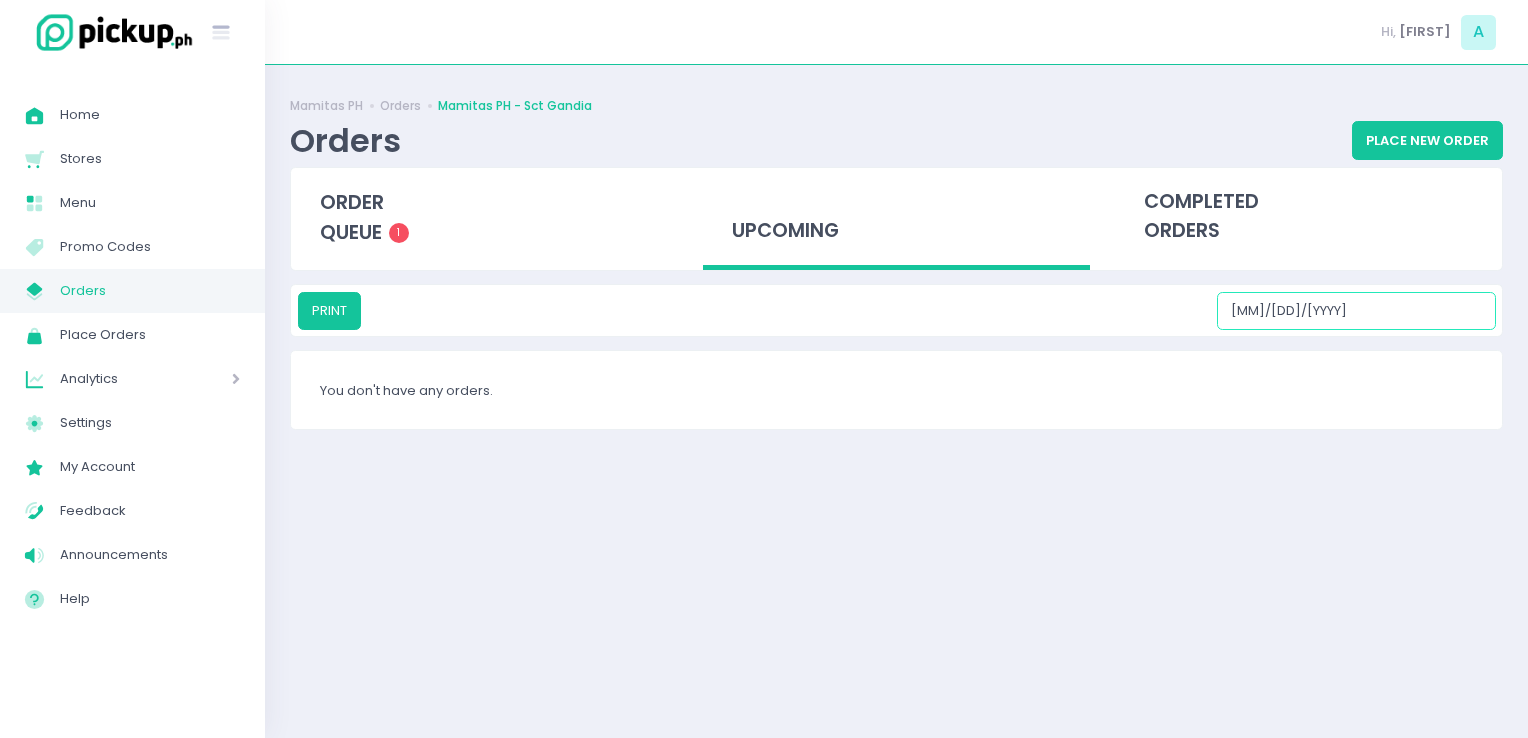click on "[DATE]" at bounding box center (1356, 311) 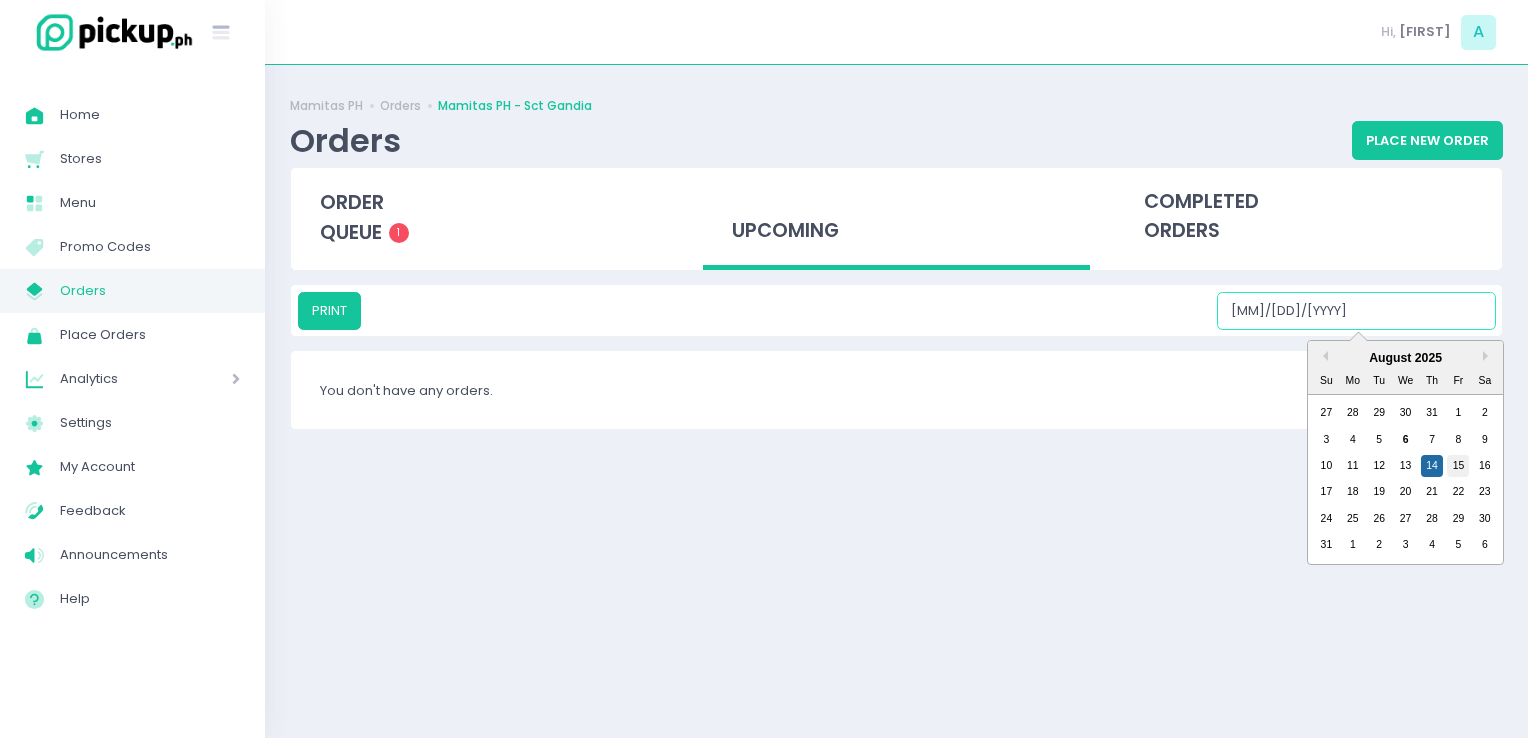 click on "15" at bounding box center [1458, 466] 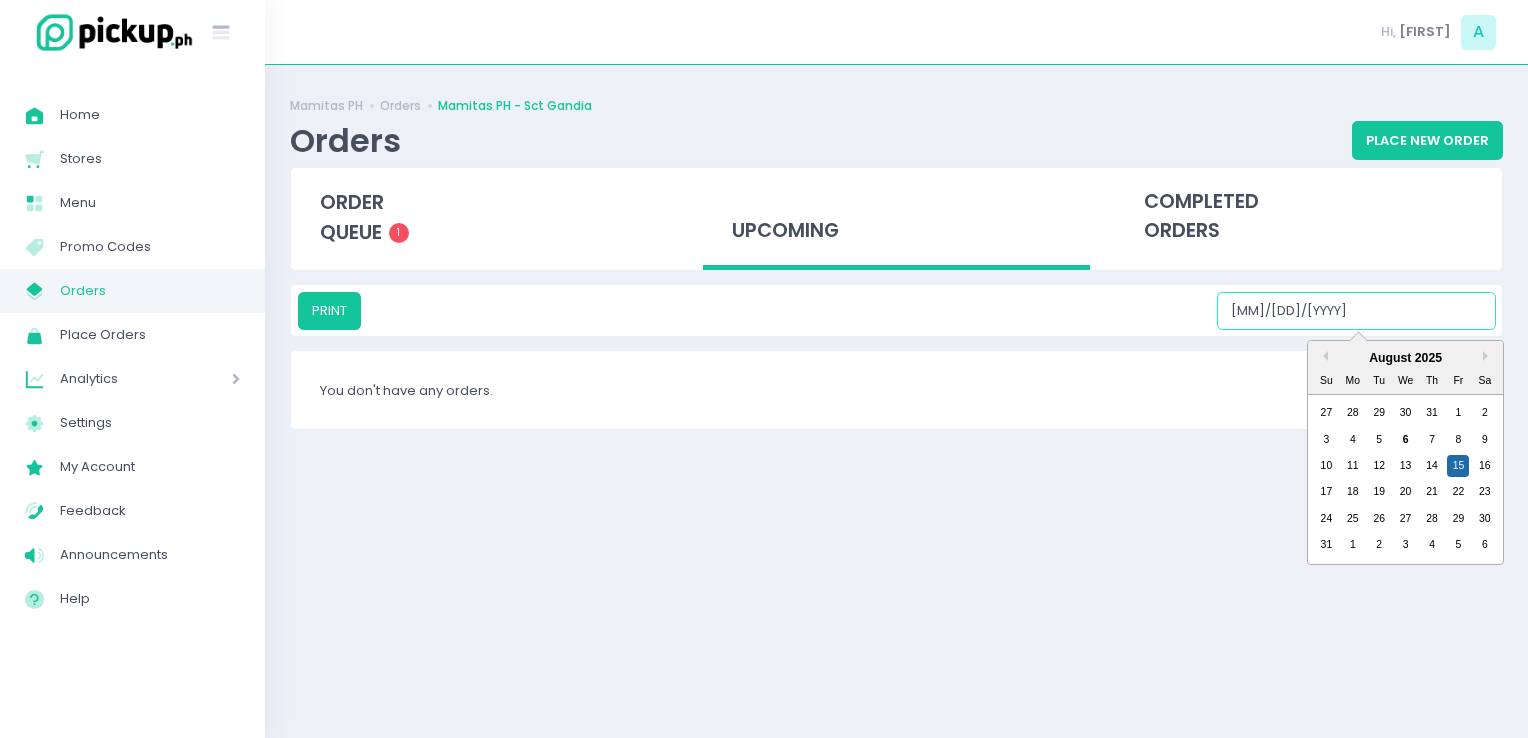 click on "[DATE]" at bounding box center (1356, 311) 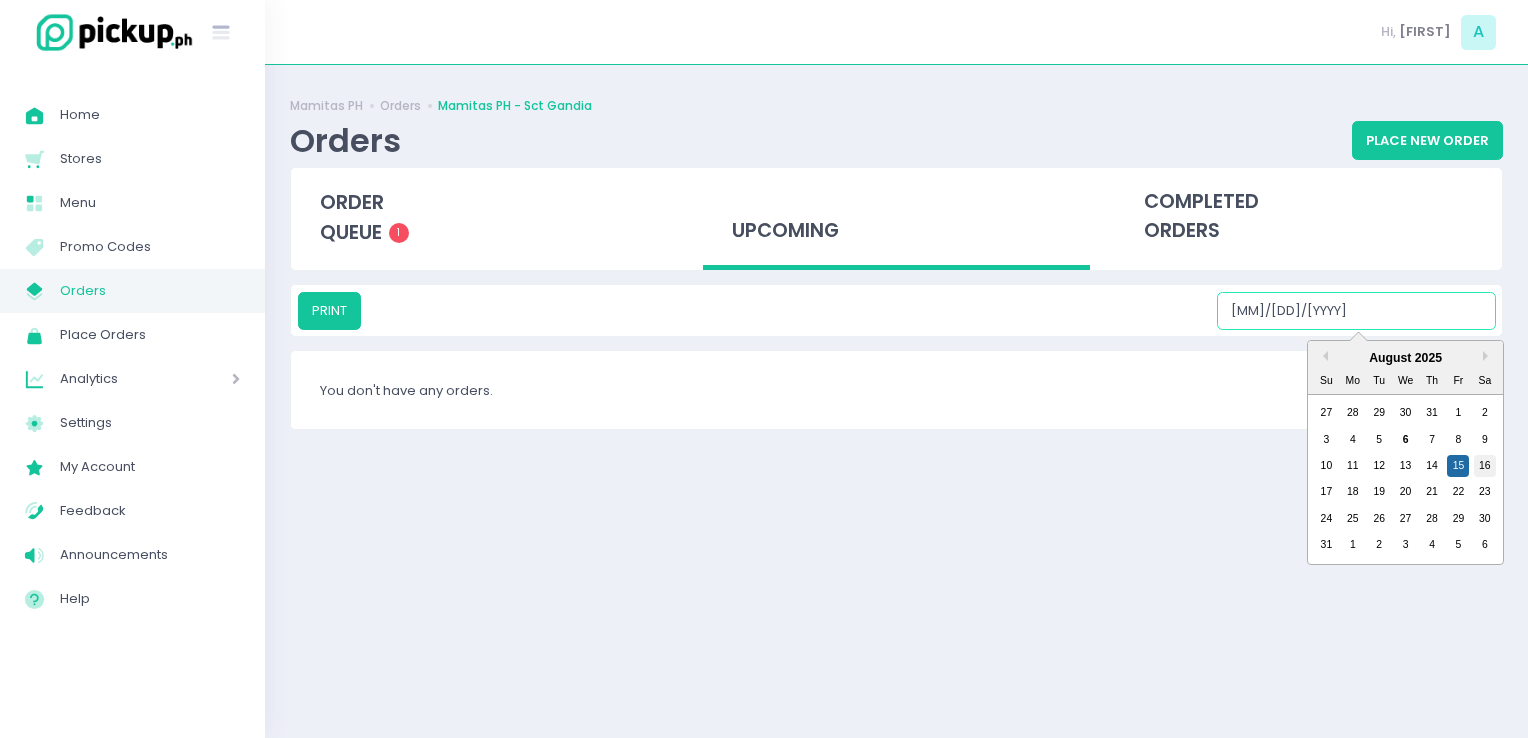 click on "16" at bounding box center (1485, 466) 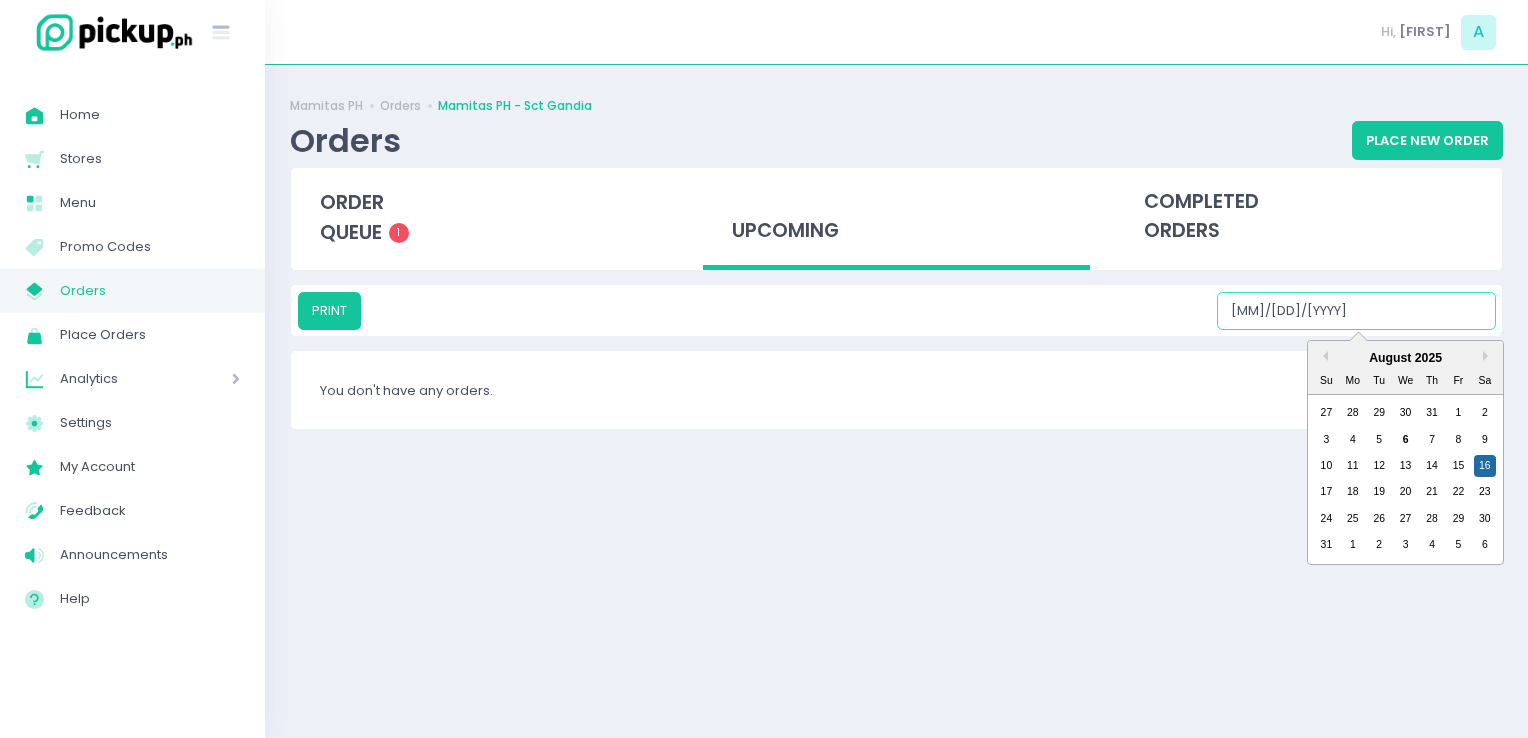 click on "[DATE]" at bounding box center [1356, 311] 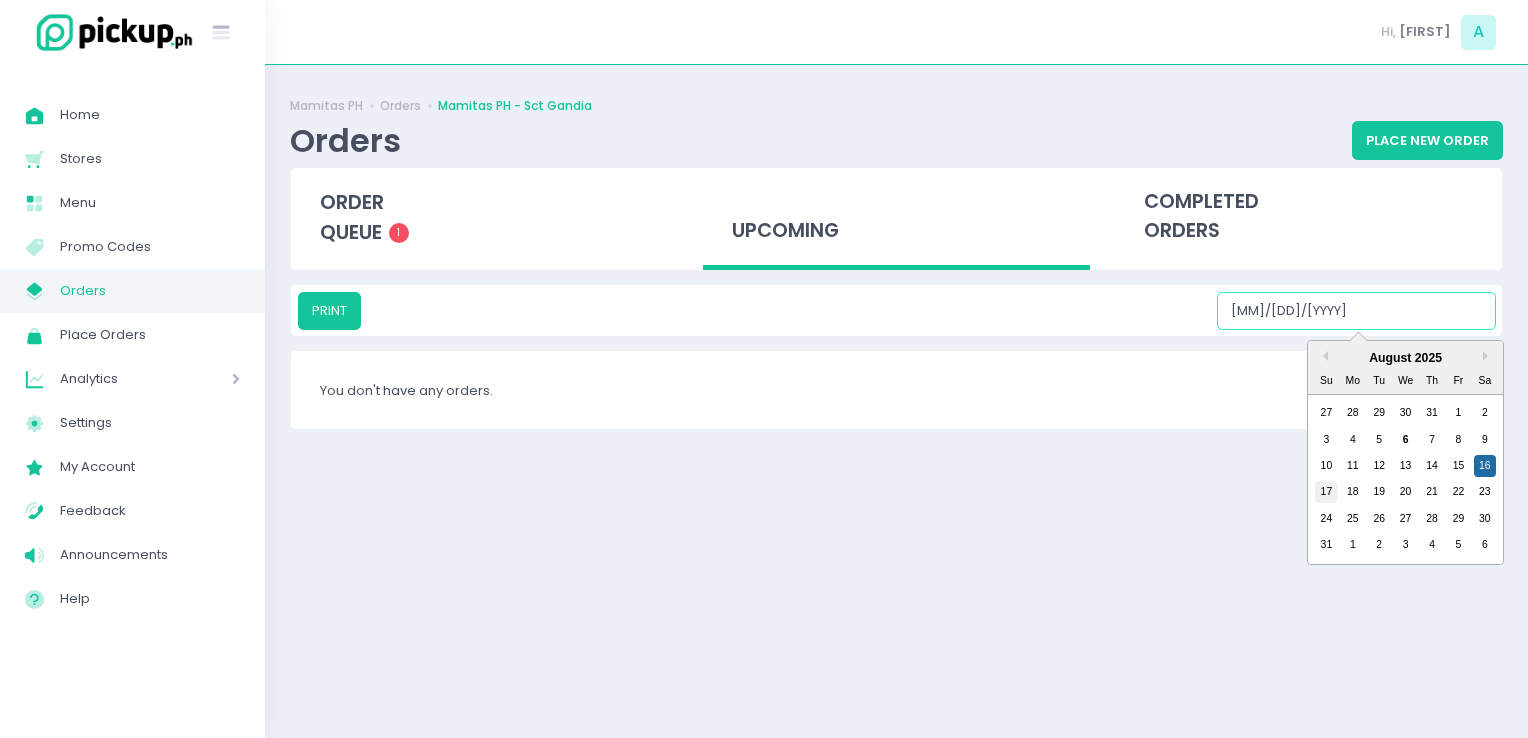 click on "17" at bounding box center (1326, 492) 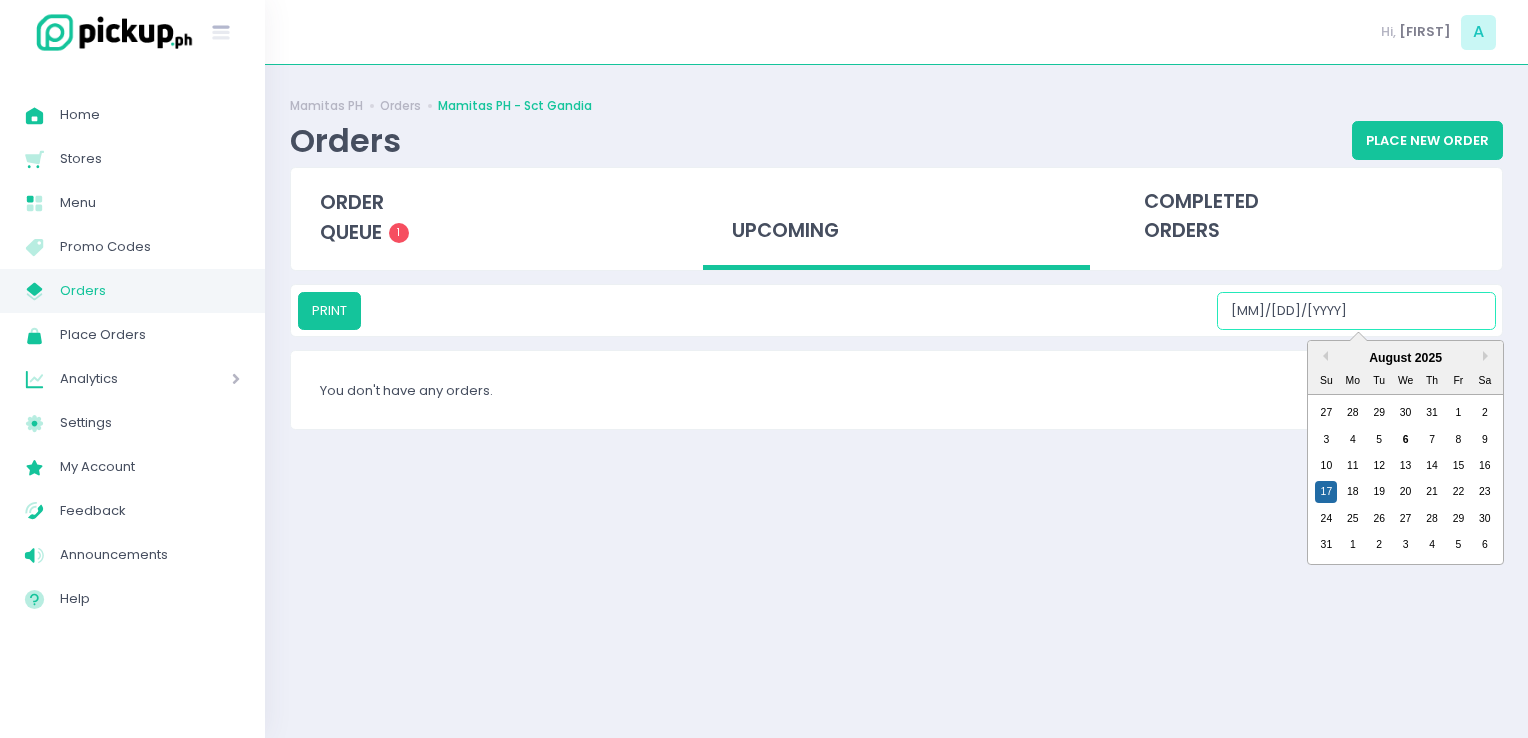 click on "[DATE]" at bounding box center [1356, 311] 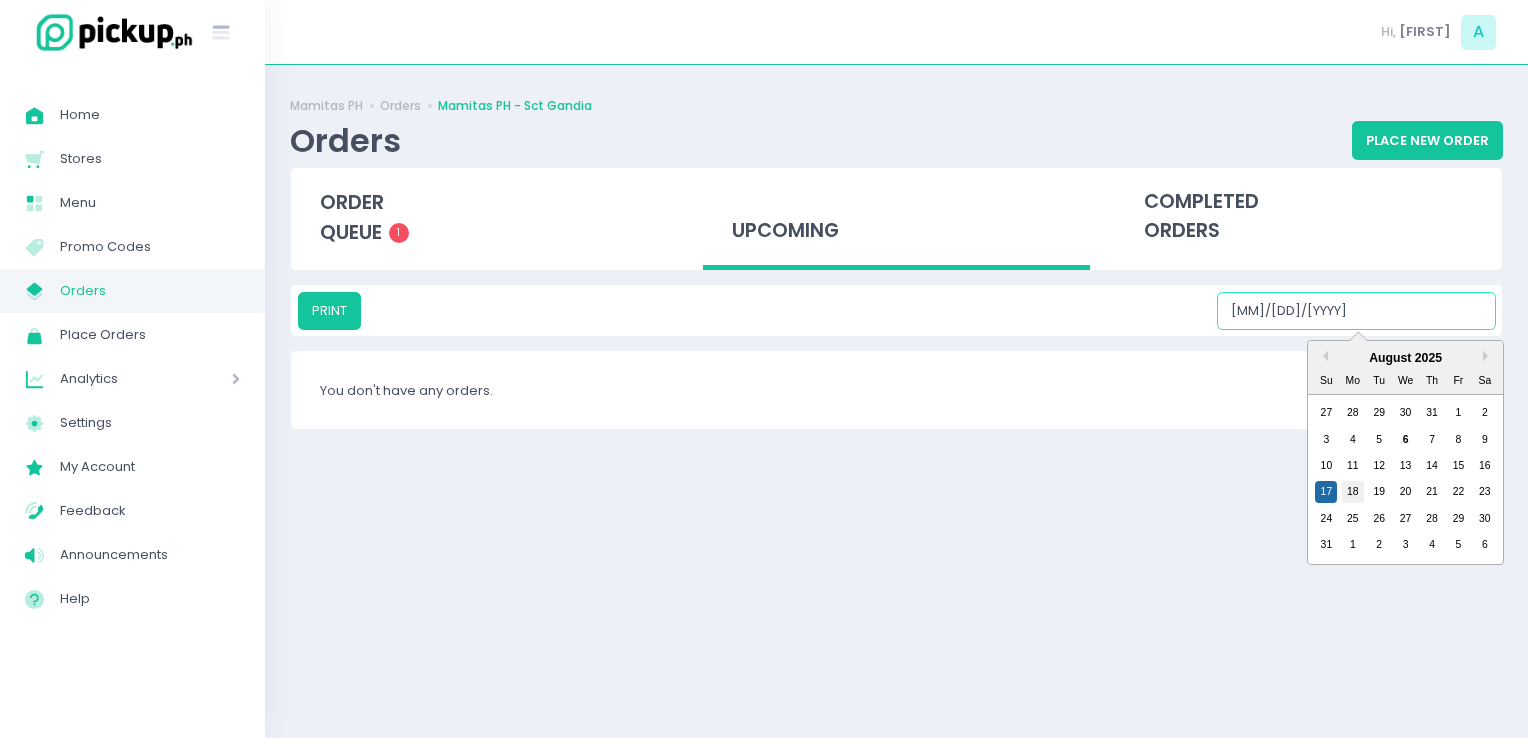 click on "18" at bounding box center [1353, 492] 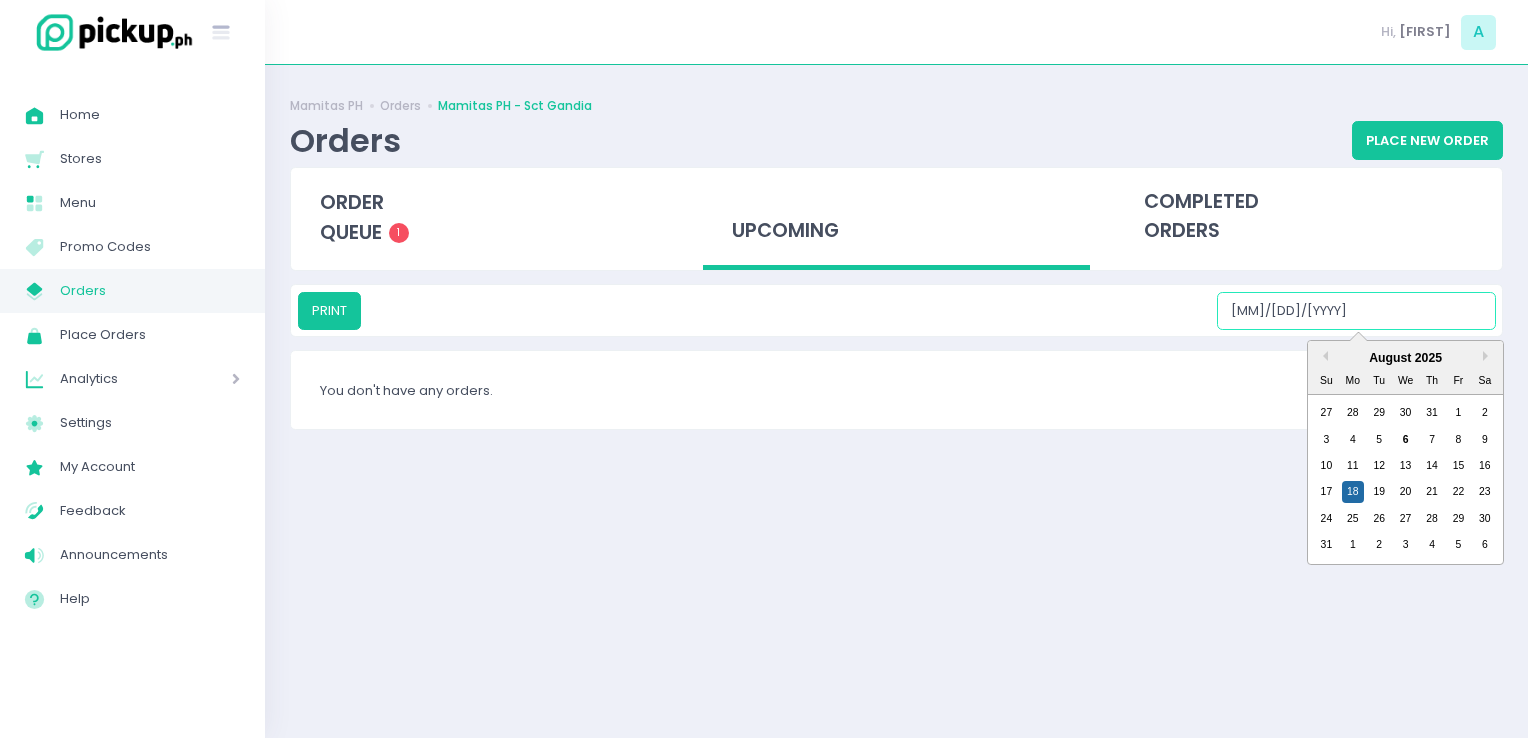 click on "[DATE]" at bounding box center [1356, 311] 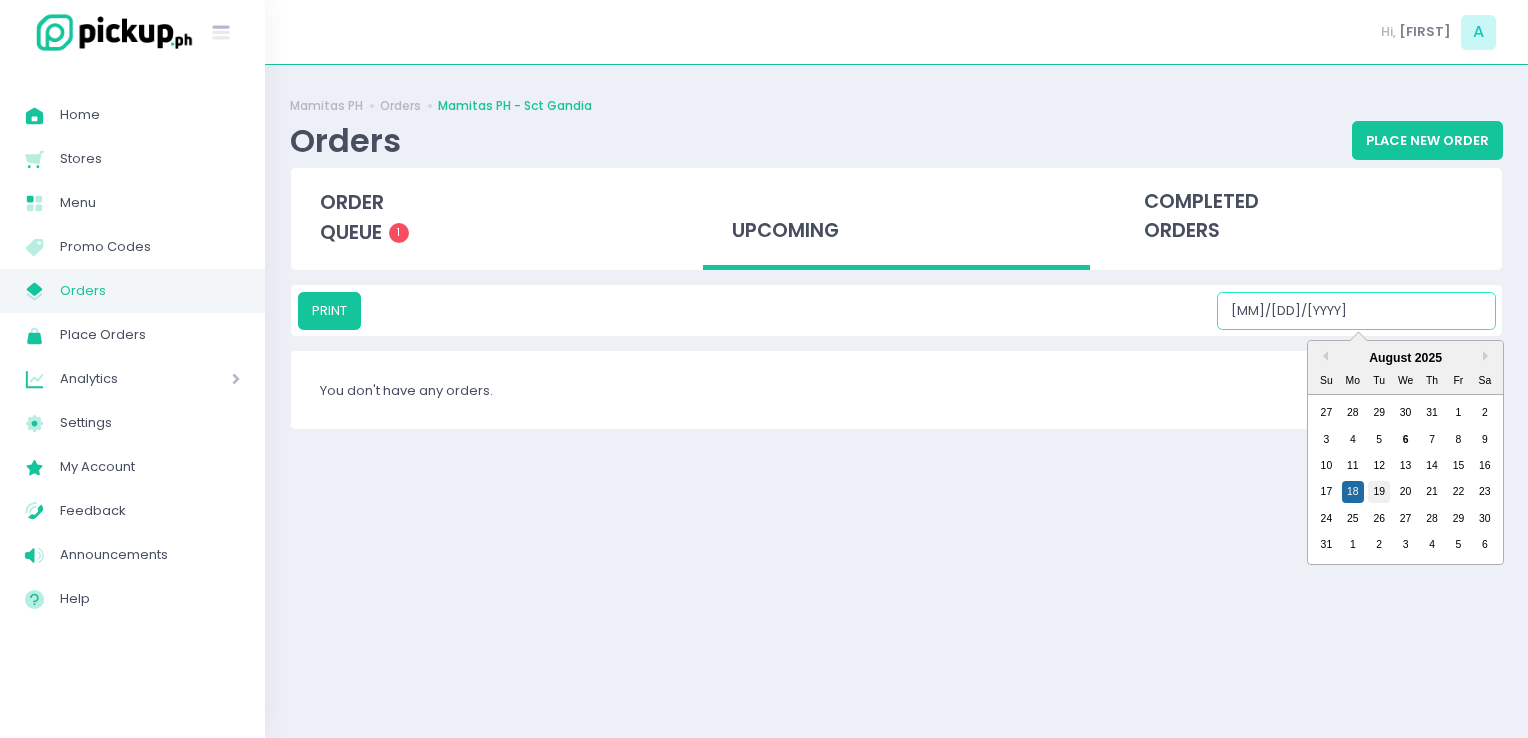 click on "19" at bounding box center (1379, 492) 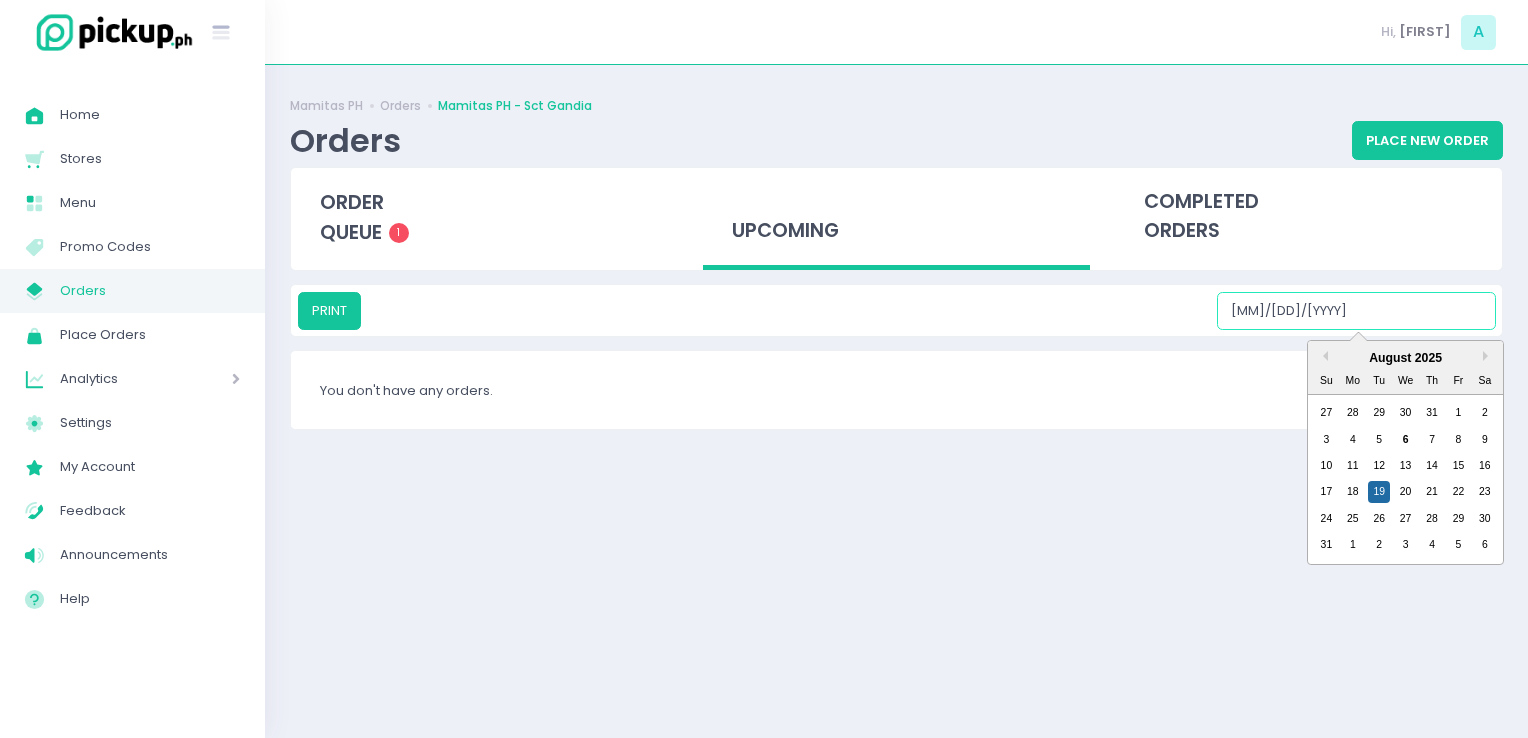 click on "[DATE]" at bounding box center (1356, 311) 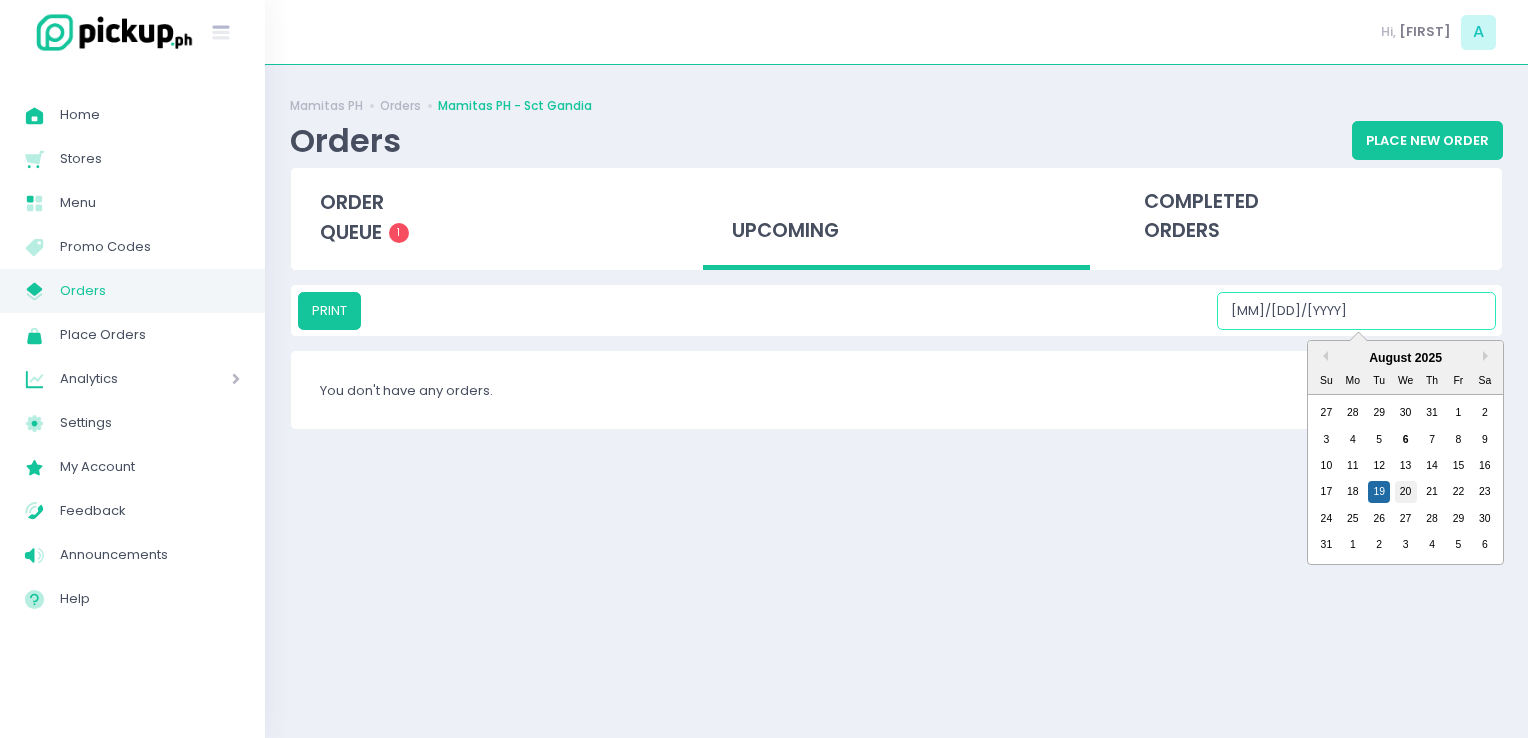 click on "20" at bounding box center (1406, 492) 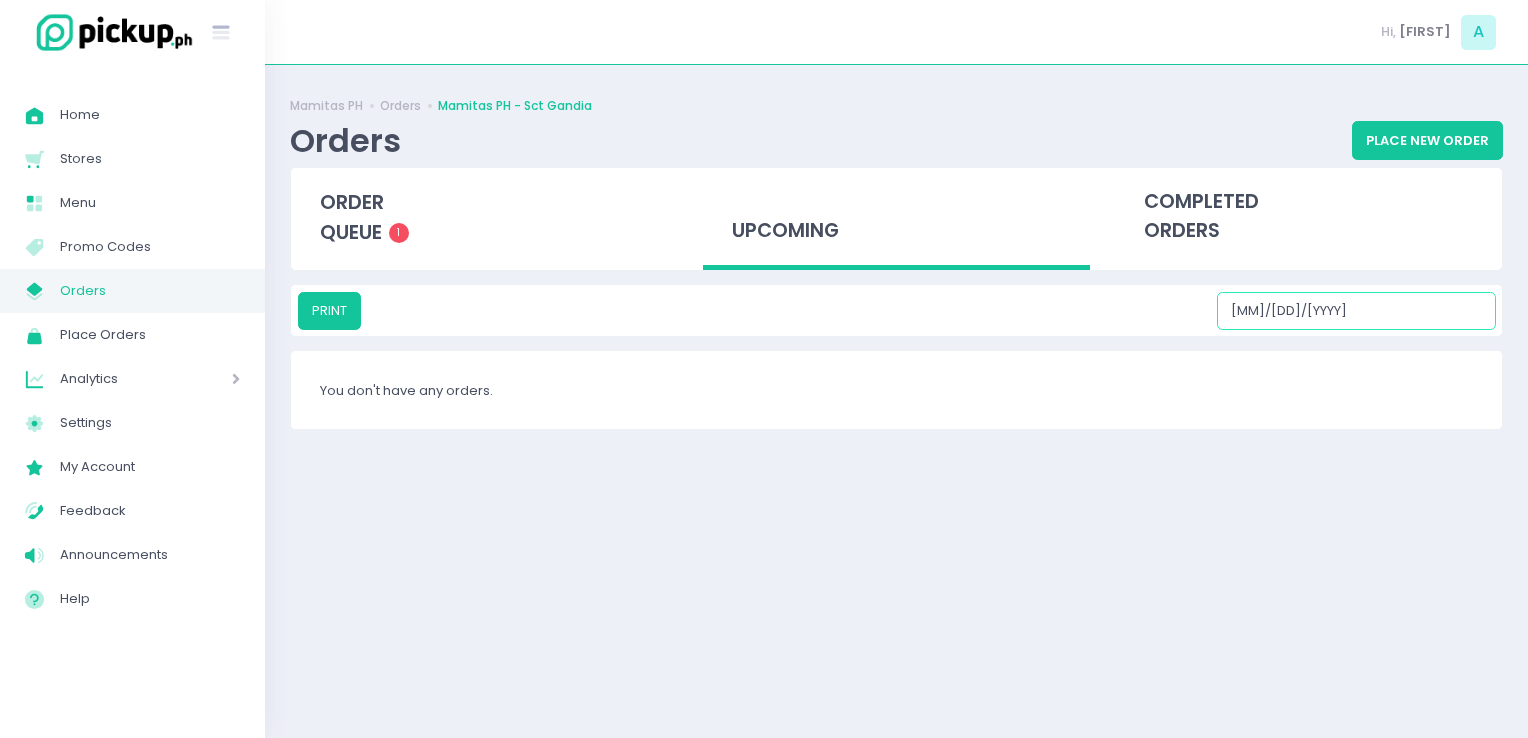click on "[DATE]" at bounding box center (1356, 311) 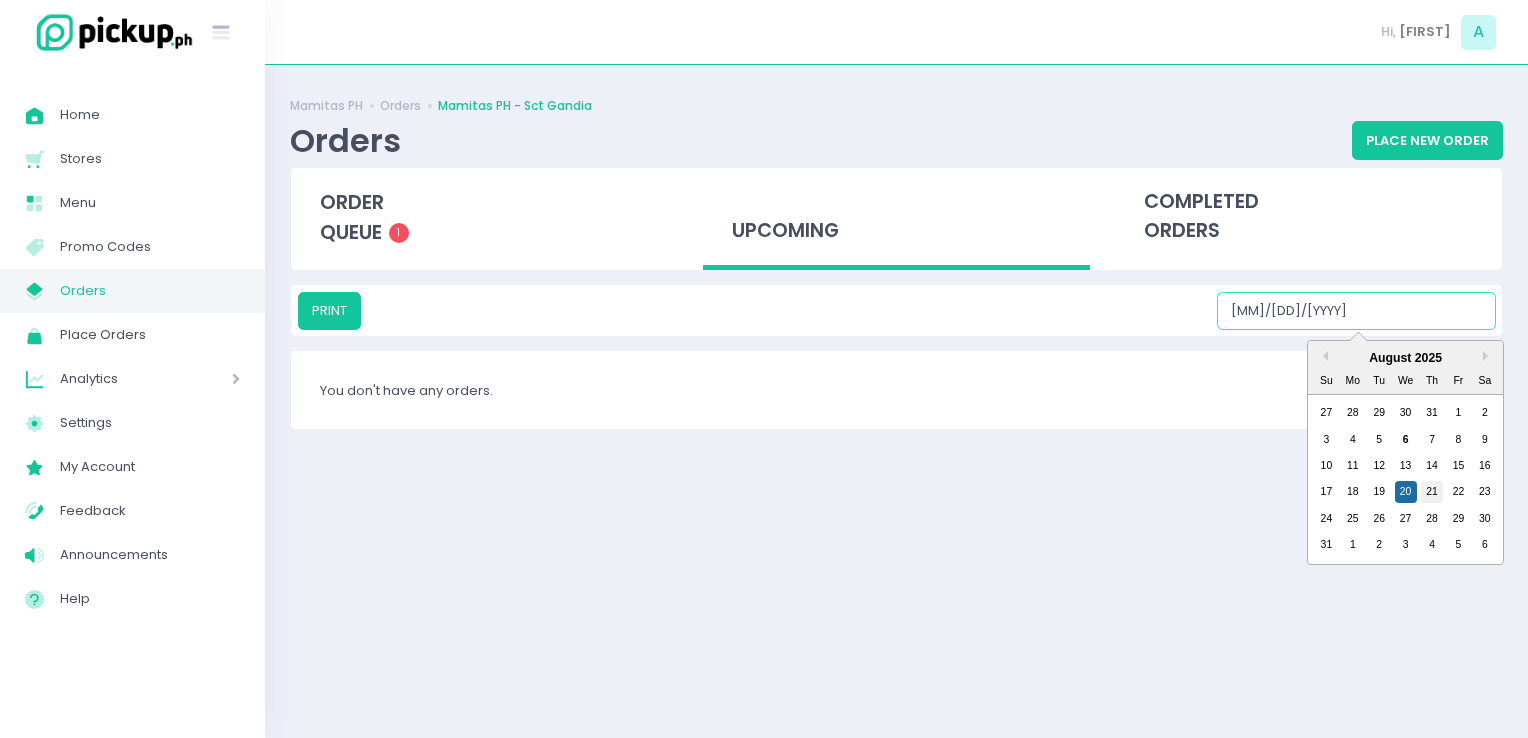click on "21" at bounding box center [1432, 492] 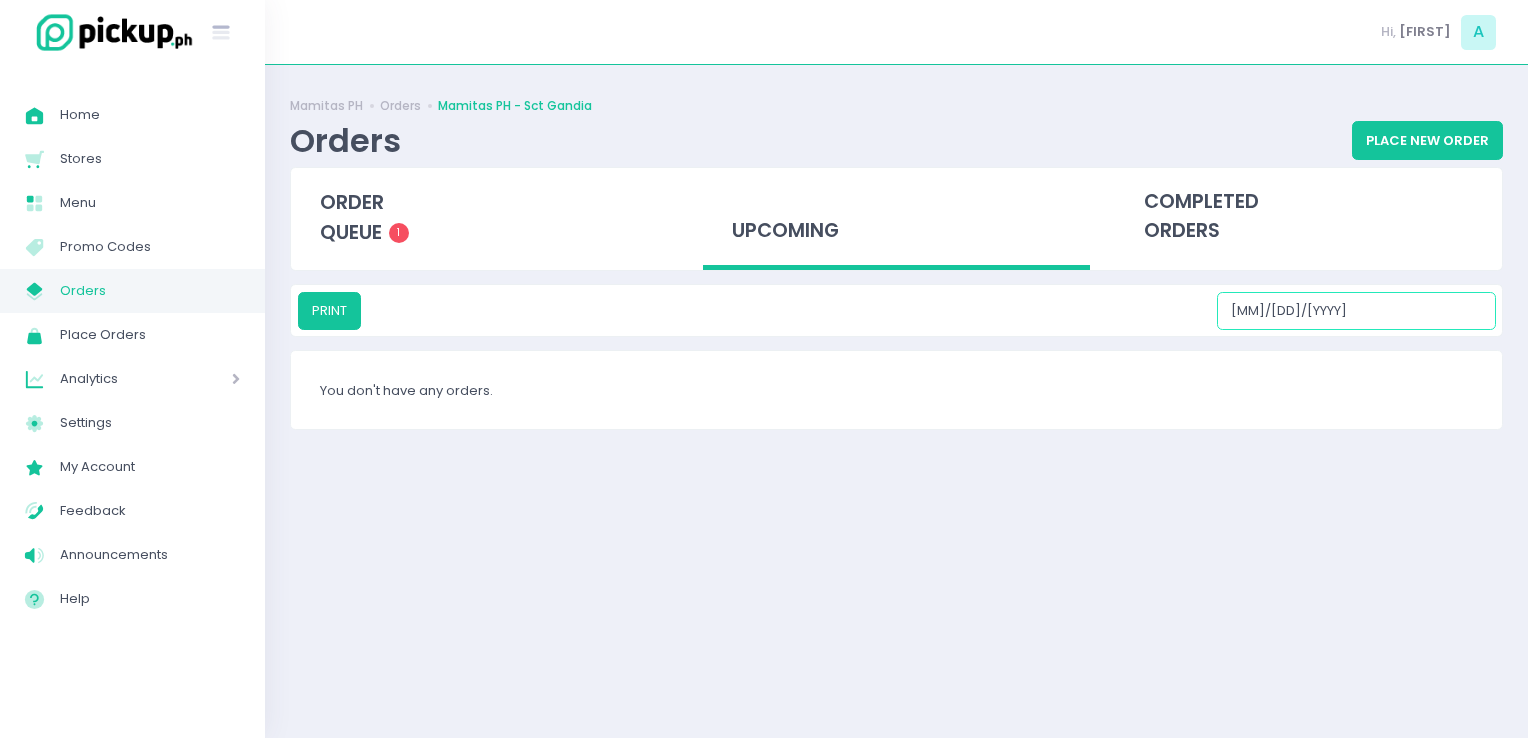 click on "[DATE]" at bounding box center (1356, 311) 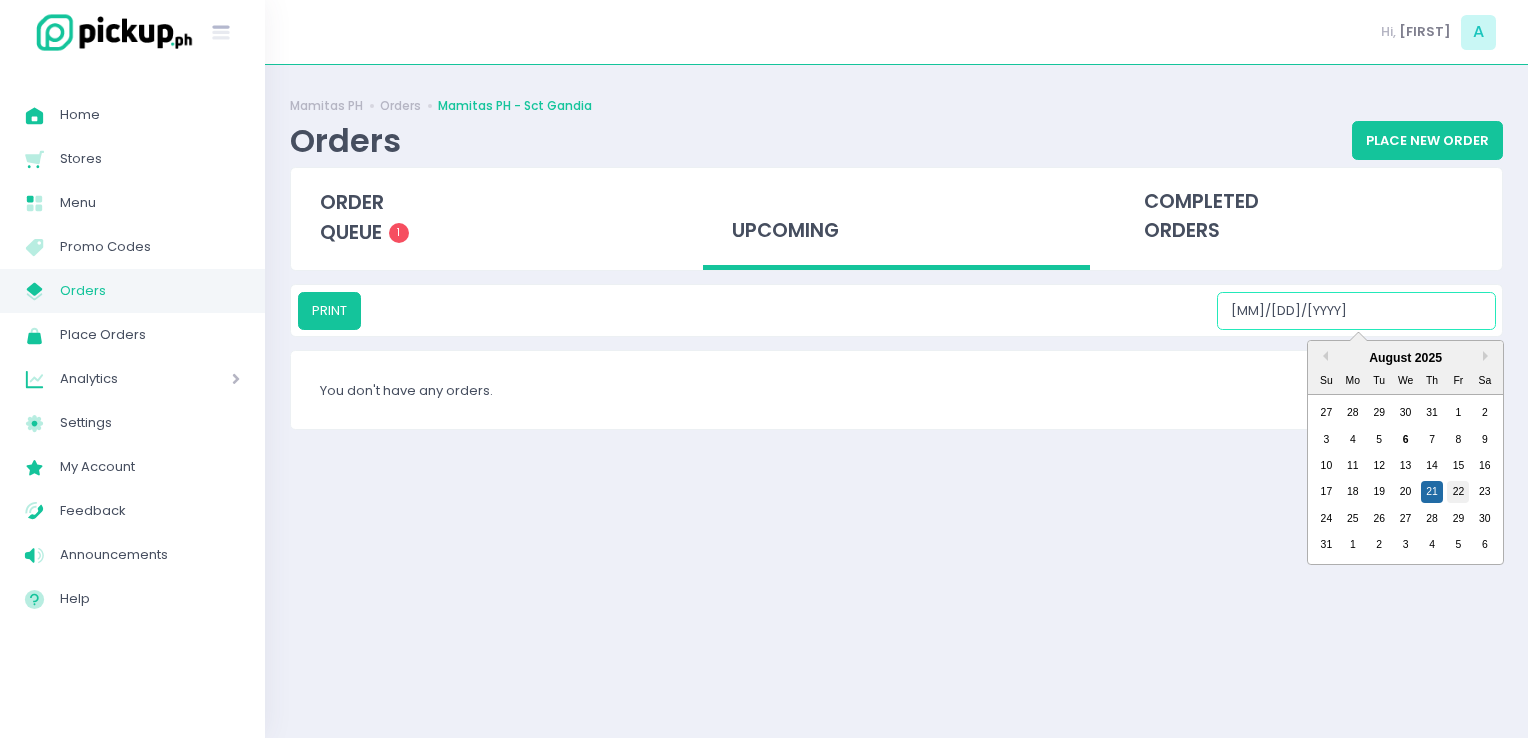 click on "22" at bounding box center (1458, 492) 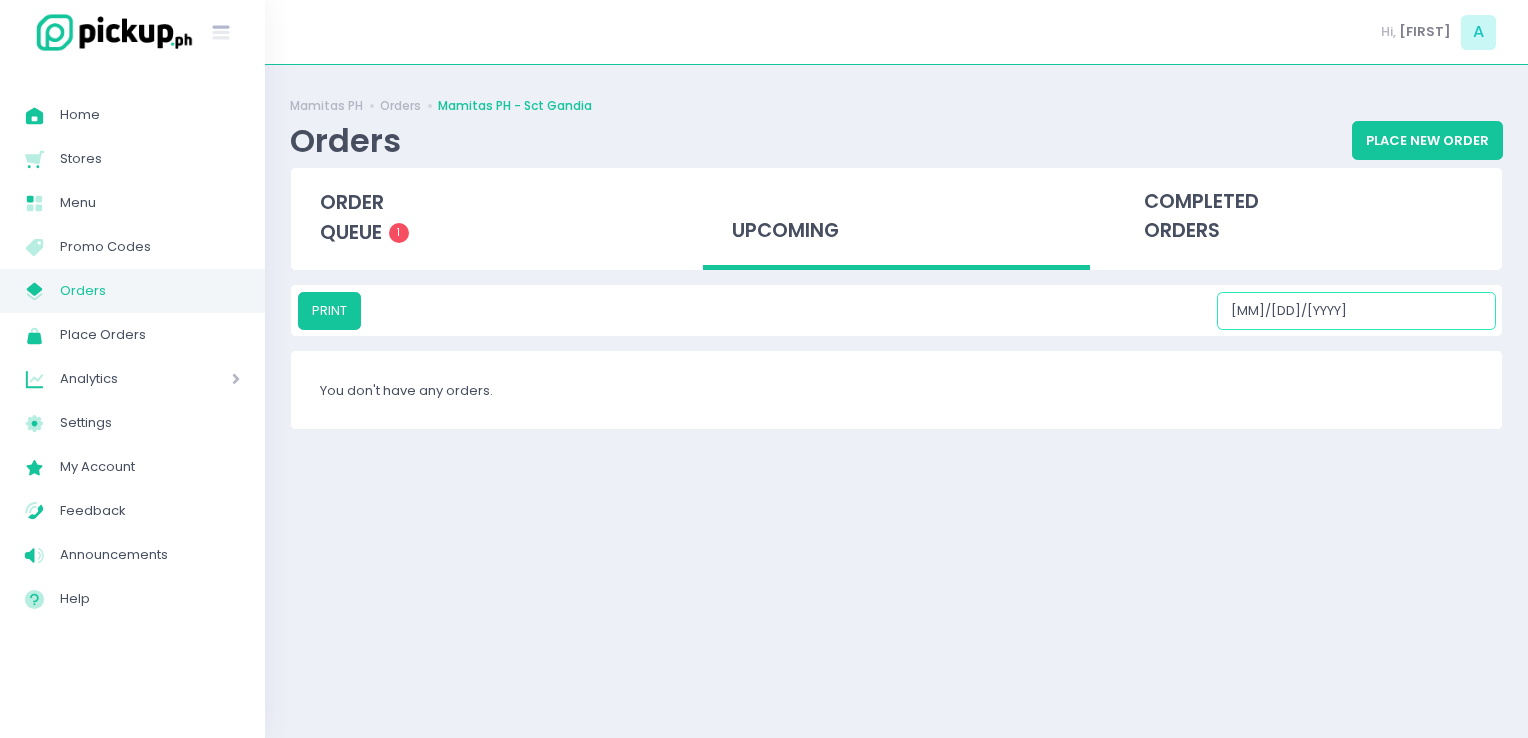 click on "[DATE]" at bounding box center [1356, 311] 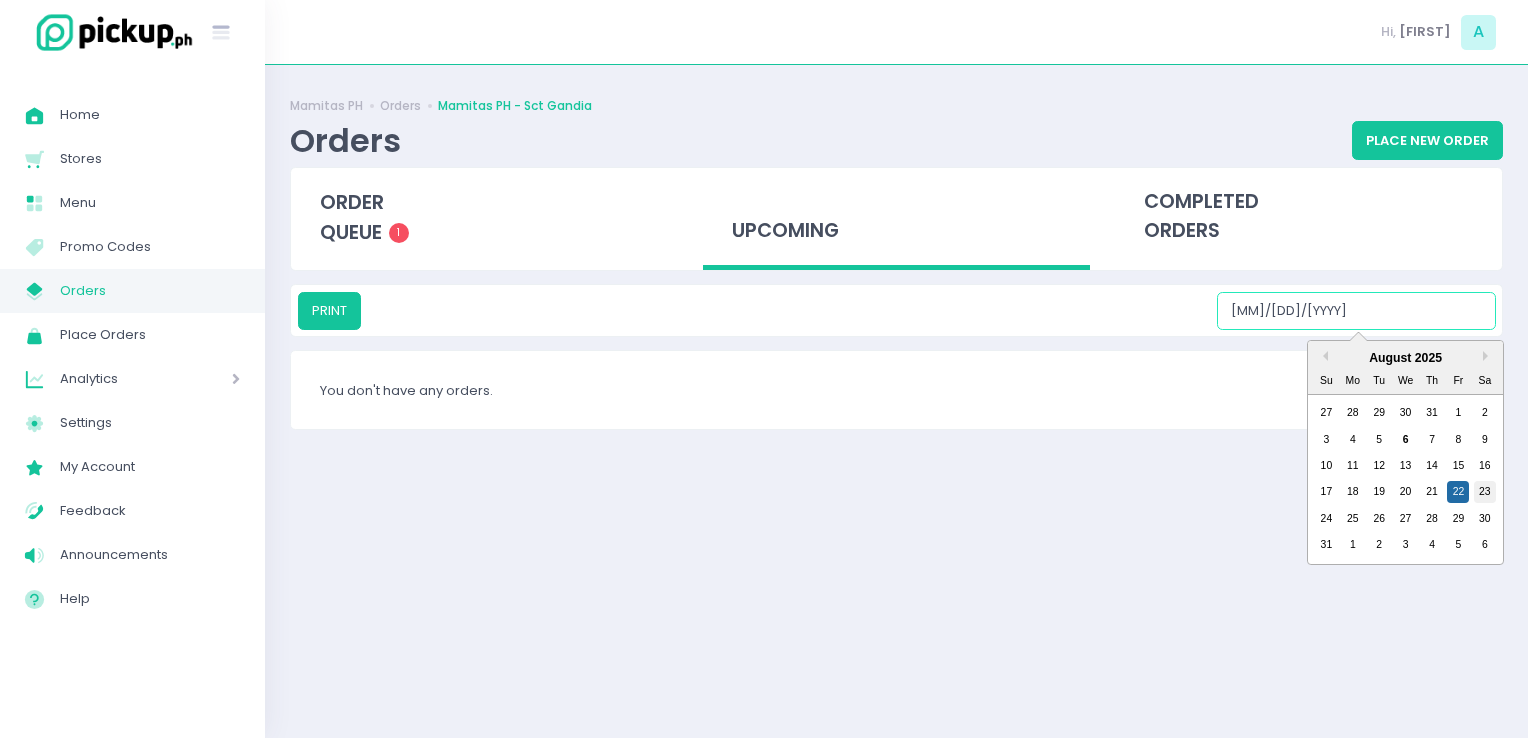 click on "23" at bounding box center (1485, 492) 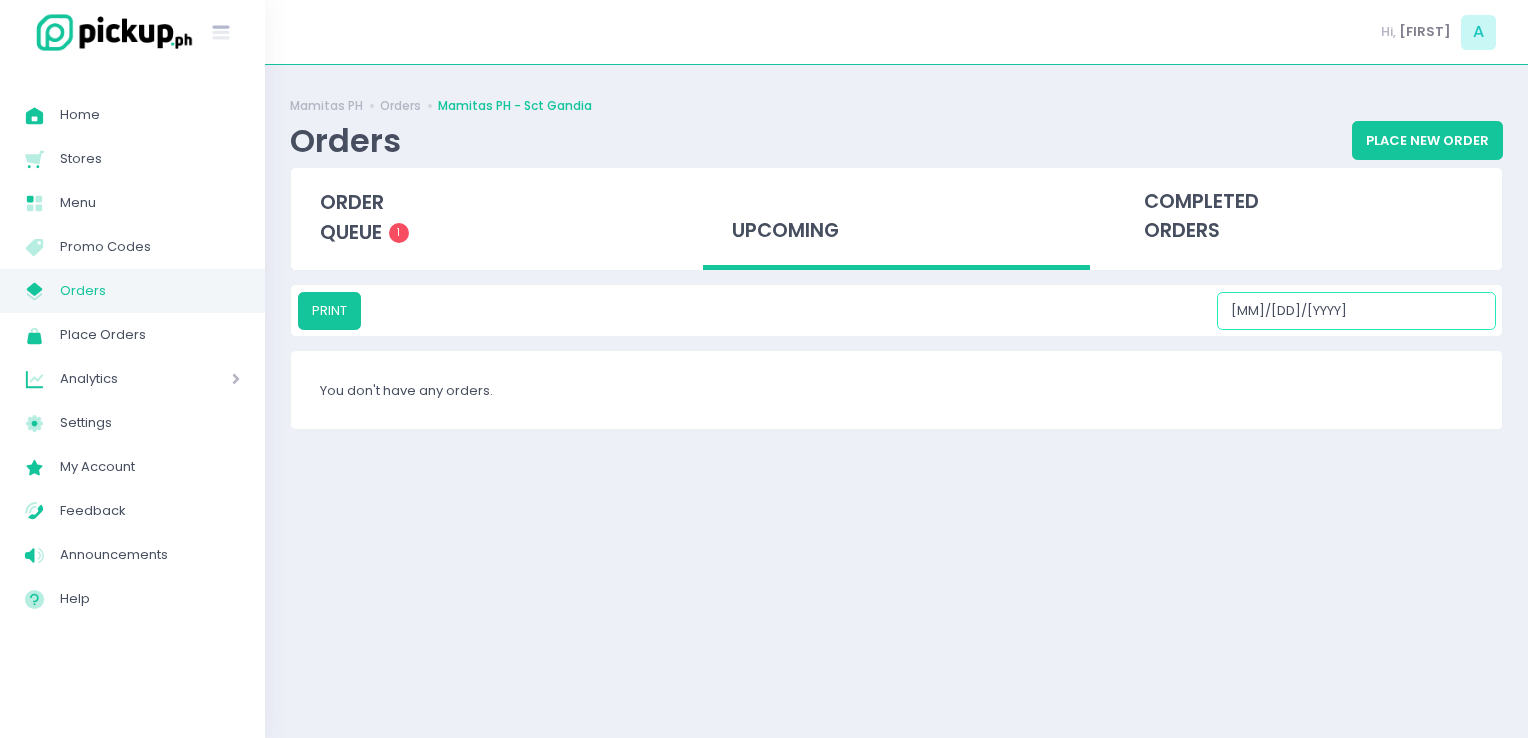 click on "[DATE]" at bounding box center [1356, 311] 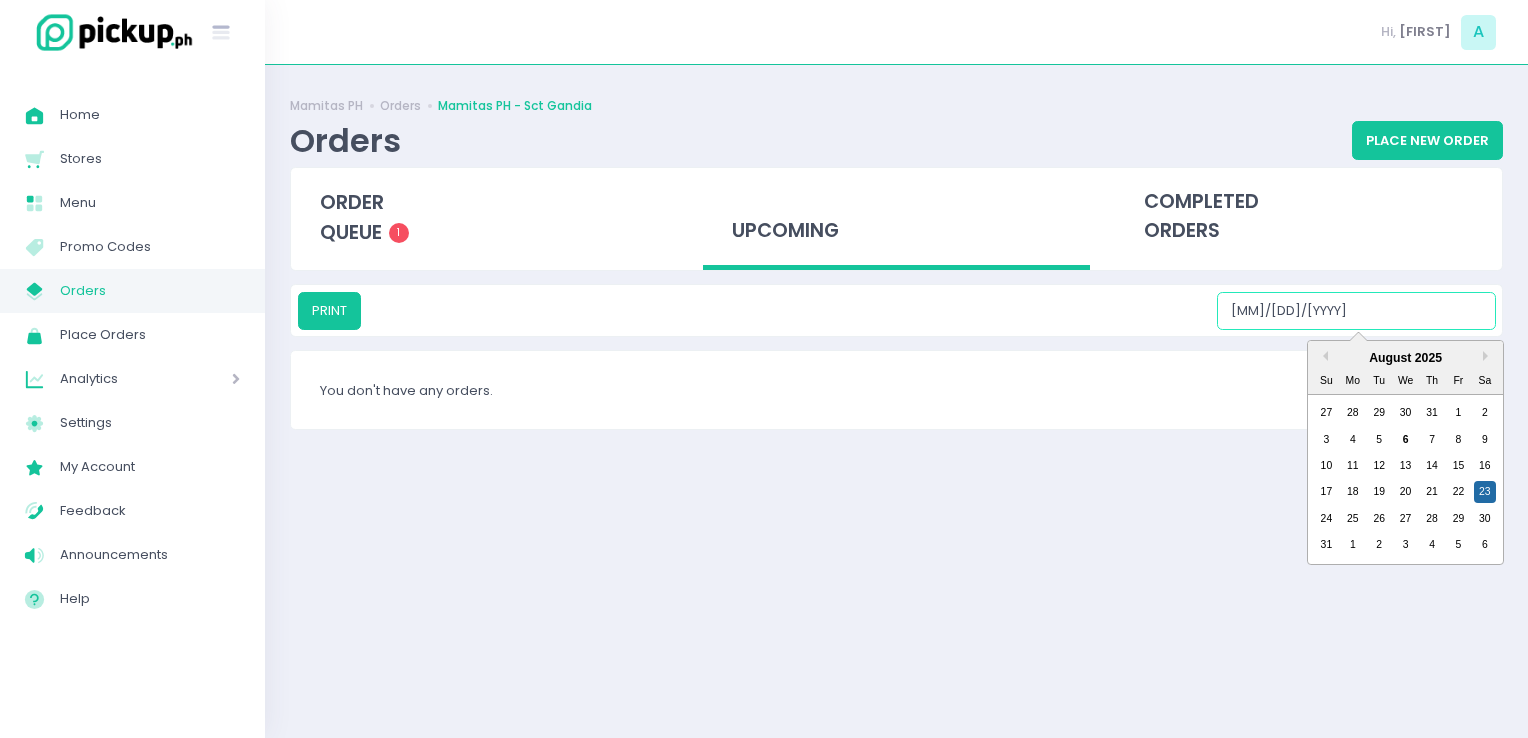 click on "24 25 26 27 28 29 30" at bounding box center (1405, 519) 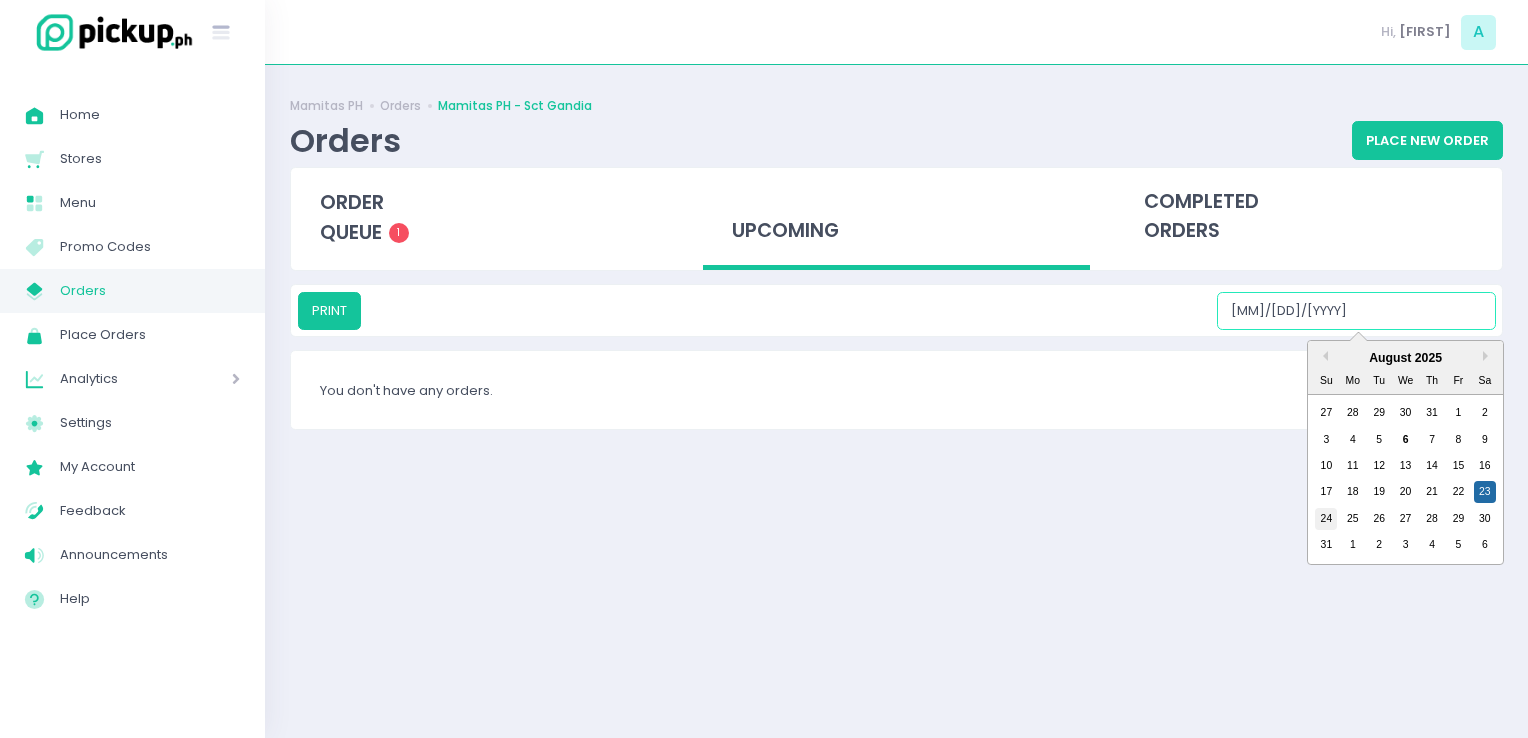 click on "24" at bounding box center (1326, 519) 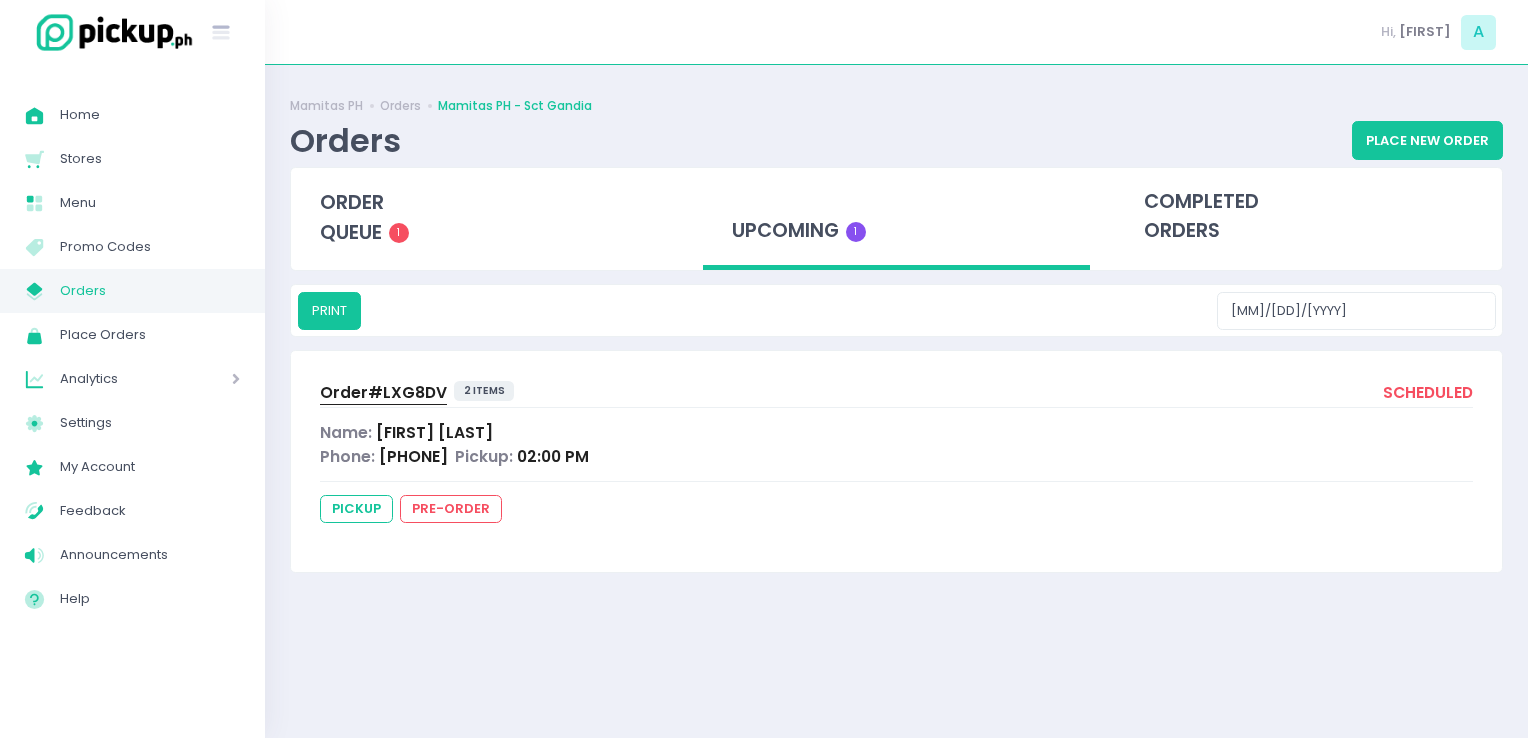 click on "PRINT 08/24/2025" at bounding box center (896, 310) 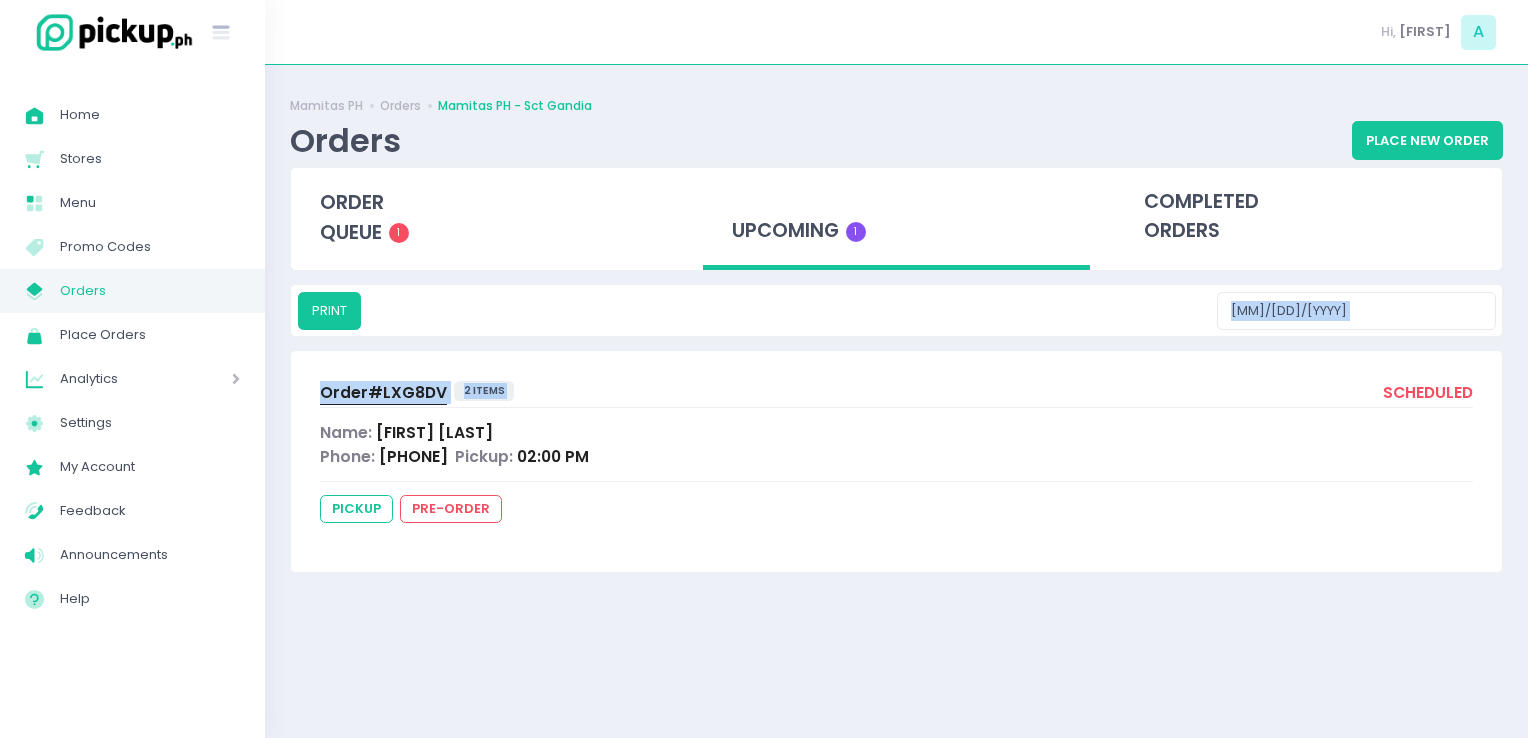 drag, startPoint x: 1343, startPoint y: 357, endPoint x: 1351, endPoint y: 318, distance: 39.812057 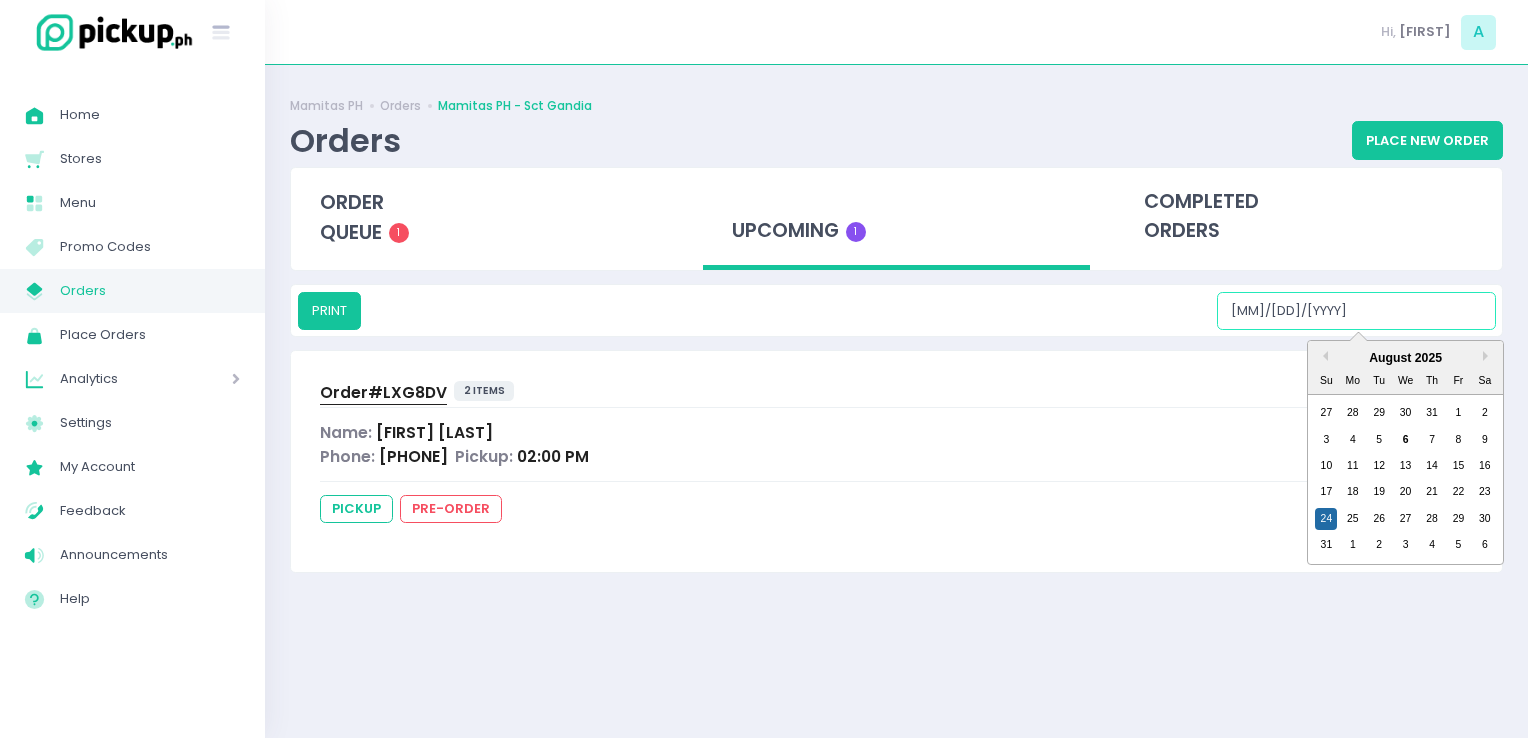click on "[DATE]" at bounding box center [1356, 311] 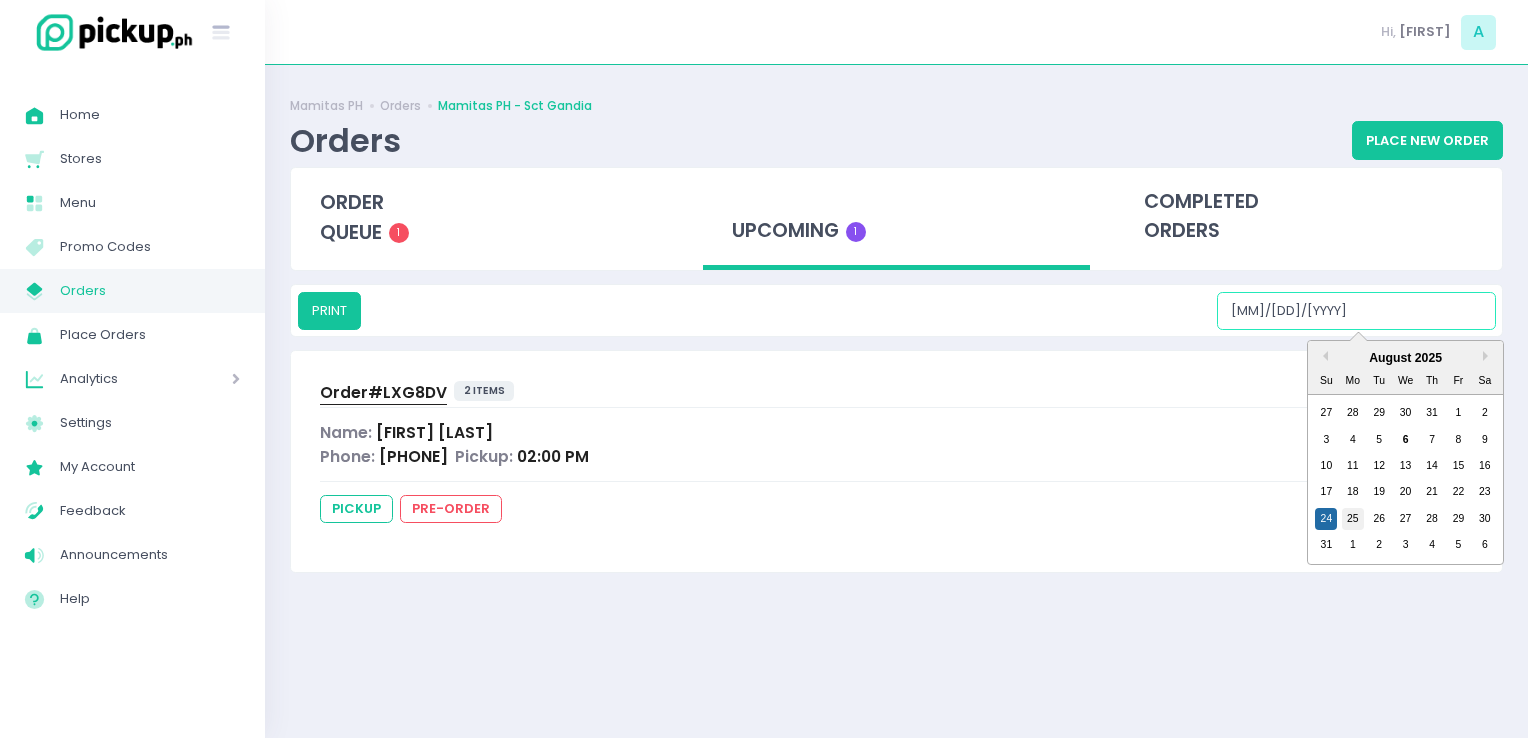 click on "25" at bounding box center [1353, 519] 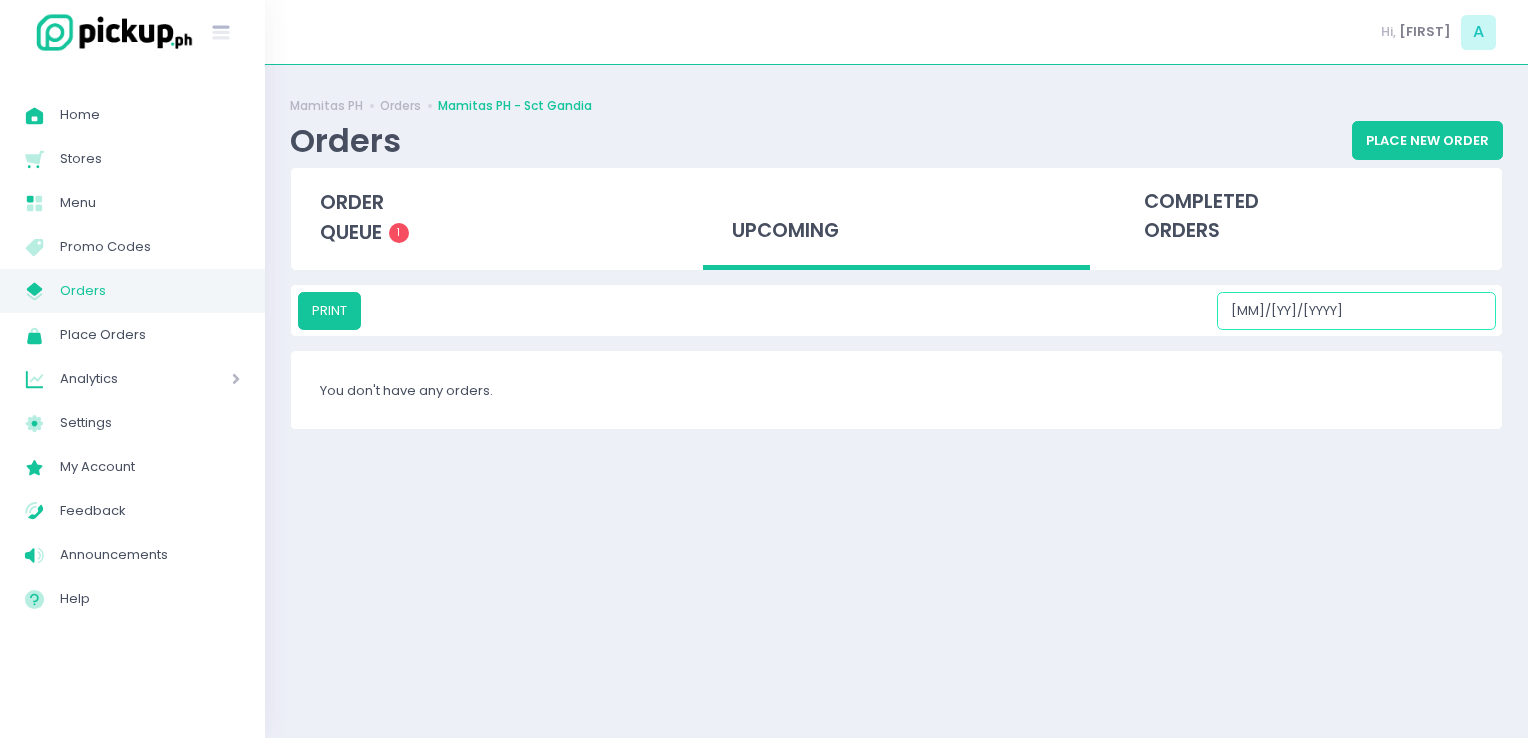 click on "[DATE]" at bounding box center [1356, 311] 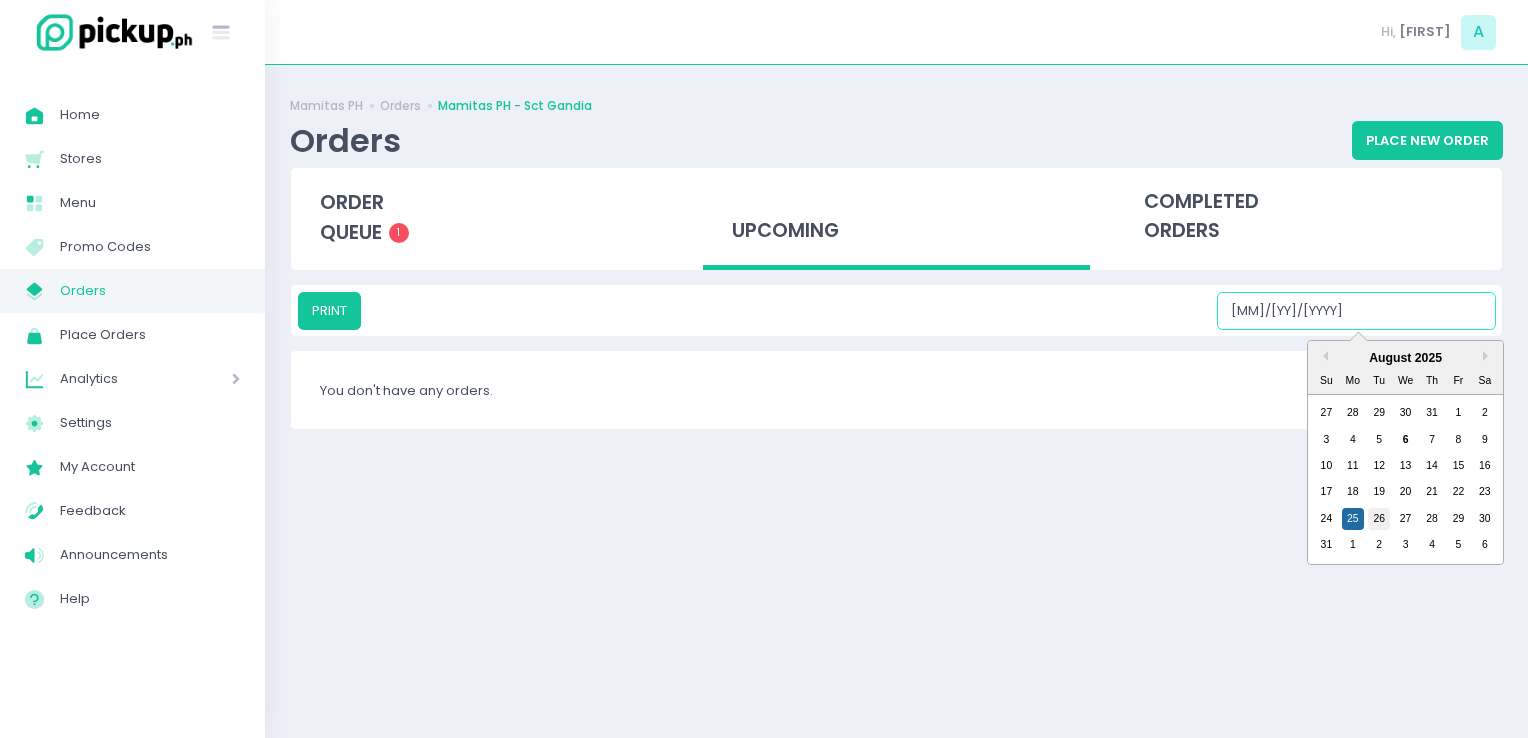 click on "26" at bounding box center [1379, 519] 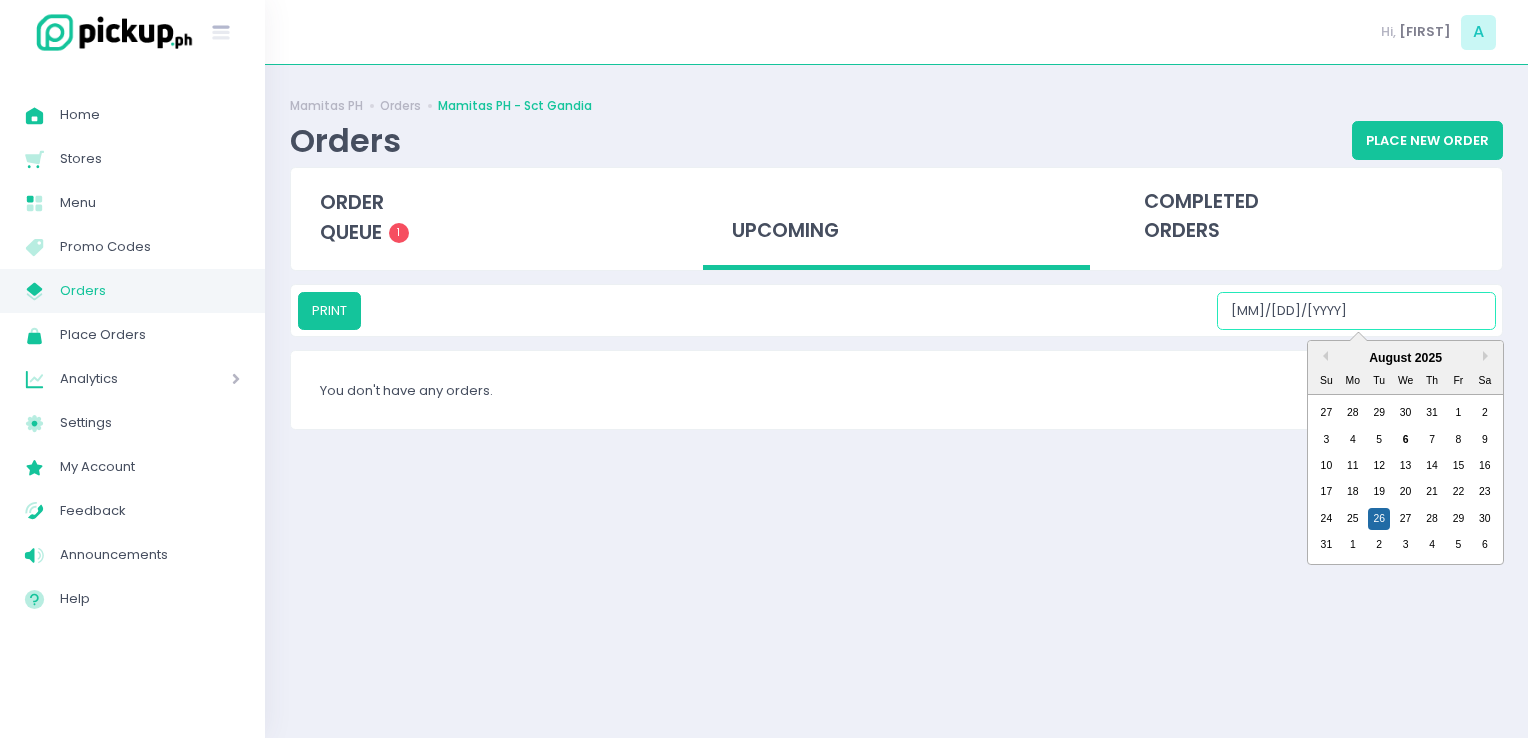 click on "[DATE]" at bounding box center [1356, 311] 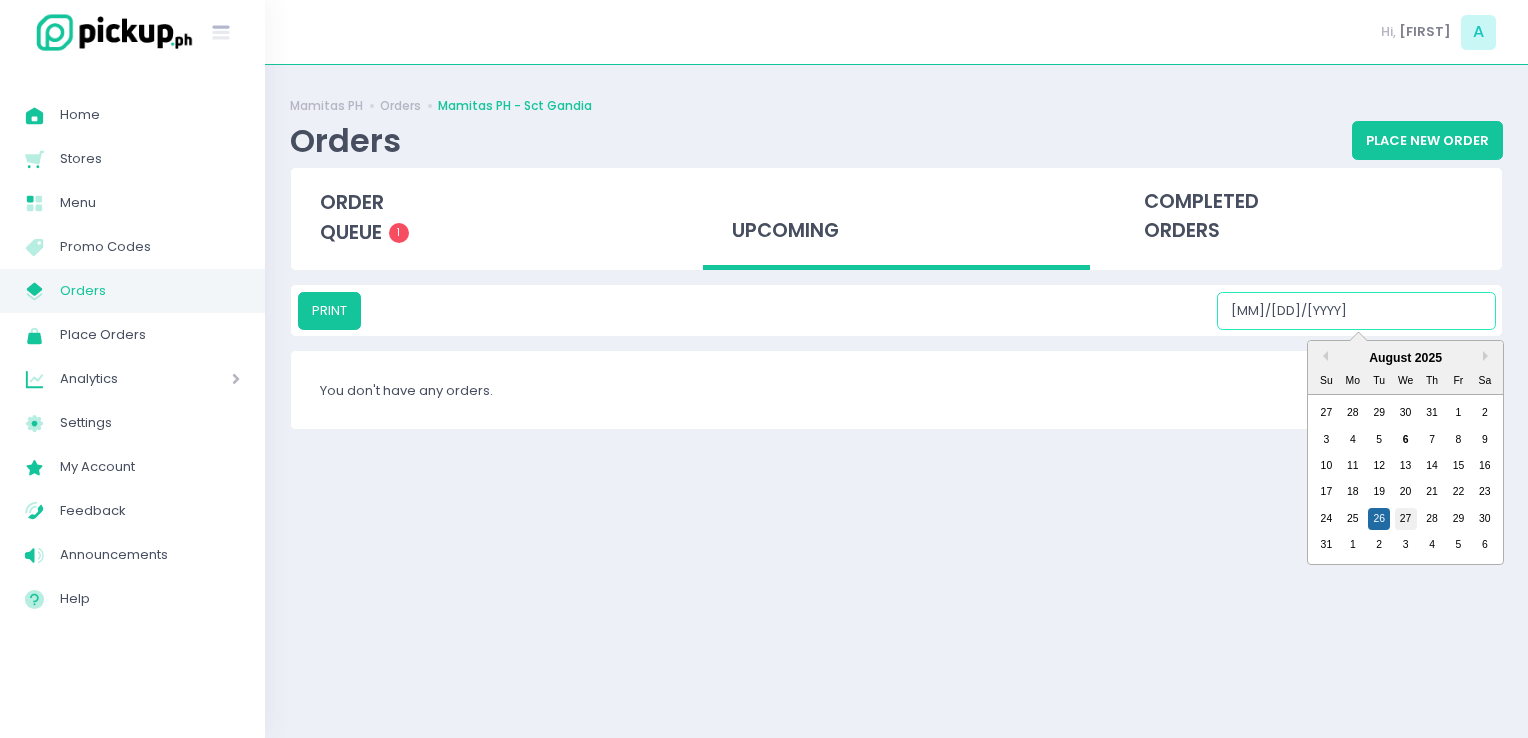 click on "27" at bounding box center (1406, 519) 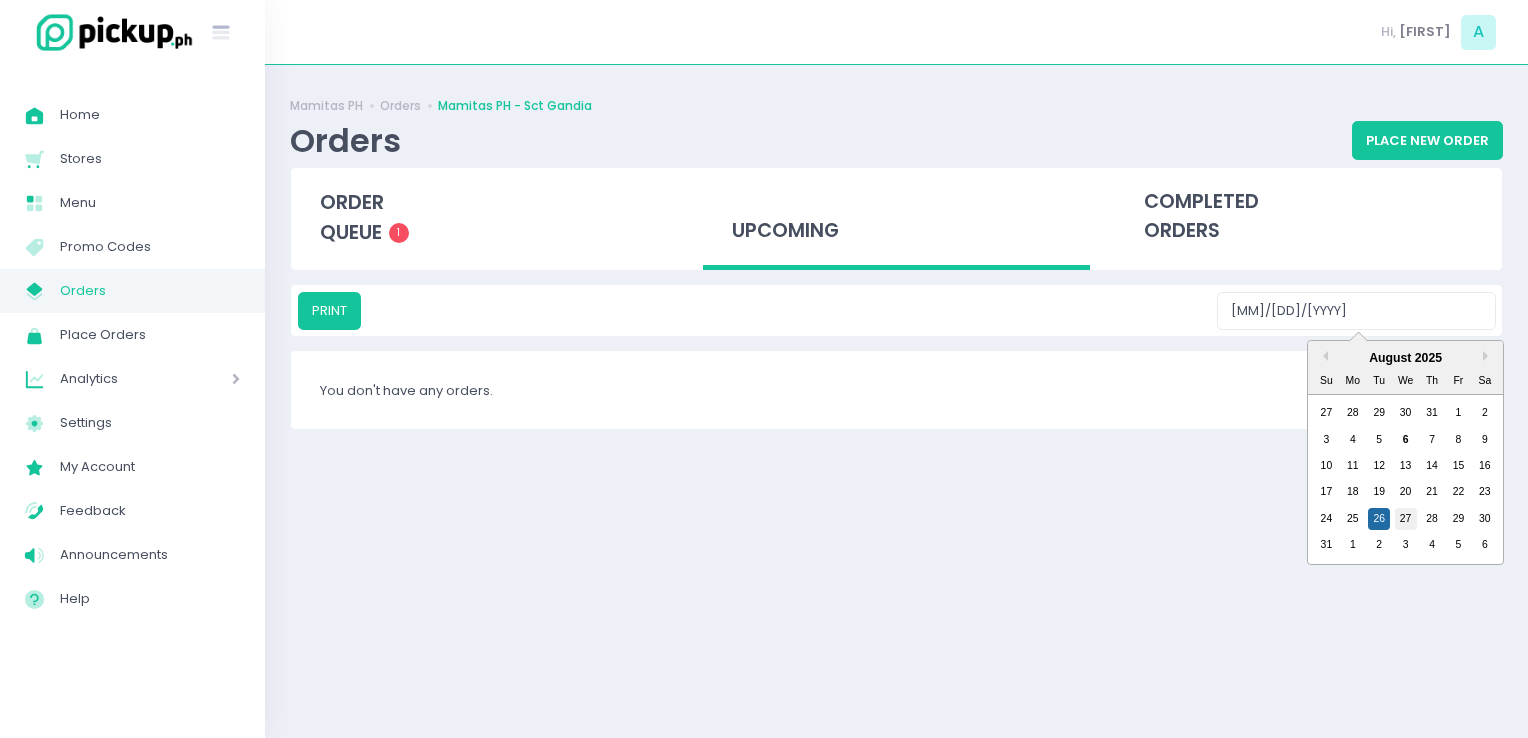 type on "[DATE]" 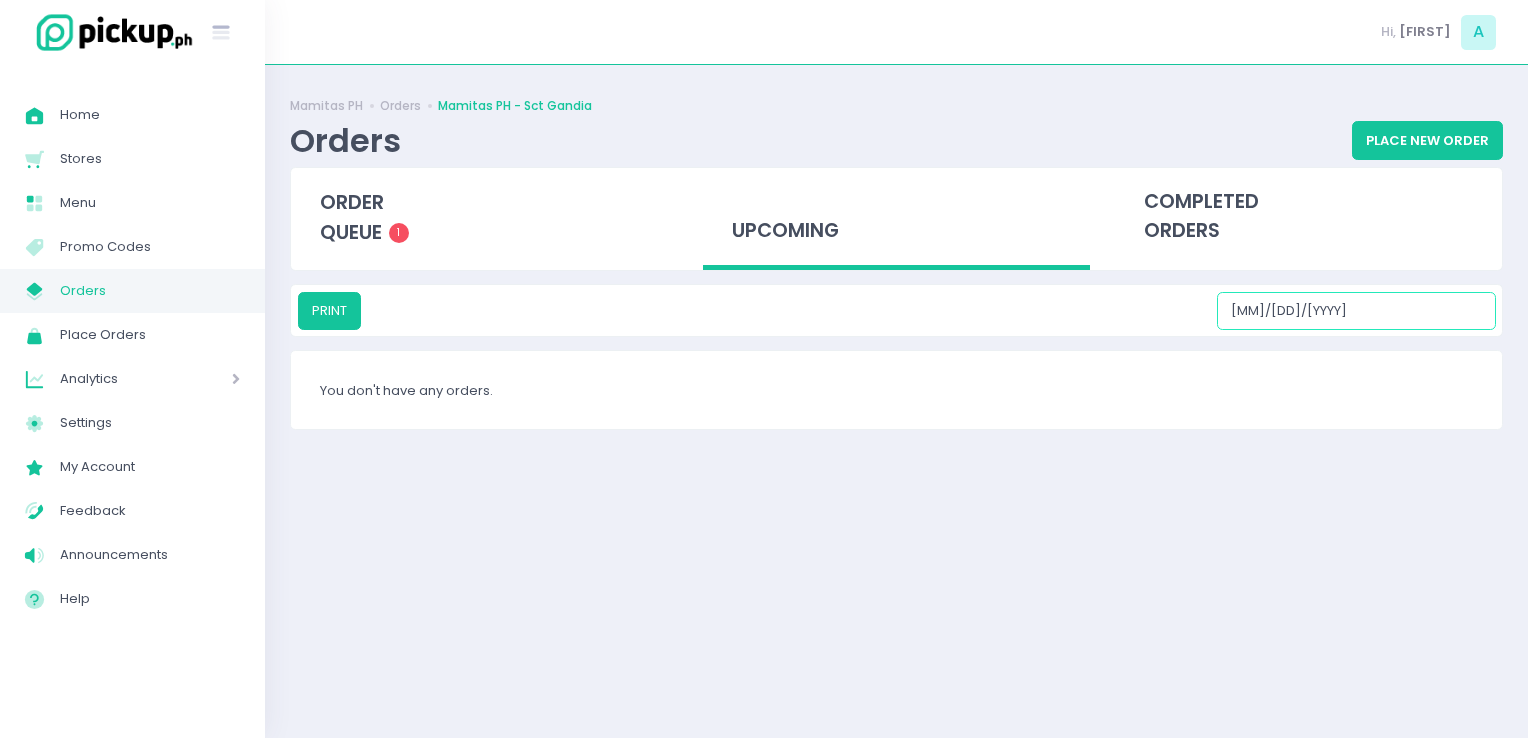 click on "[DATE]" at bounding box center (1356, 311) 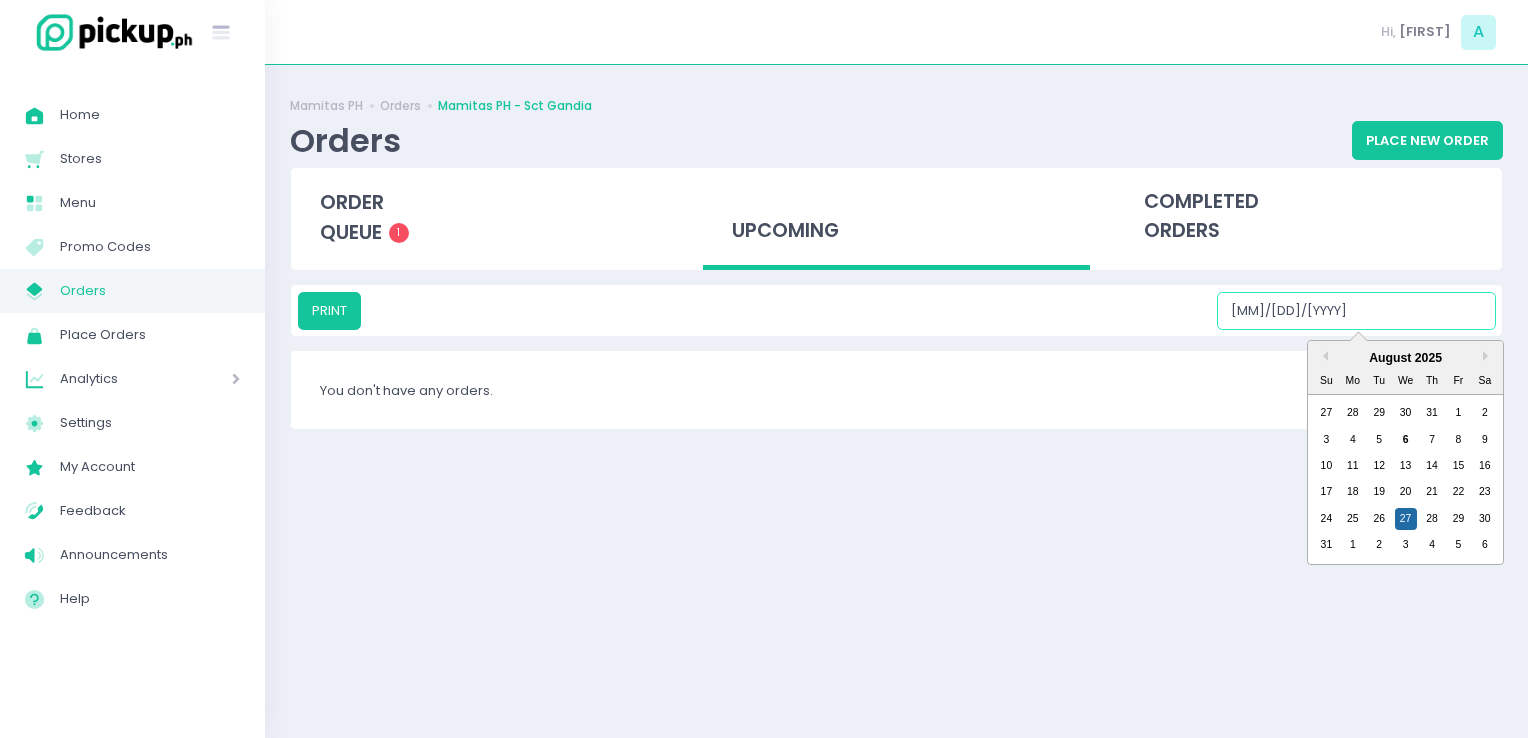 click on "31 1 2 3 4 5 6" at bounding box center [1405, 545] 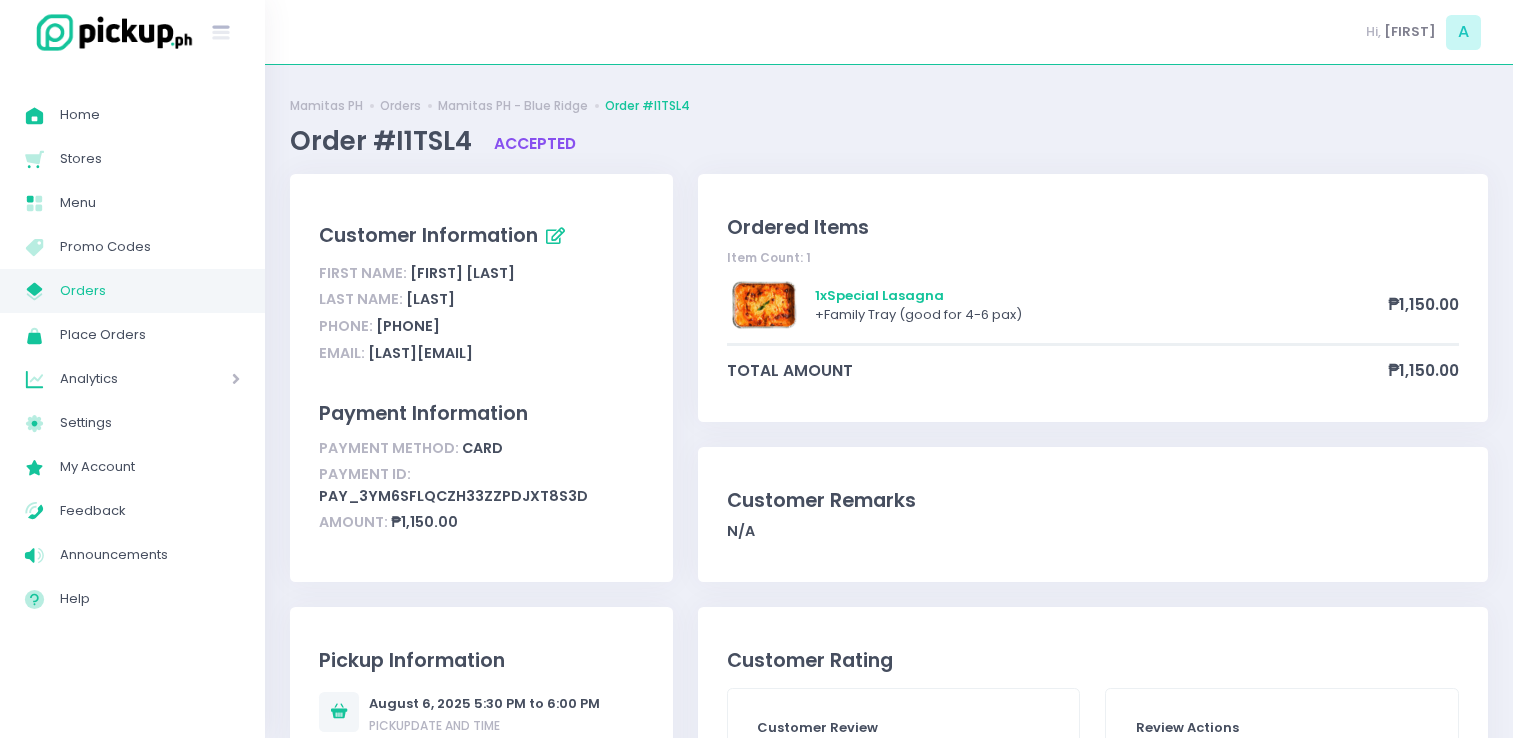 scroll, scrollTop: 0, scrollLeft: 0, axis: both 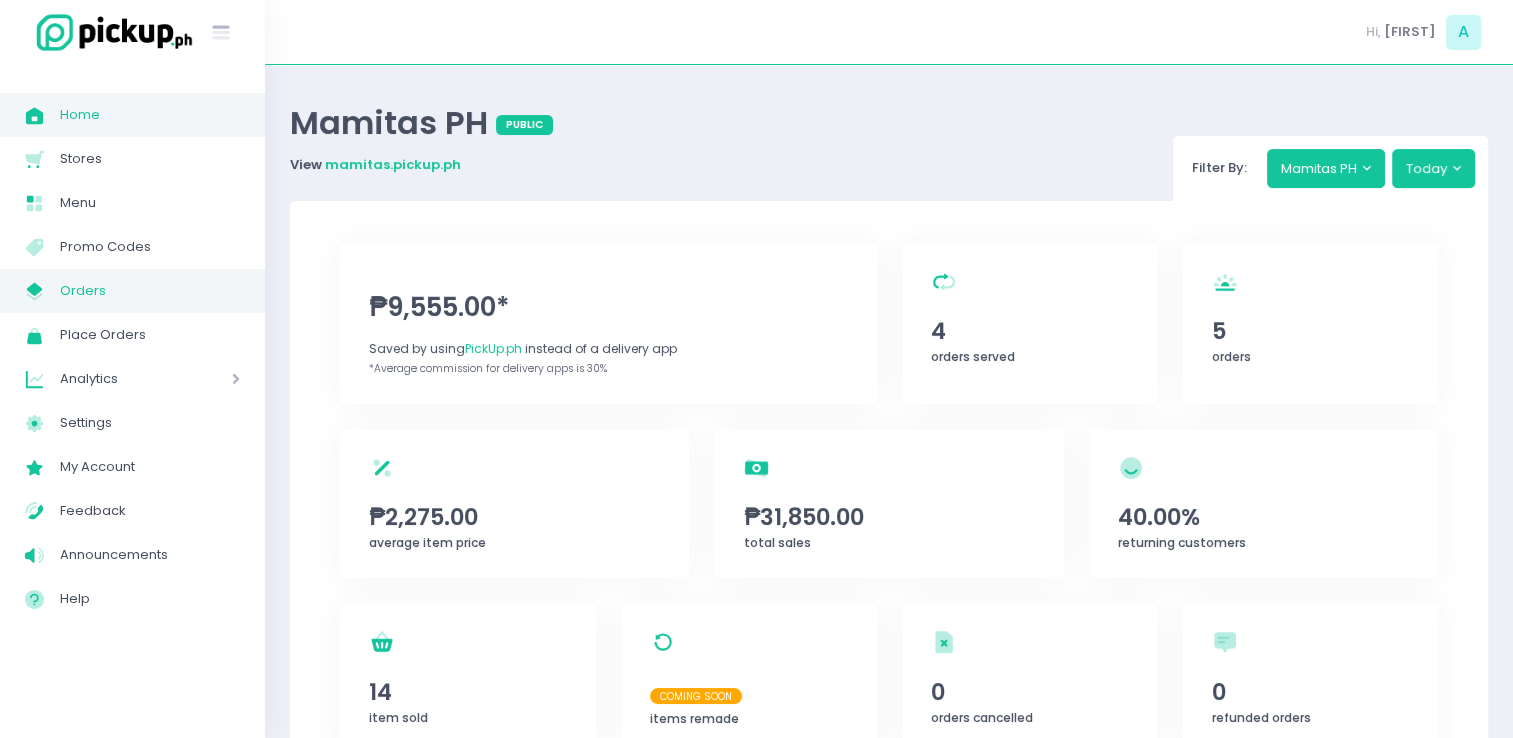 click on "Orders" at bounding box center (150, 291) 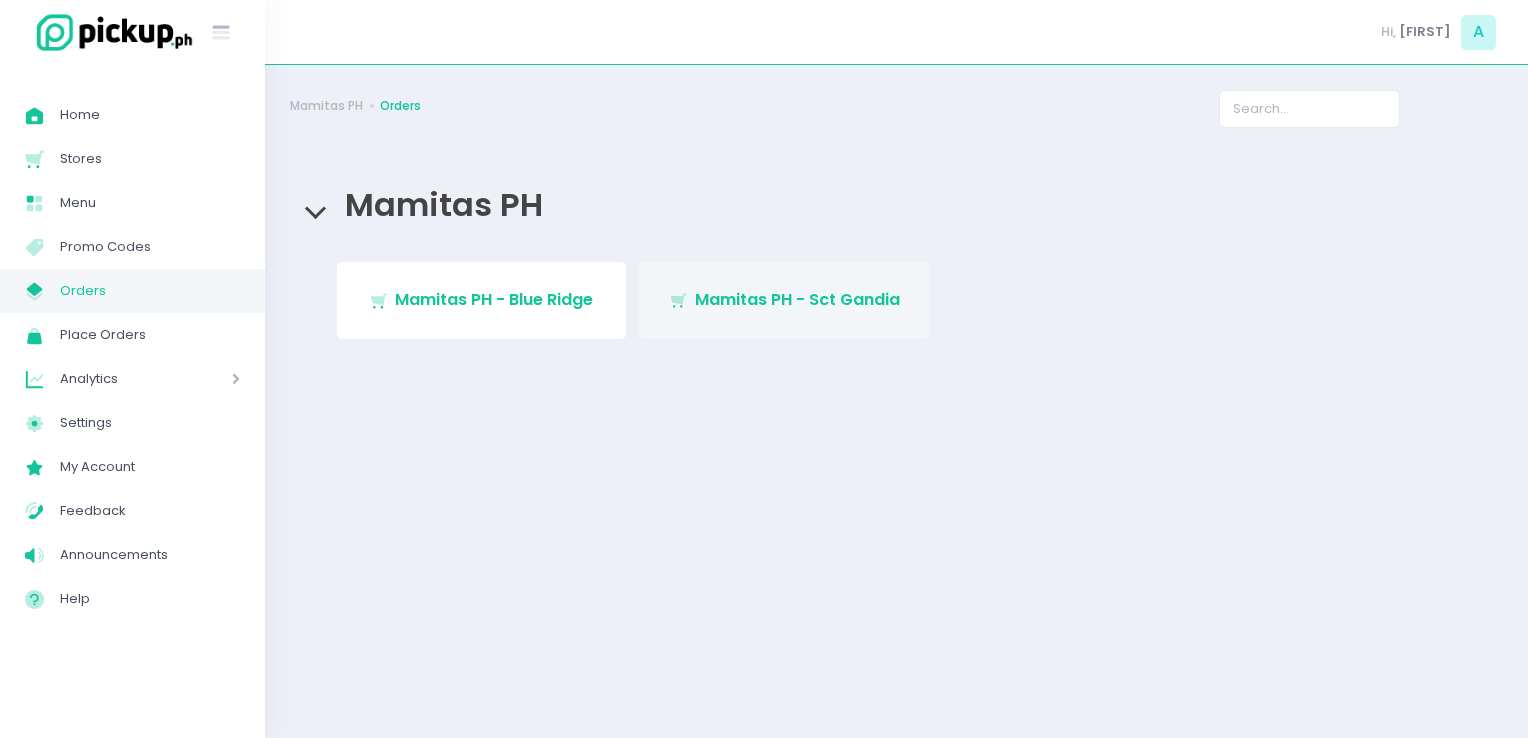 click on "Stockholm-icons / Shopping / Cart1 Created with Sketch. Mamitas PH - Sct Gandia" at bounding box center (784, 300) 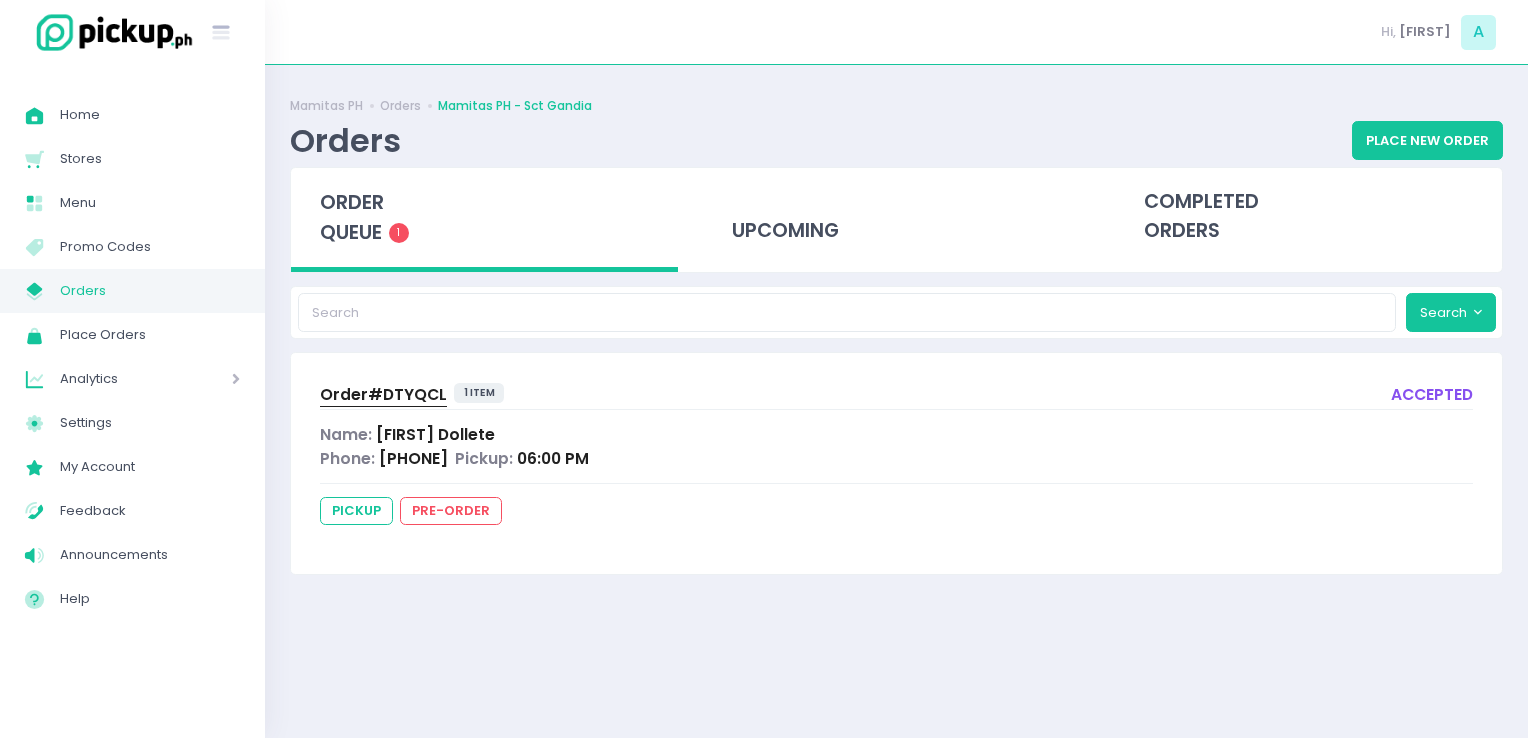 click on "Order# DTYQCL" at bounding box center [383, 394] 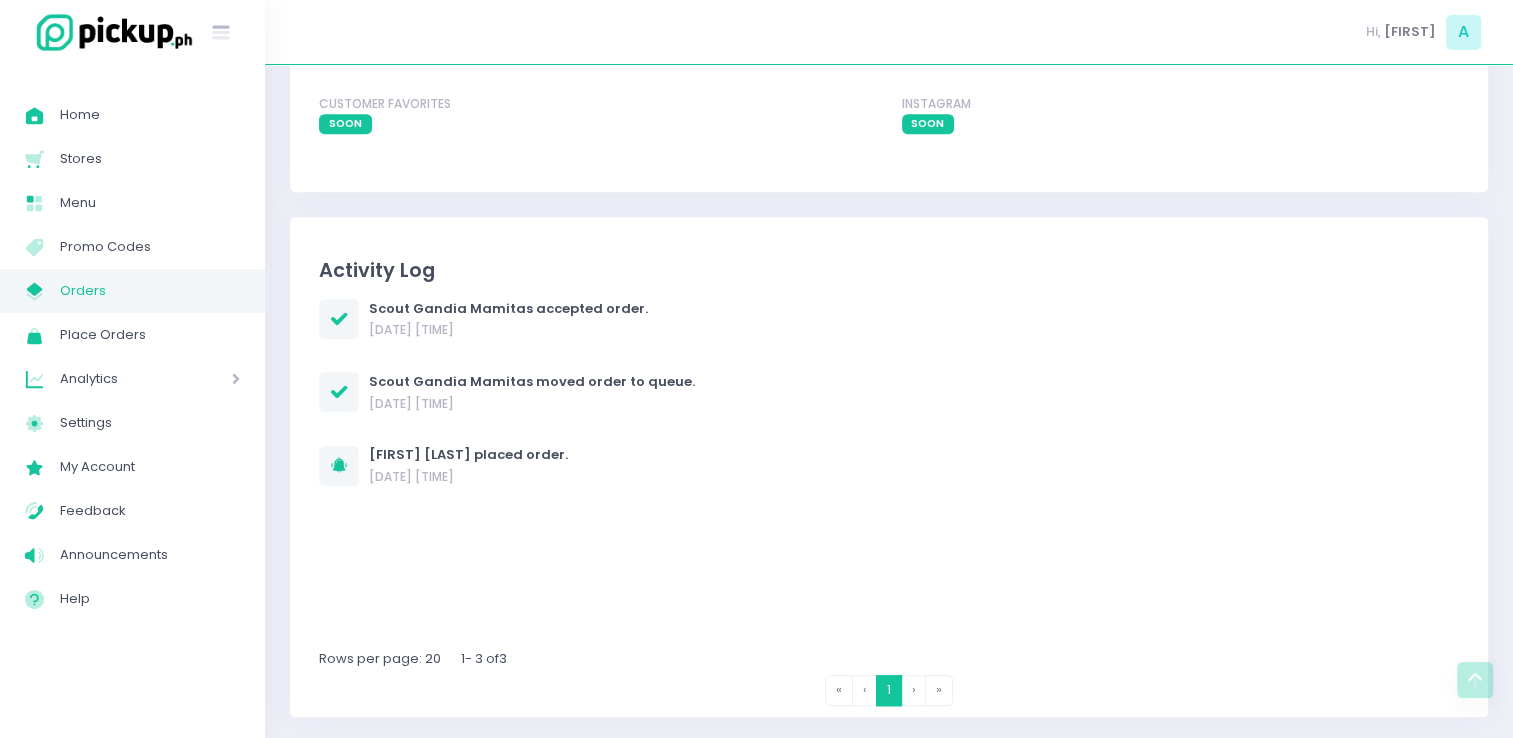 scroll, scrollTop: 0, scrollLeft: 0, axis: both 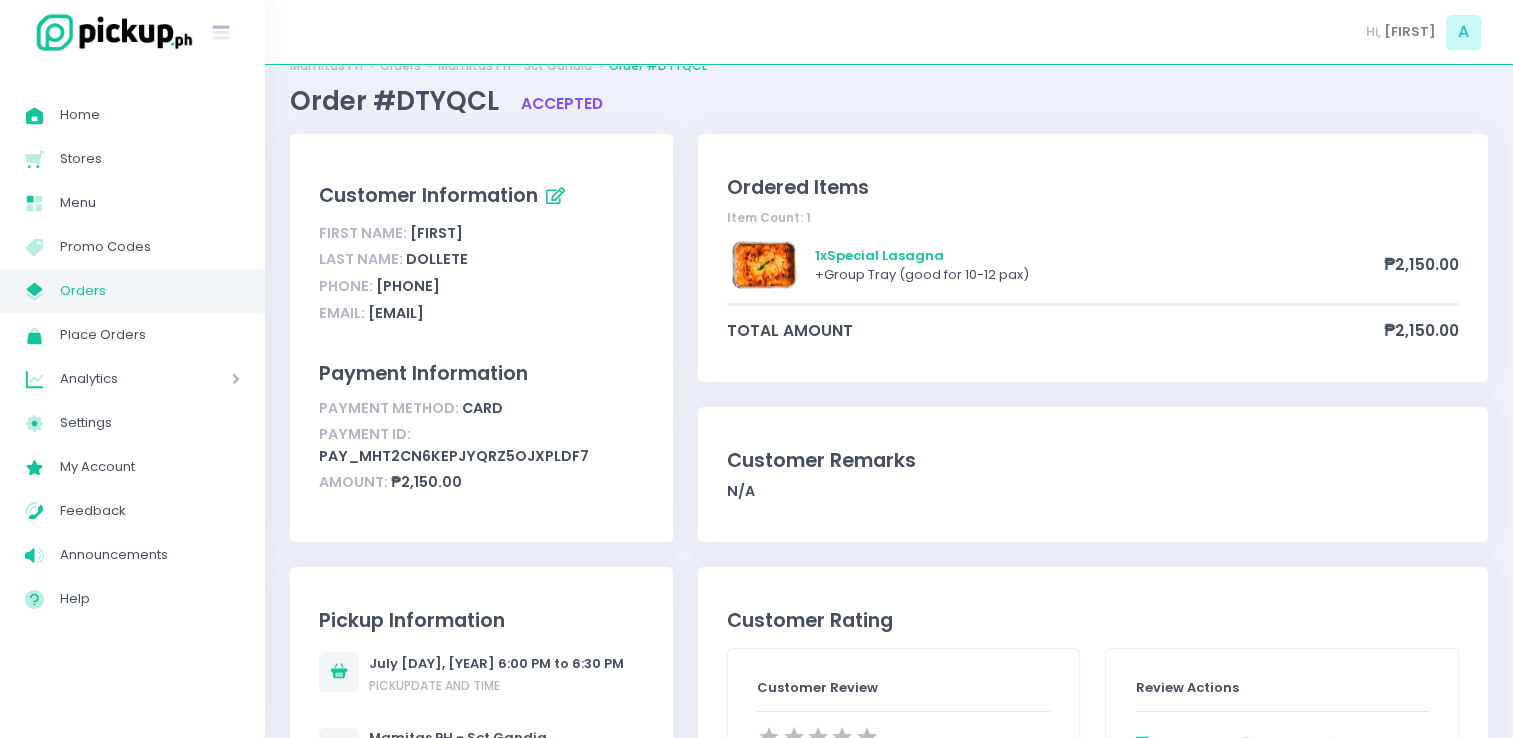 click on "My Store Created with Sketch. Orders" at bounding box center (132, 291) 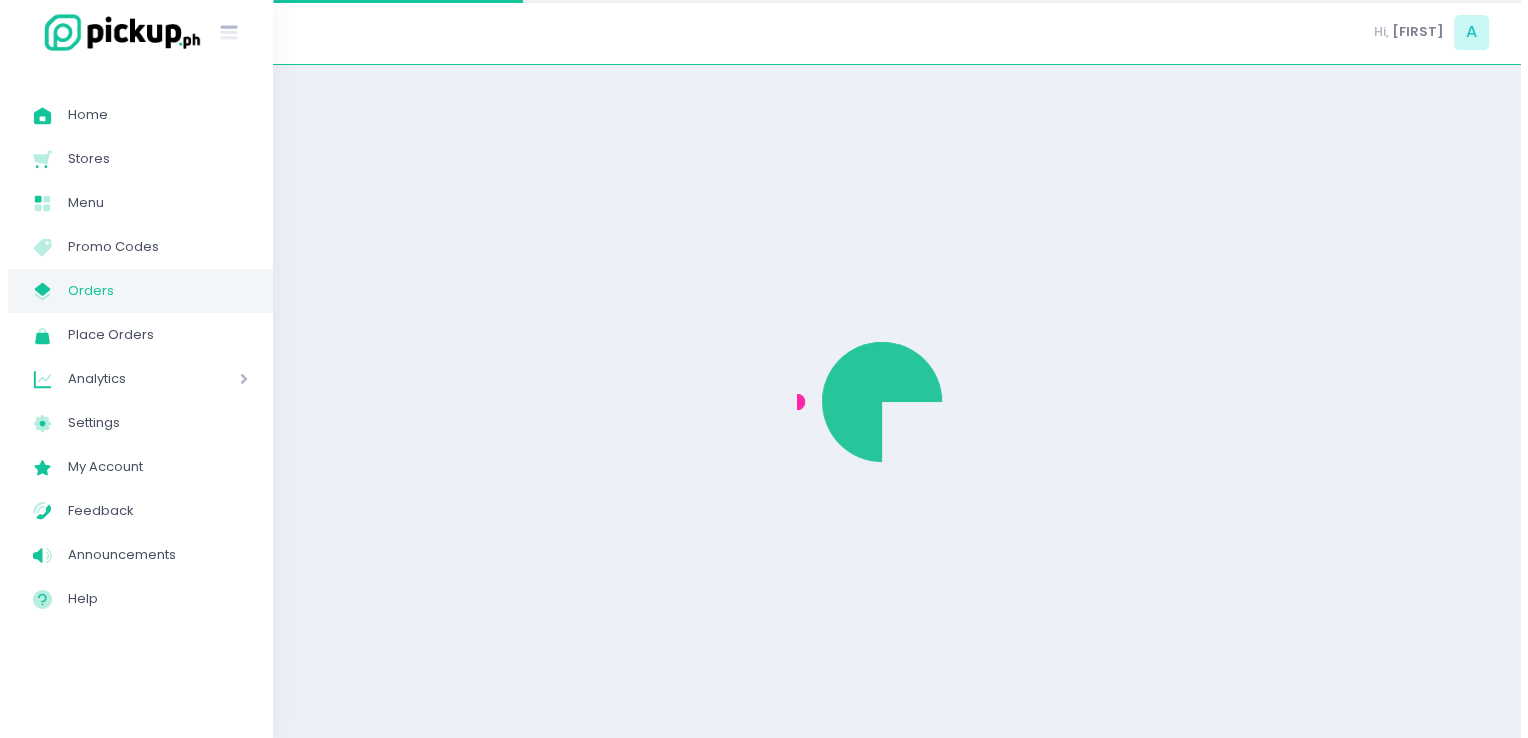 scroll, scrollTop: 0, scrollLeft: 0, axis: both 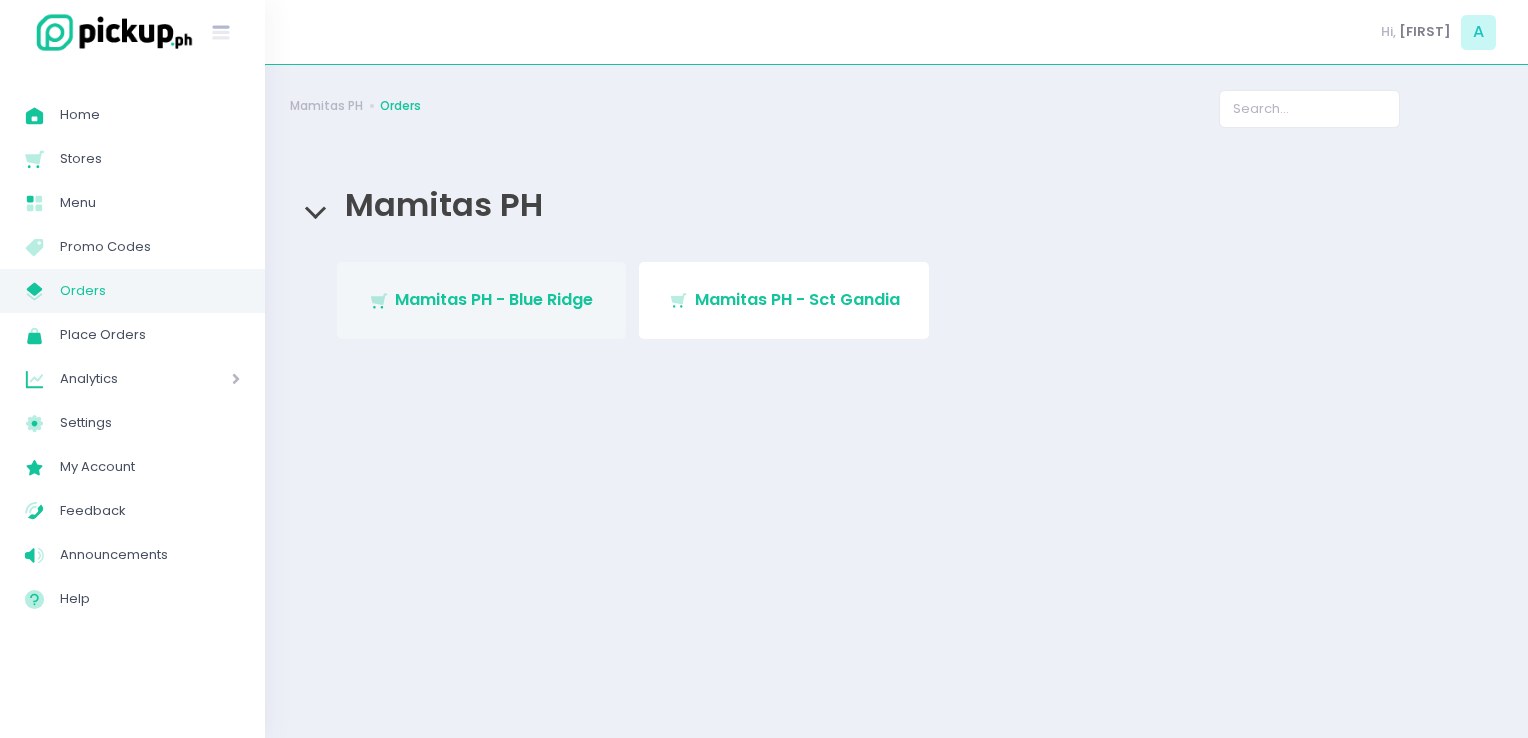 click on "Mamitas PH - Blue Ridge" at bounding box center [494, 299] 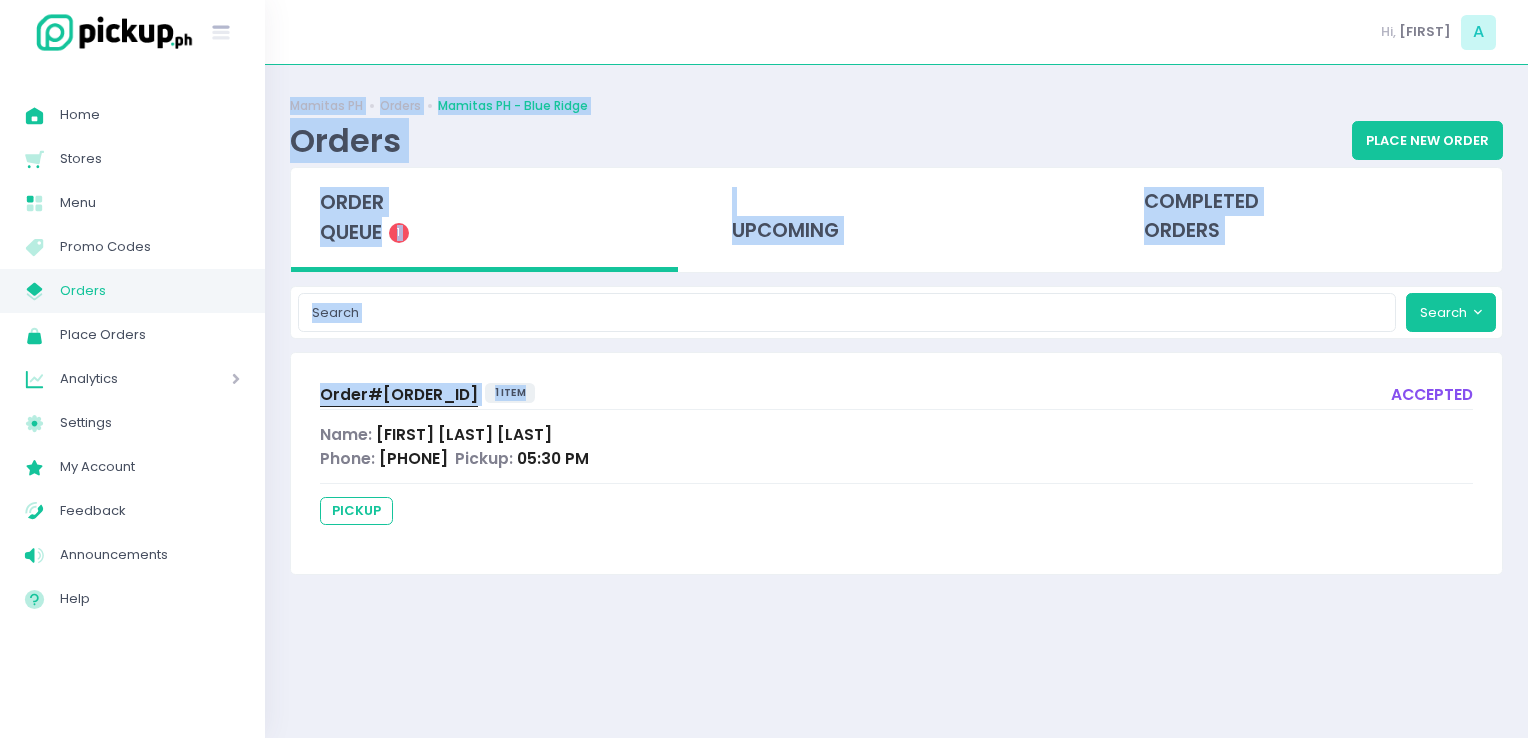 drag, startPoint x: 709, startPoint y: 374, endPoint x: 998, endPoint y: 46, distance: 437.15558 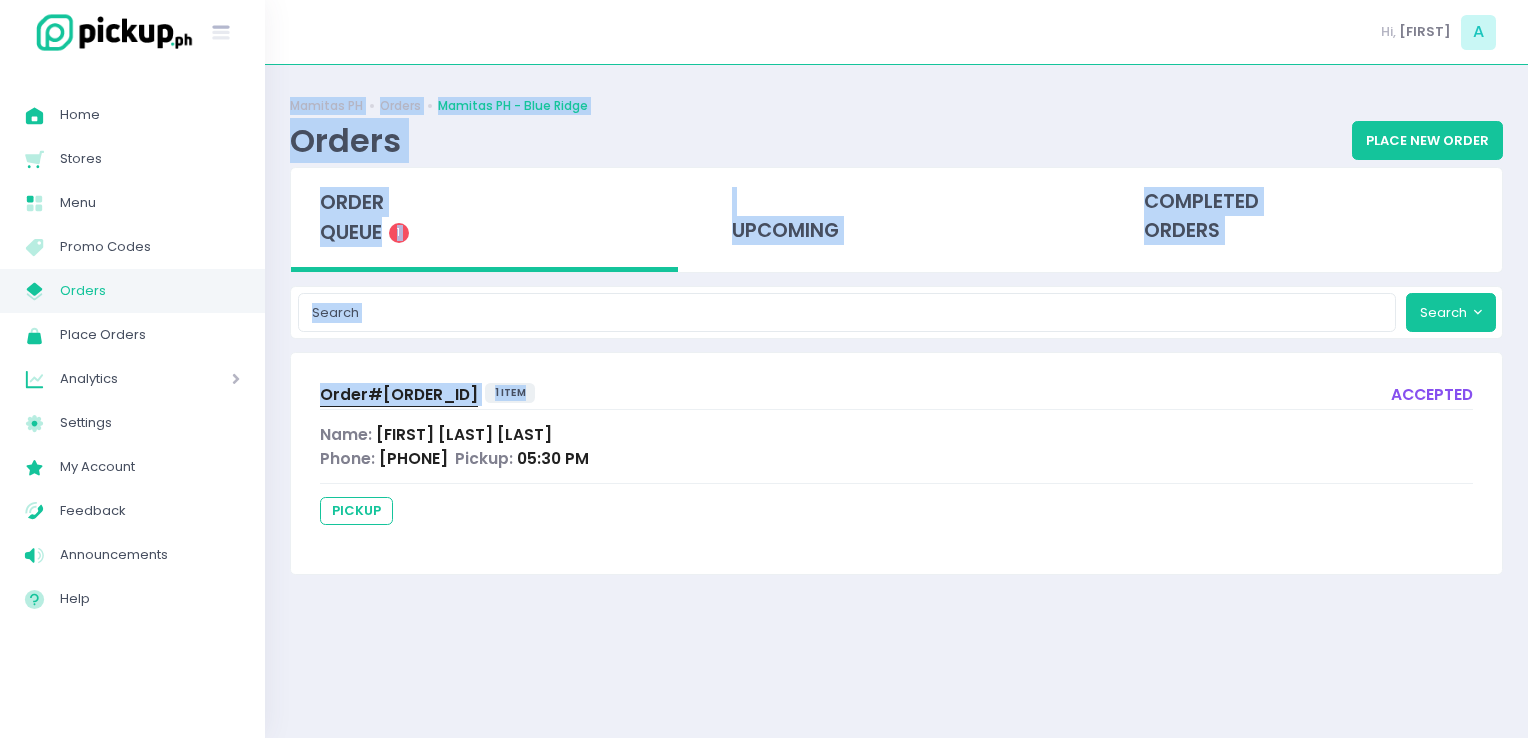 click on "Orders" at bounding box center (150, 291) 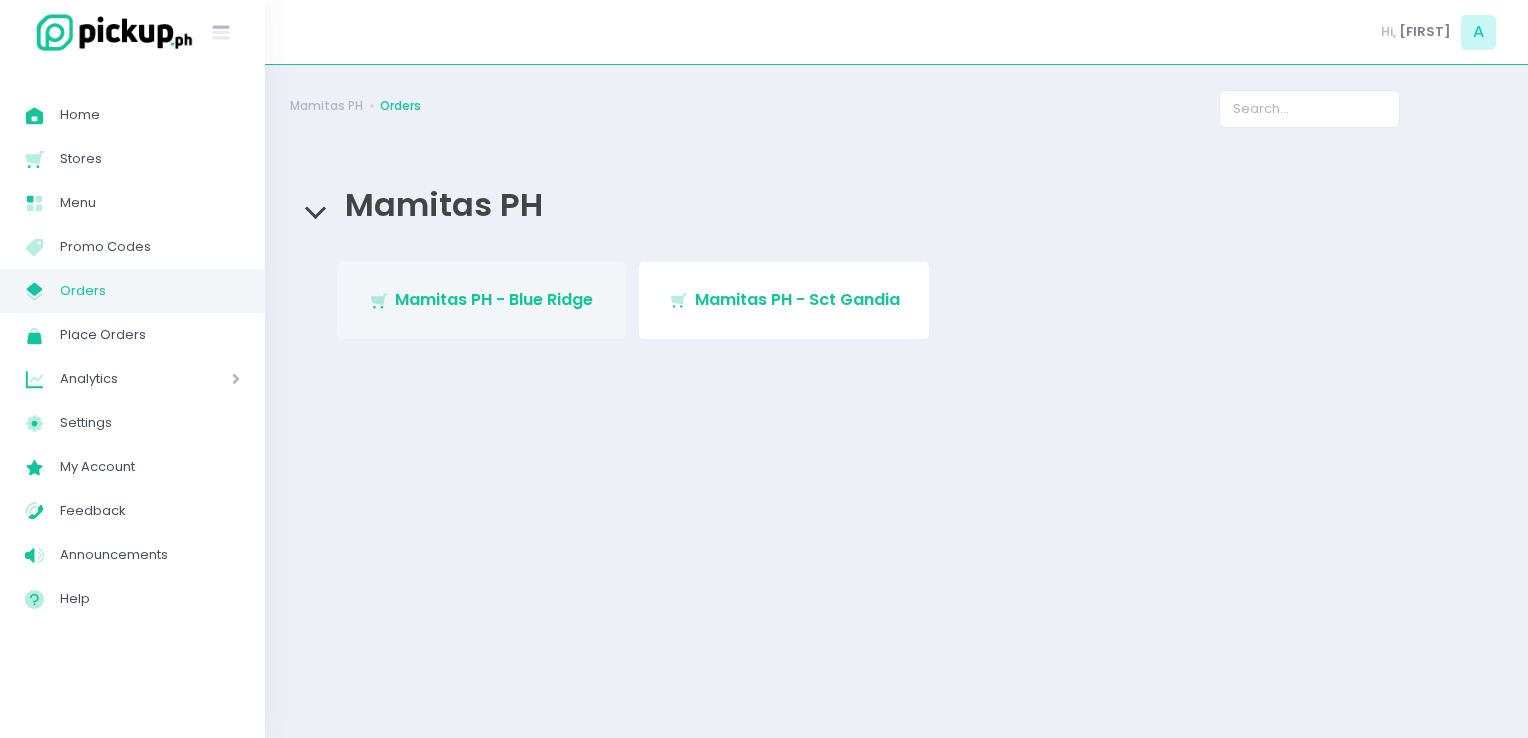 click on "Stockholm-icons / Shopping / Cart1 Created with Sketch. Mamitas PH - Blue Ridge" at bounding box center (482, 300) 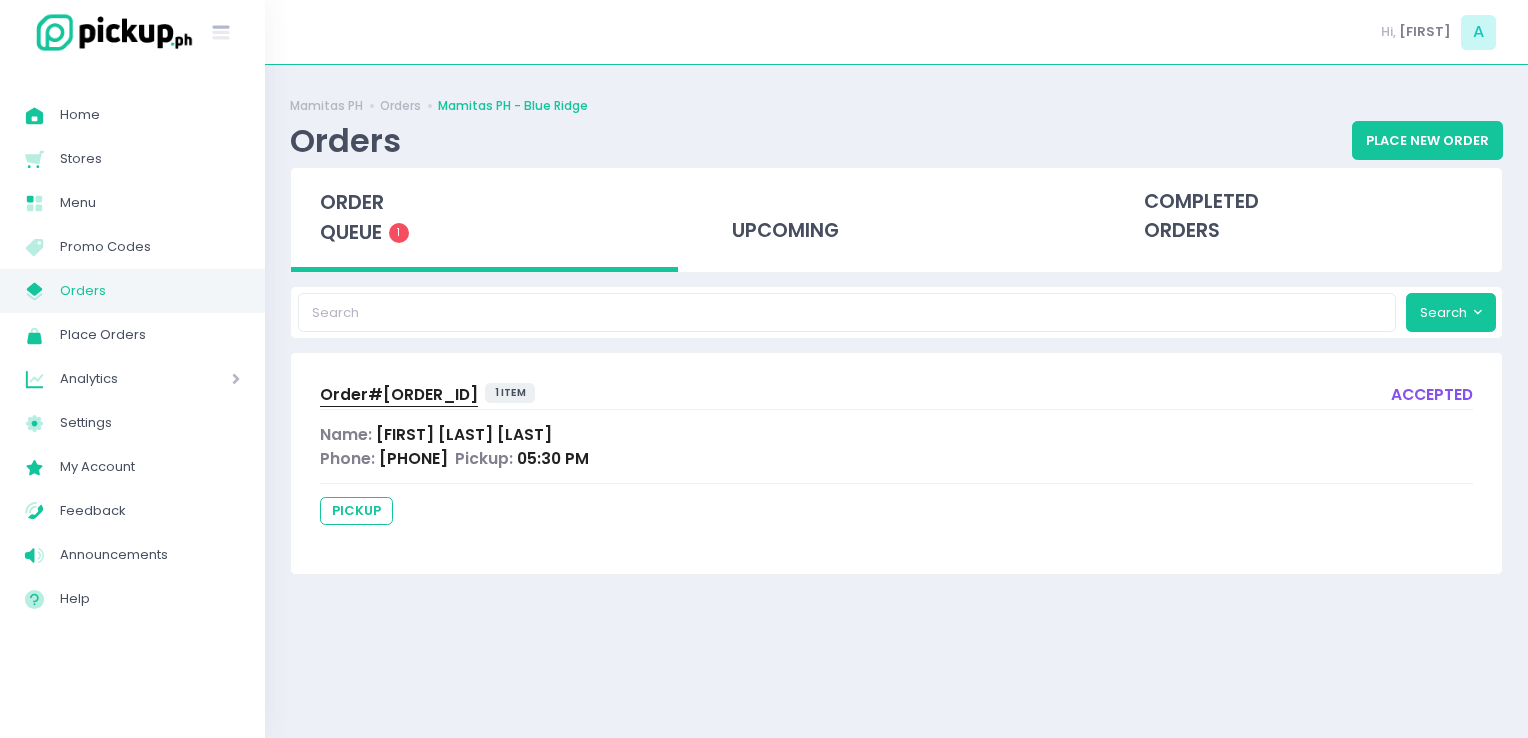 click on "Orders" at bounding box center [150, 291] 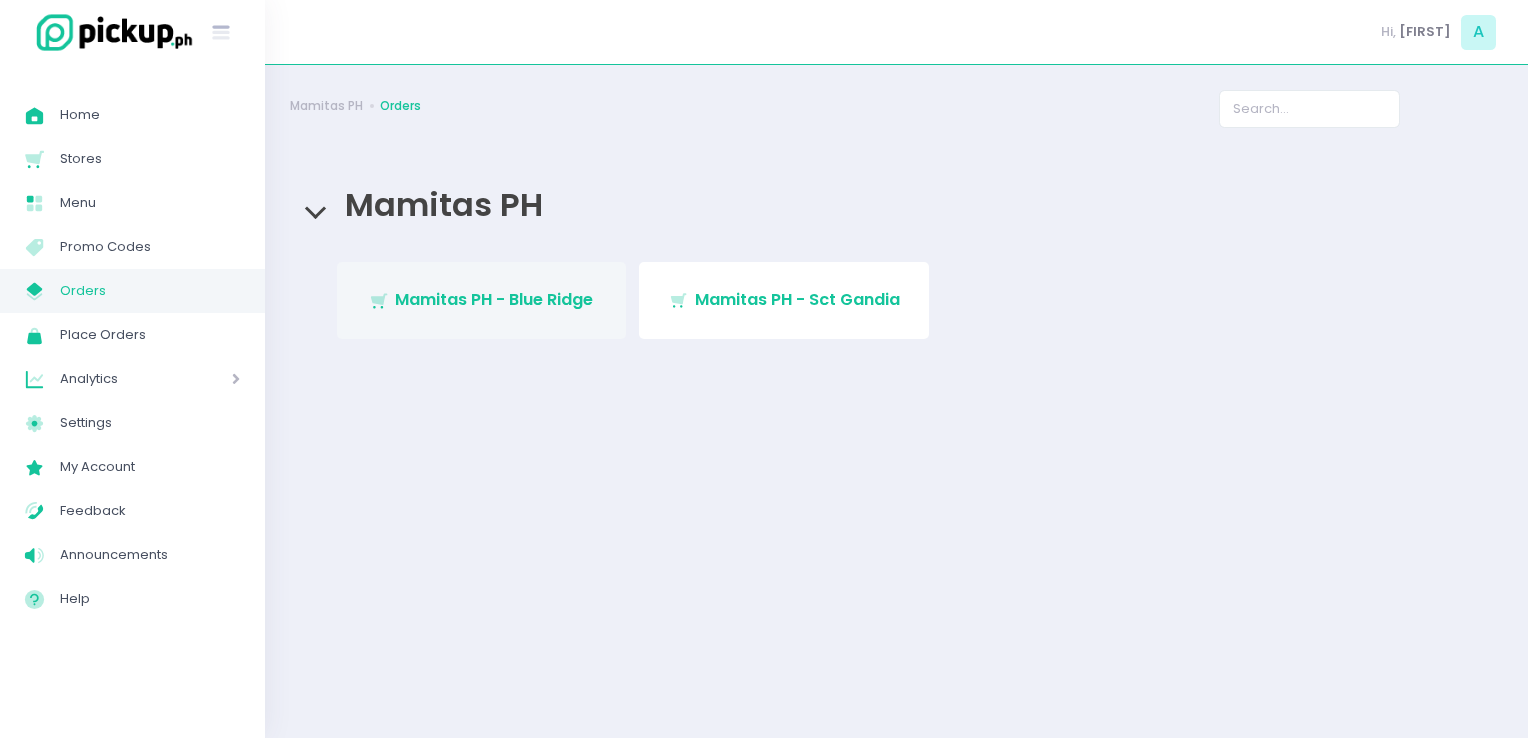 click on "Stockholm-icons / Shopping / Cart1 Created with Sketch. Mamitas PH - Blue Ridge" at bounding box center [482, 300] 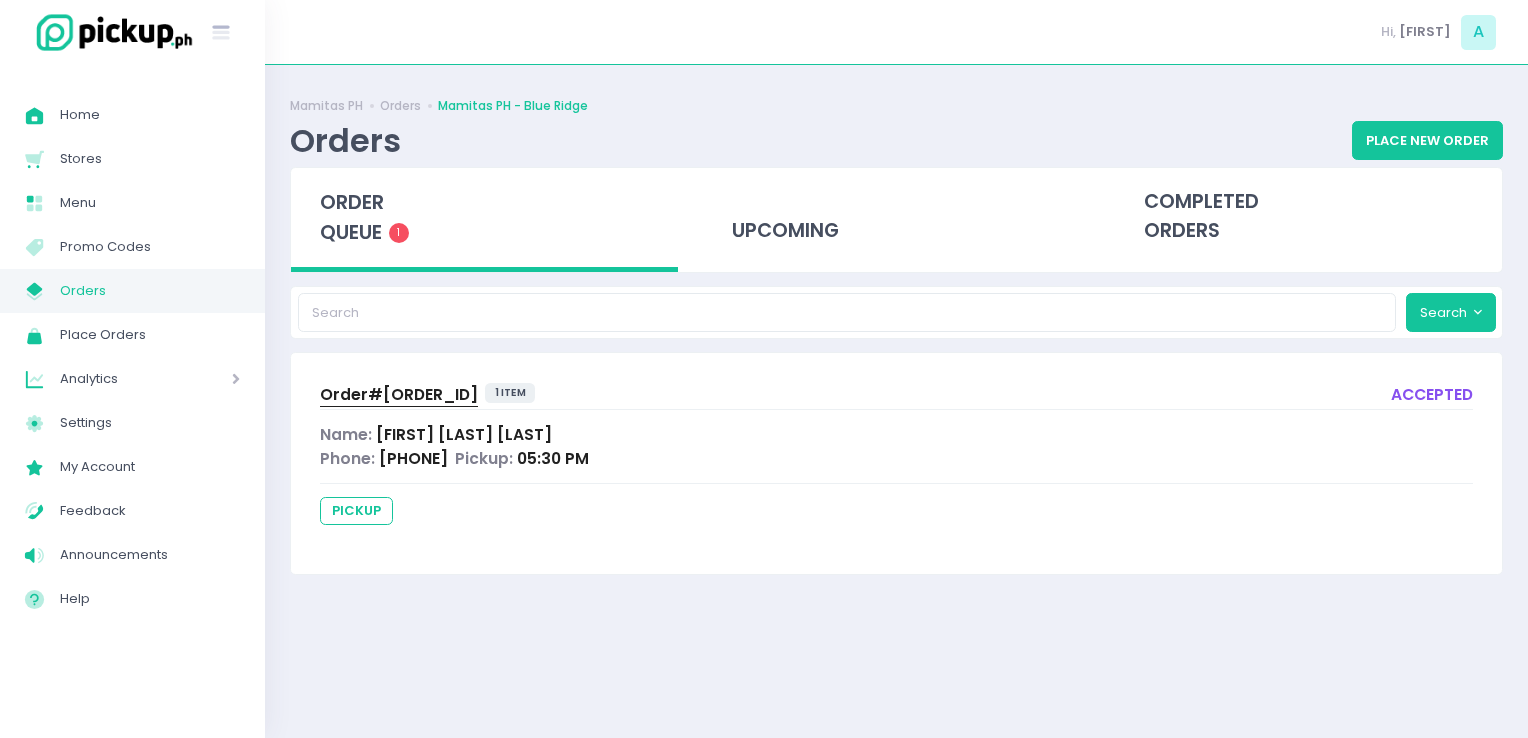 click on "Orders" at bounding box center [150, 291] 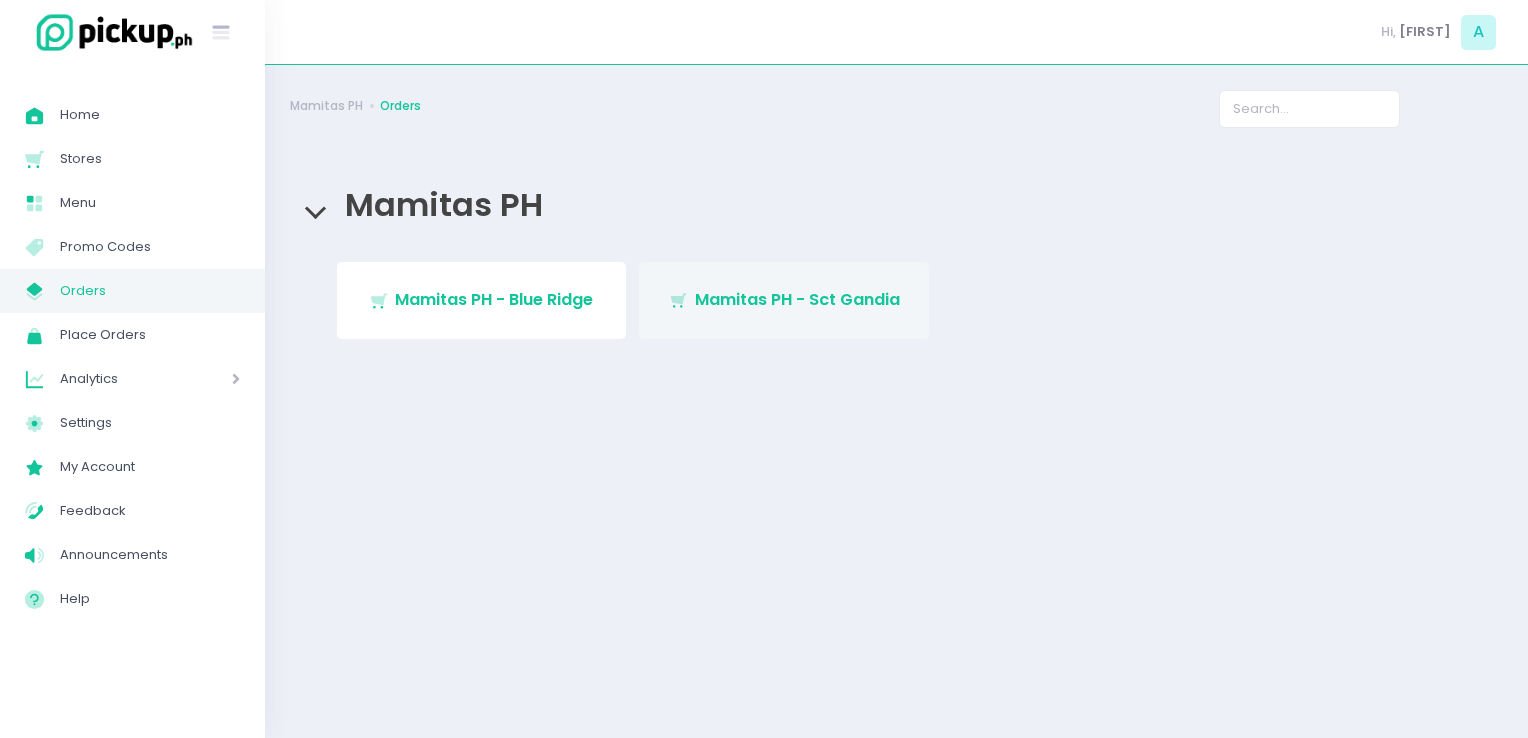 click on "Mamitas PH - Sct Gandia" at bounding box center [797, 299] 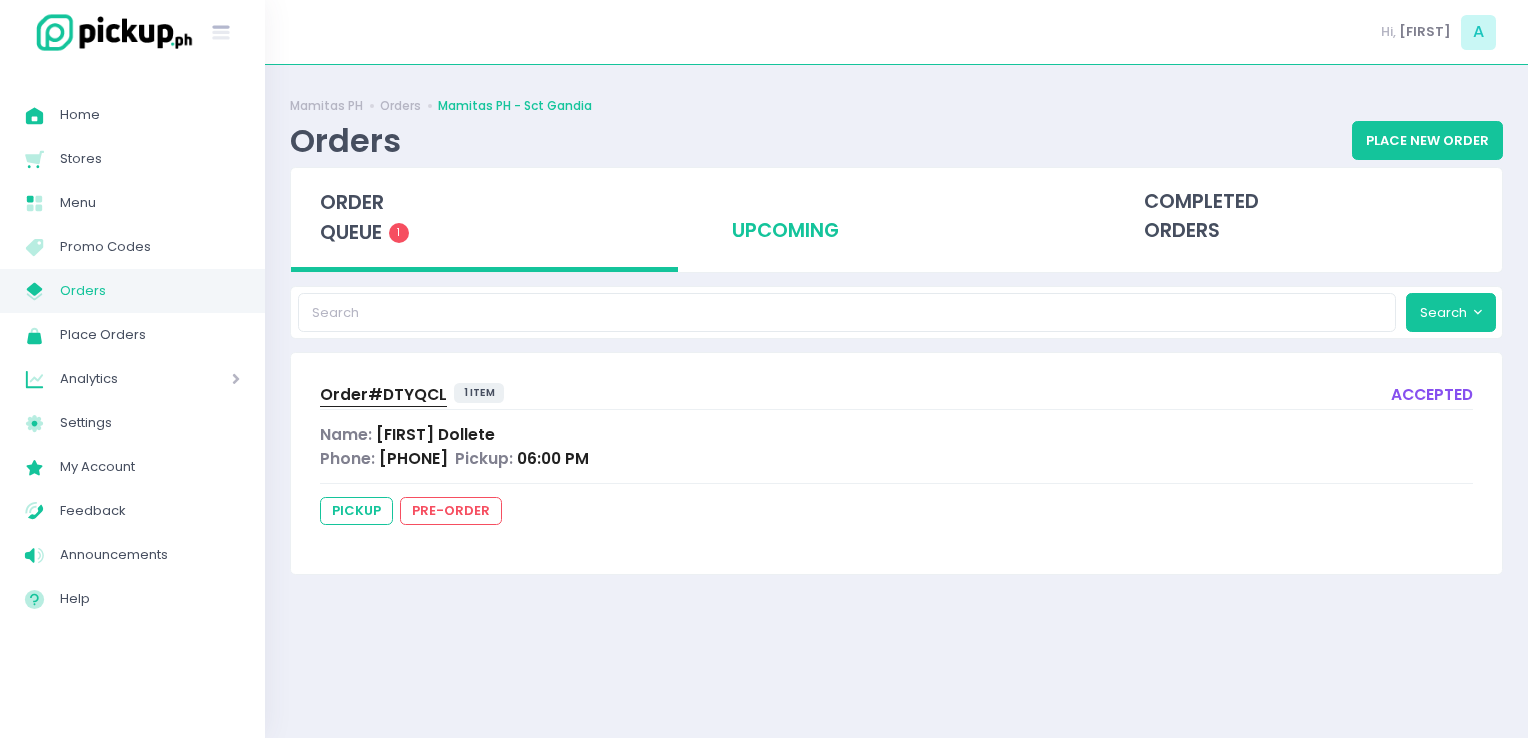 click on "upcoming" at bounding box center [896, 217] 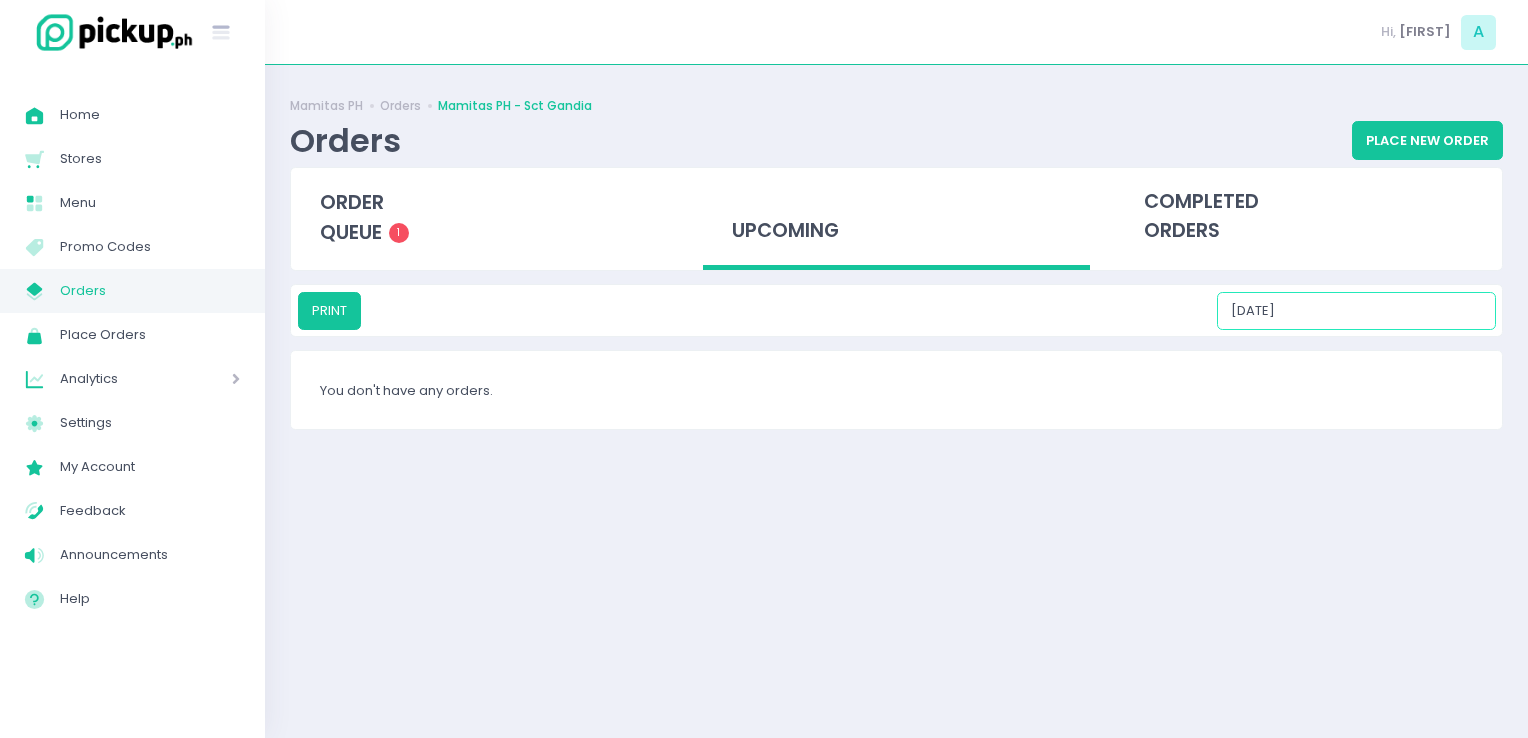 click on "[DATE]" at bounding box center (1356, 311) 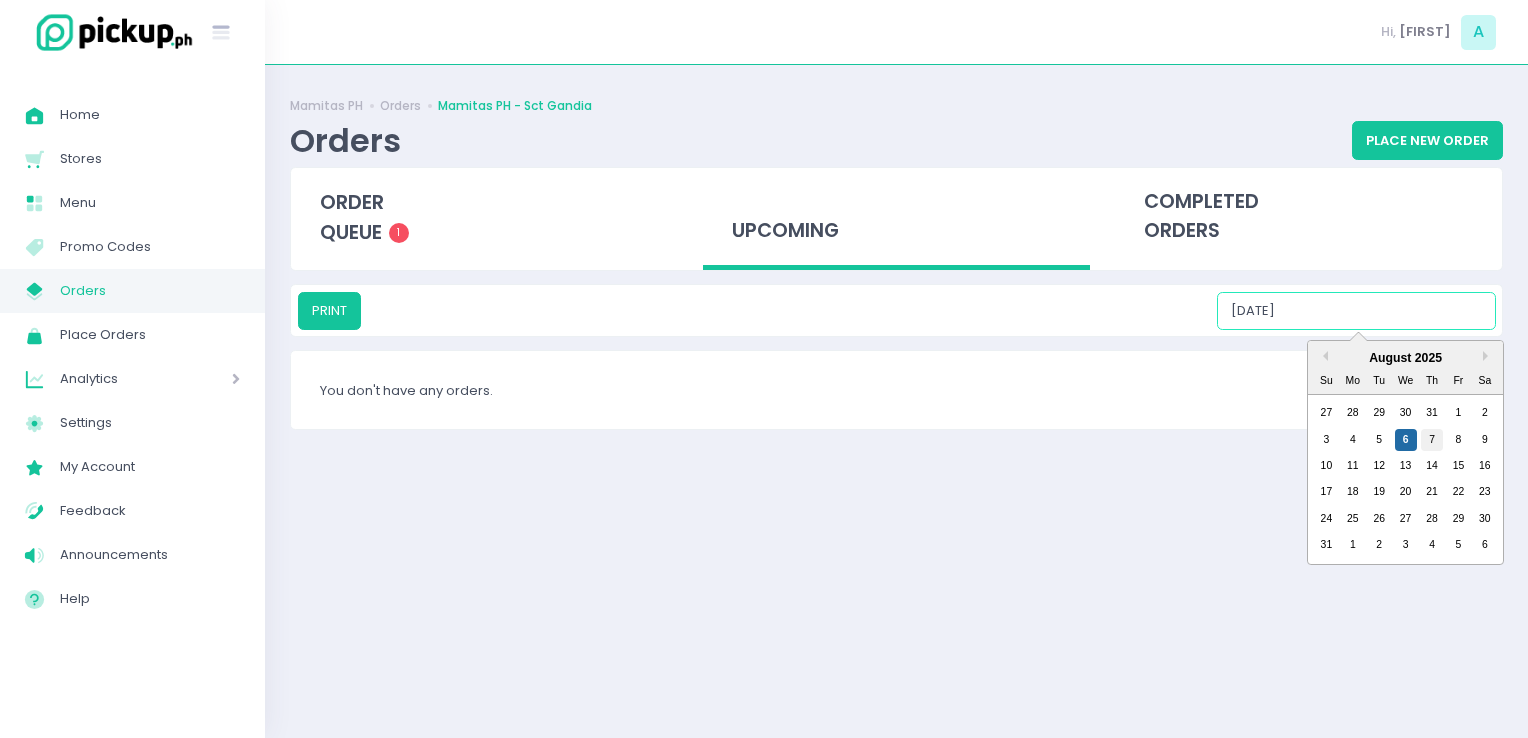 click on "7" at bounding box center [1432, 440] 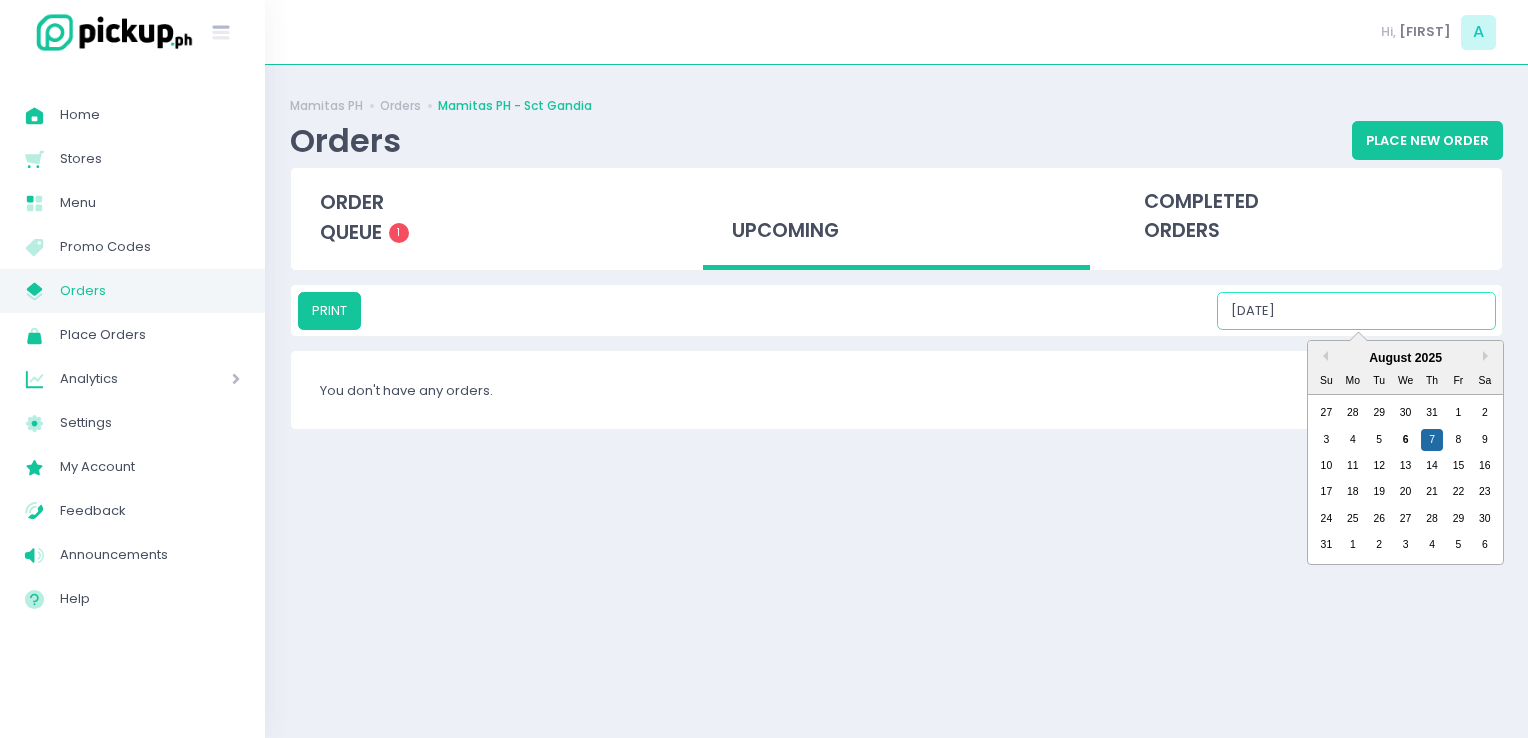 click on "[DATE]" at bounding box center [1356, 311] 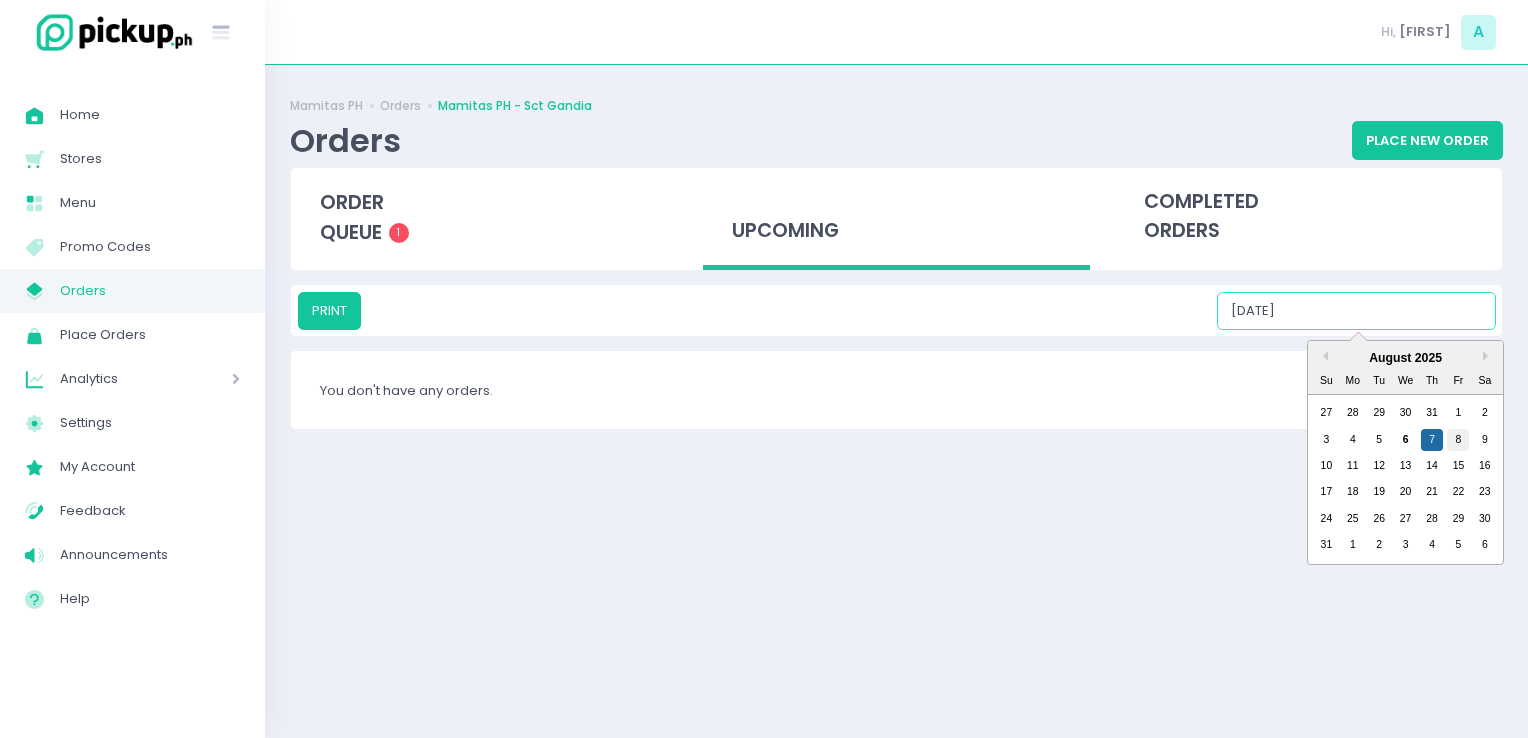 click on "8" at bounding box center (1458, 440) 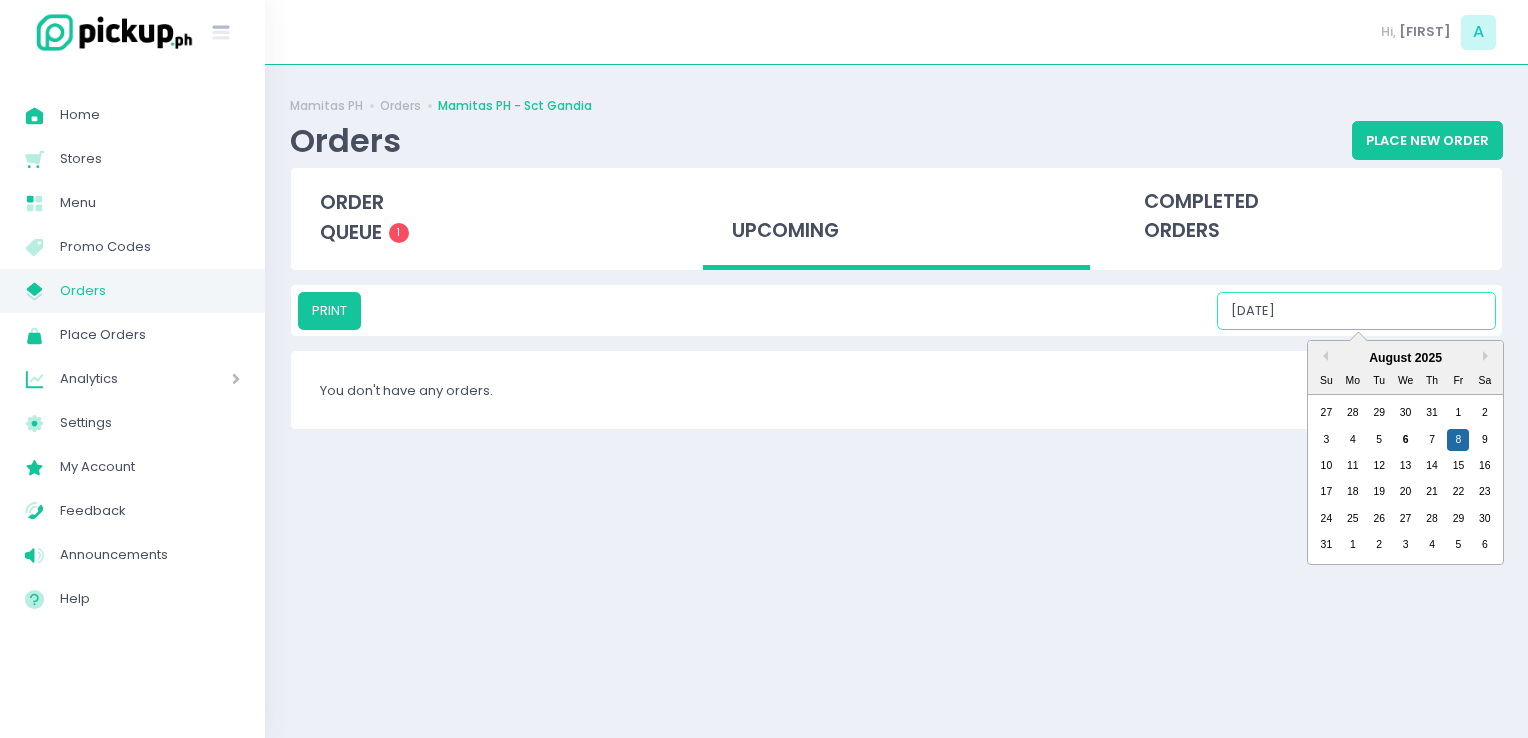 click on "[DATE]" at bounding box center (1356, 311) 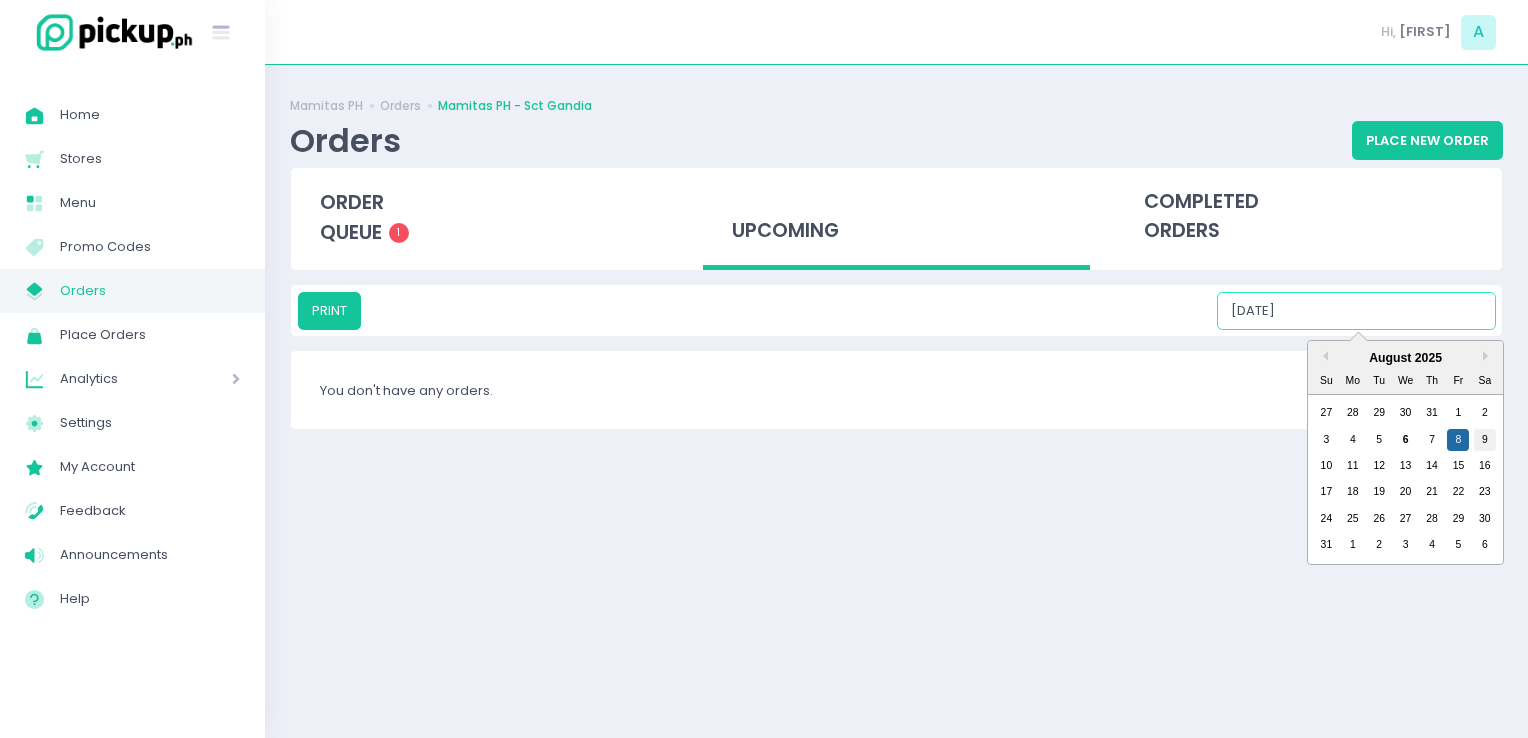 click on "9" at bounding box center [1485, 440] 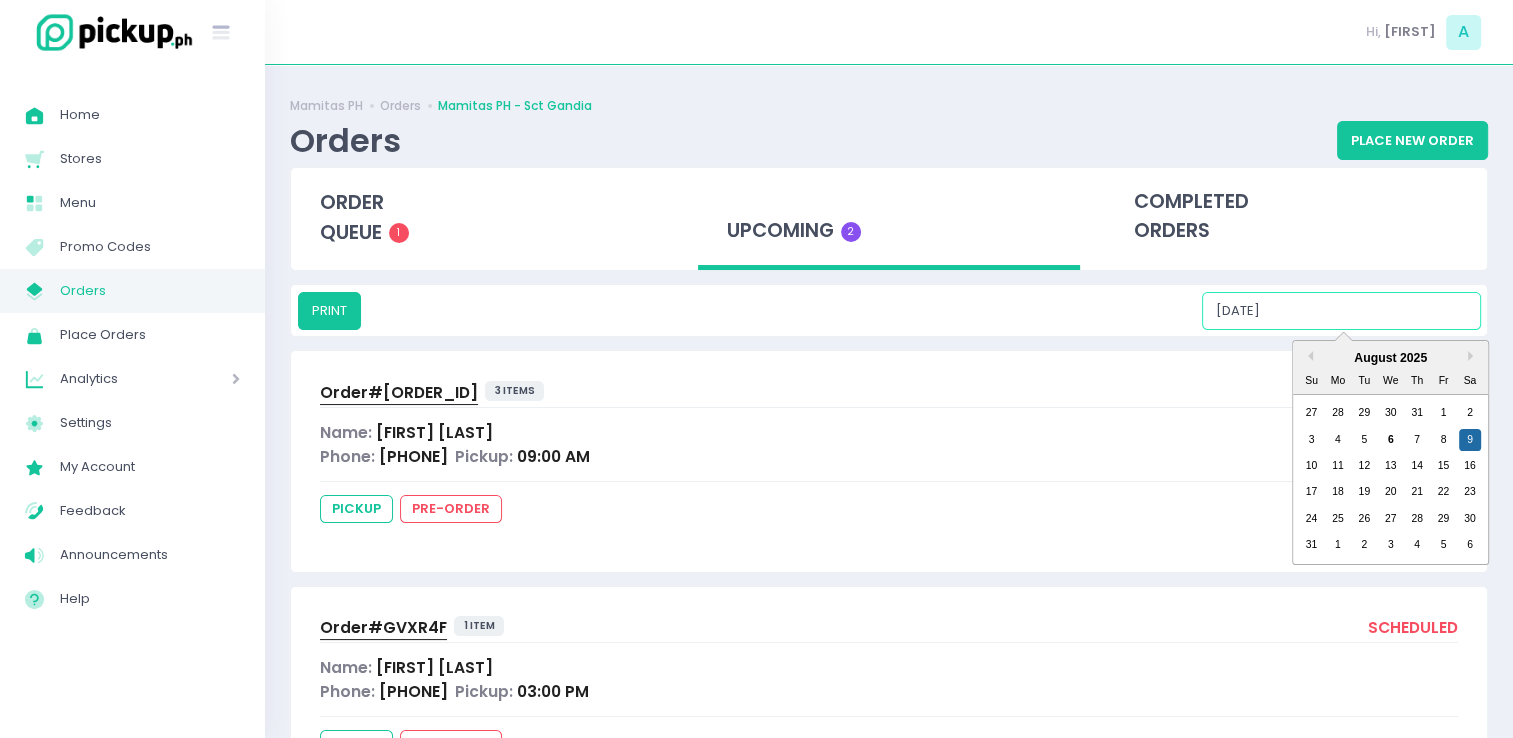 click on "[DATE]" at bounding box center [1341, 311] 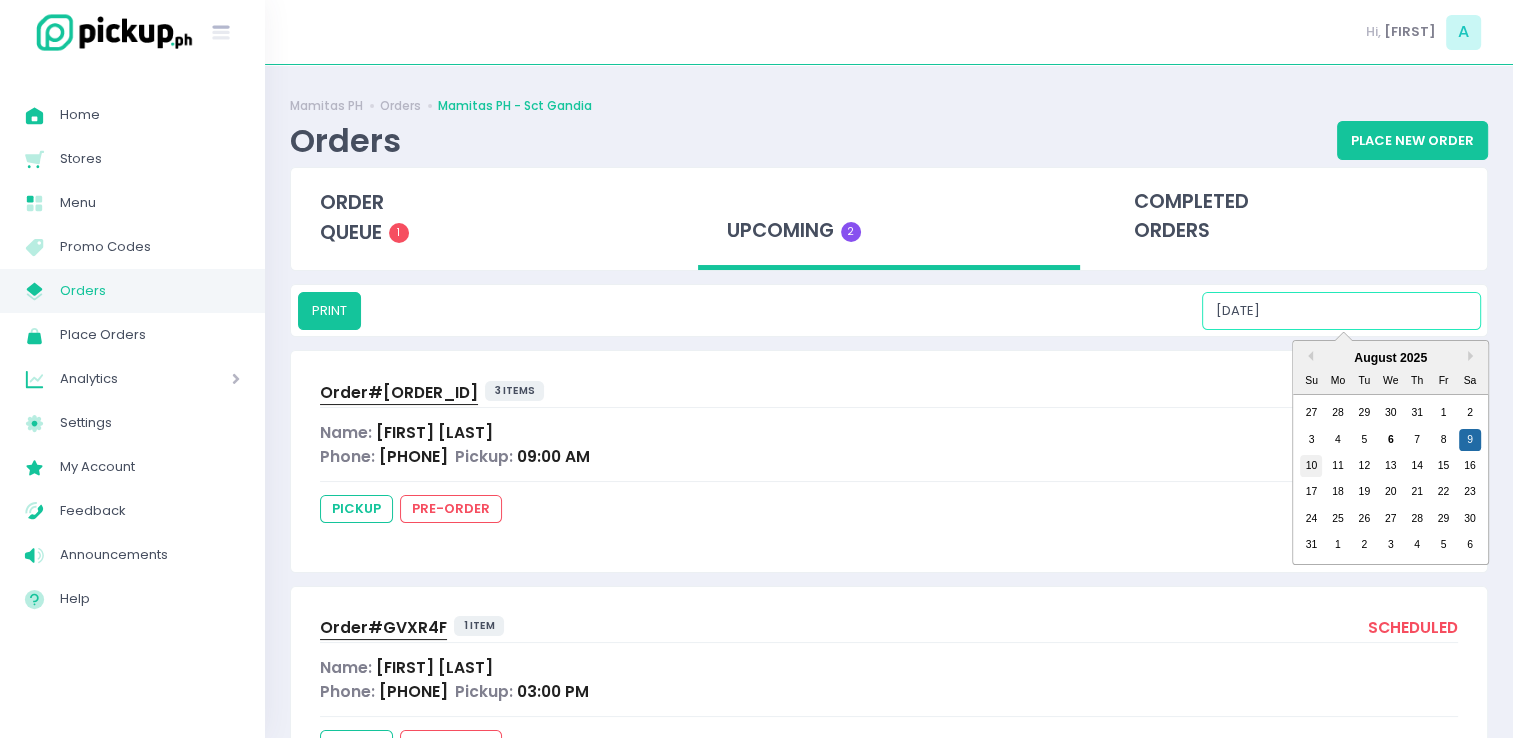 click on "10" at bounding box center [1311, 466] 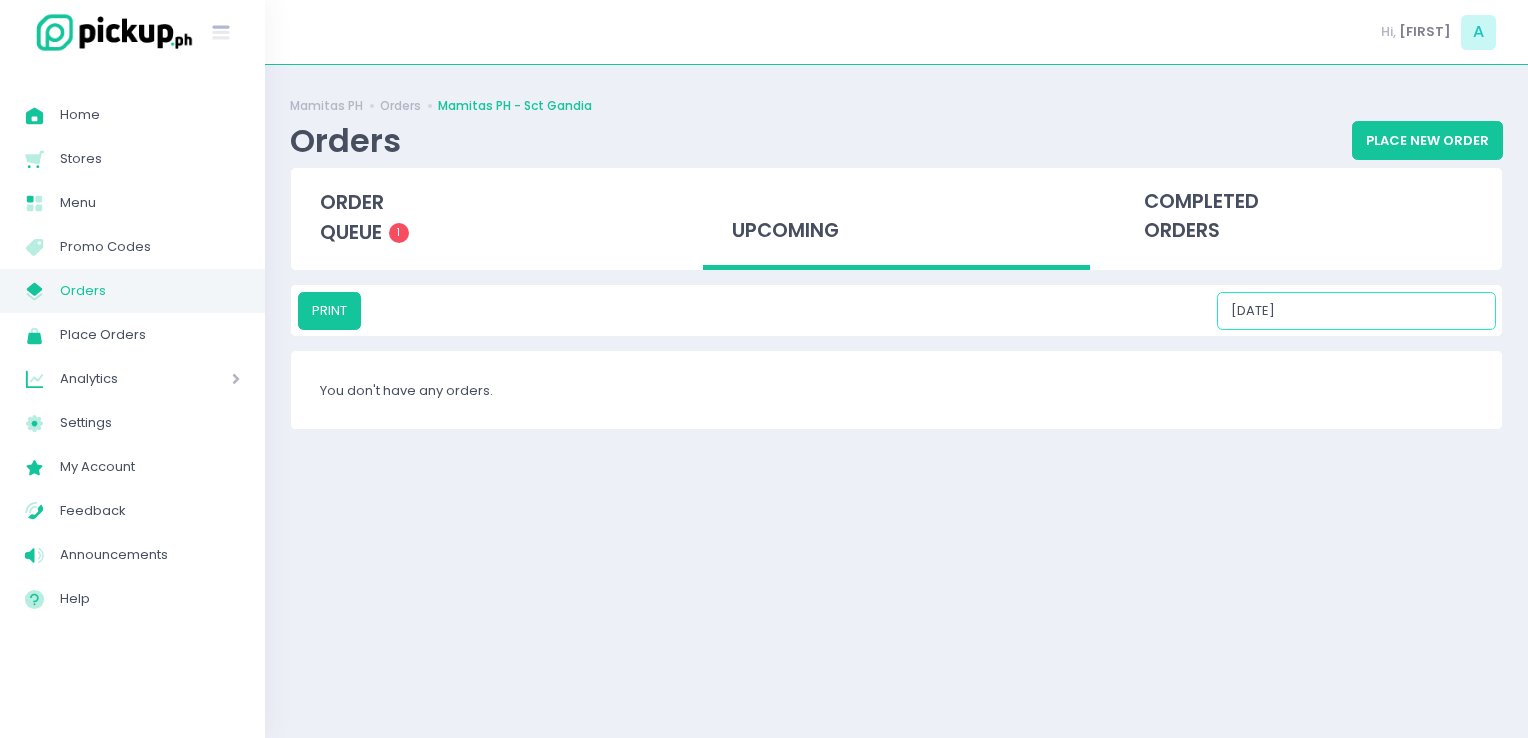 click on "[DATE]" at bounding box center [1356, 311] 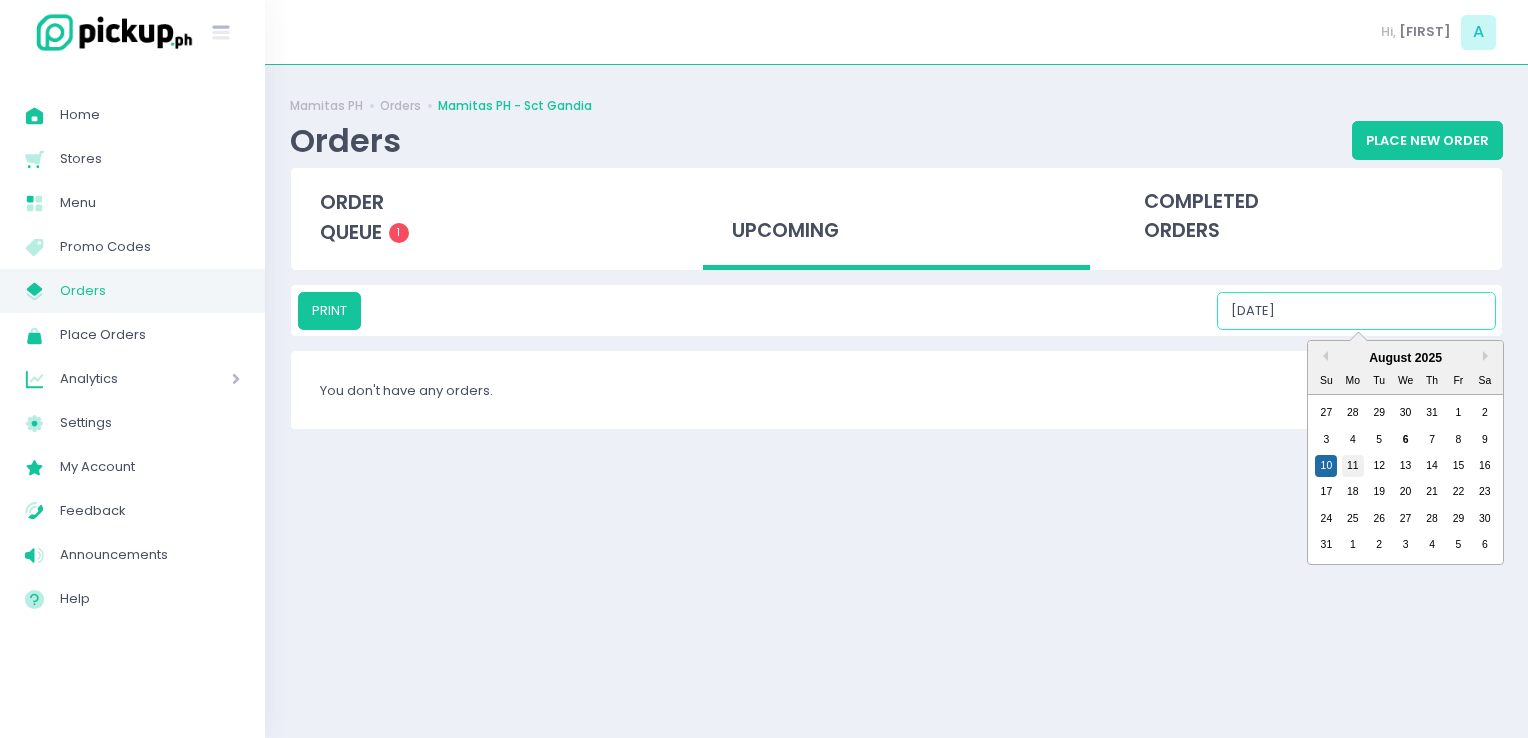click on "11" at bounding box center (1353, 466) 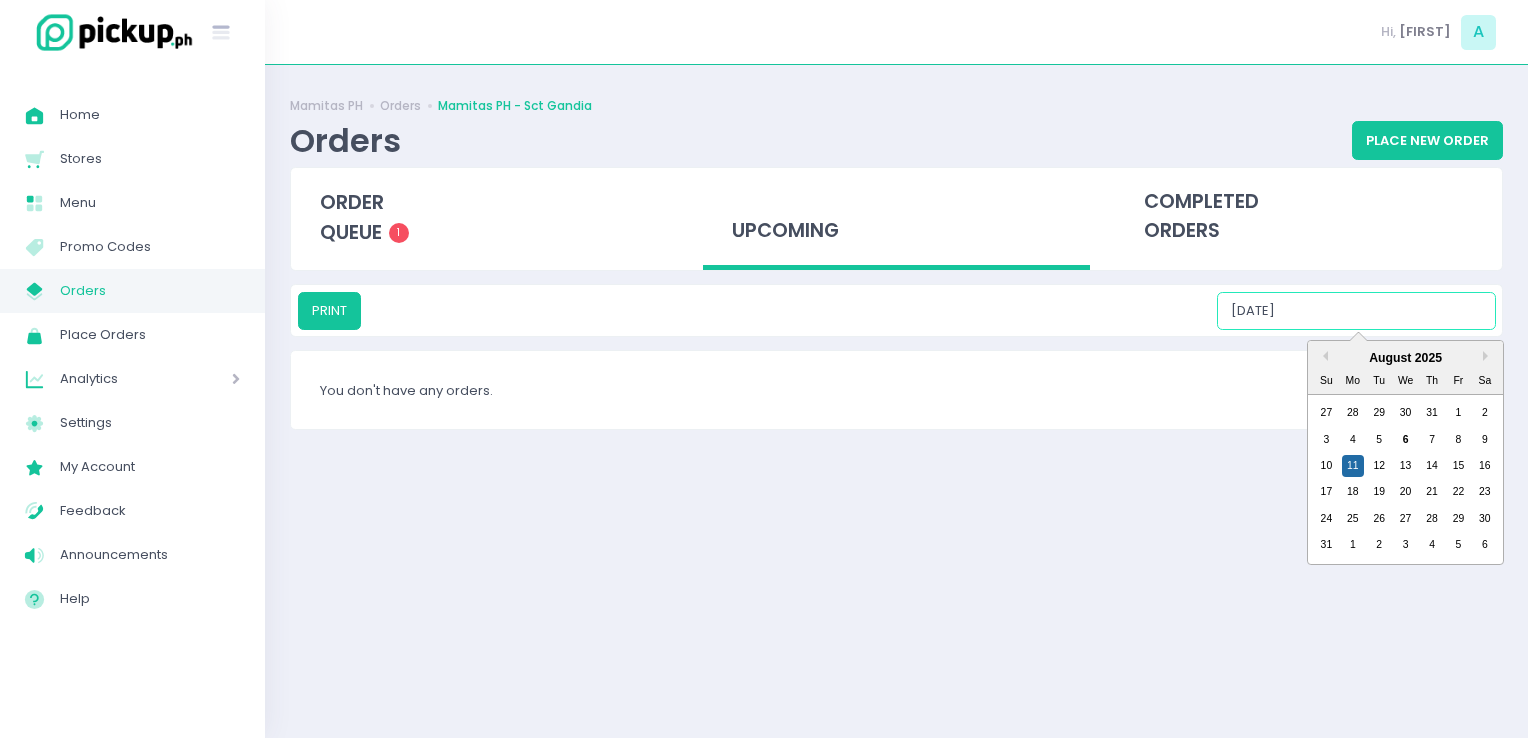 click on "[DATE]" at bounding box center (1356, 311) 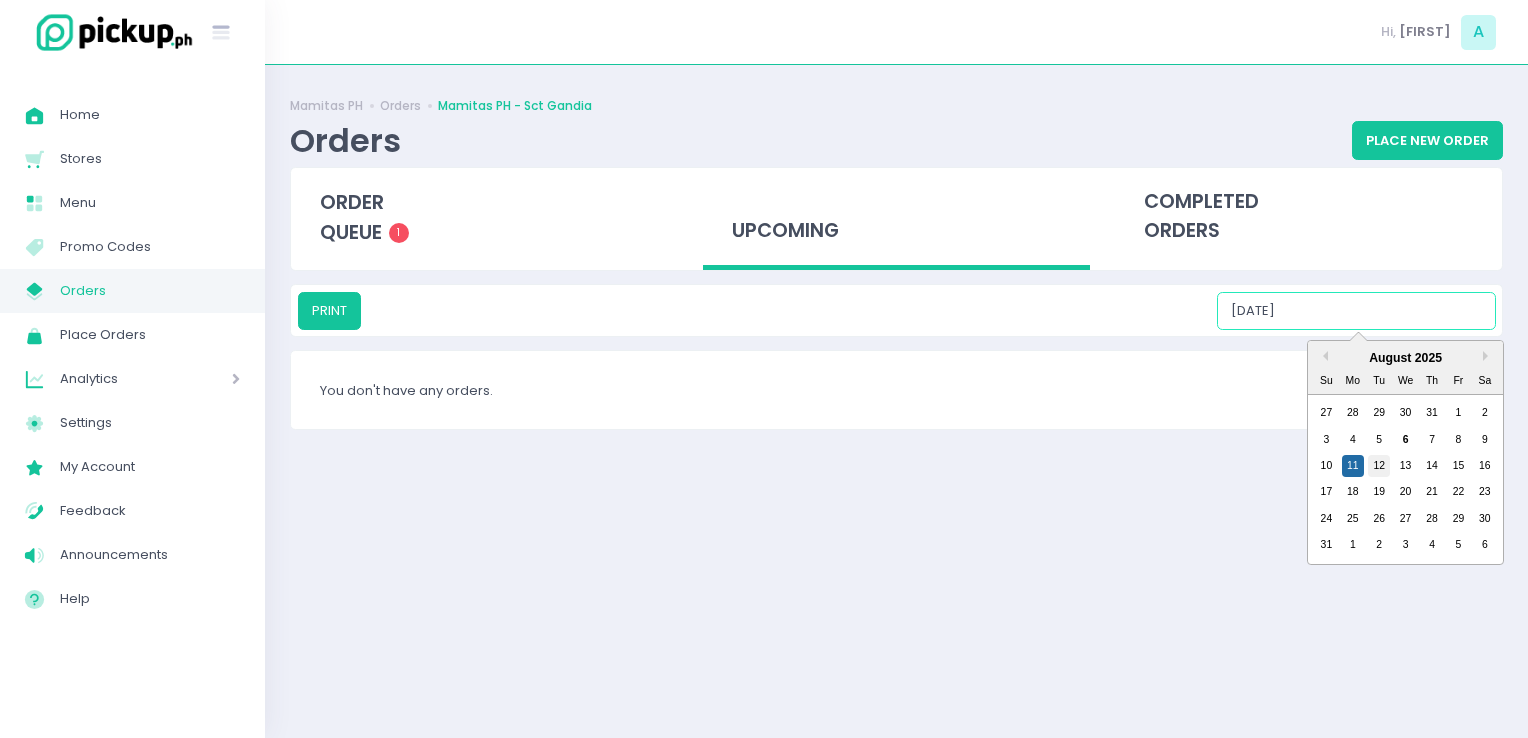 click on "12" at bounding box center (1379, 466) 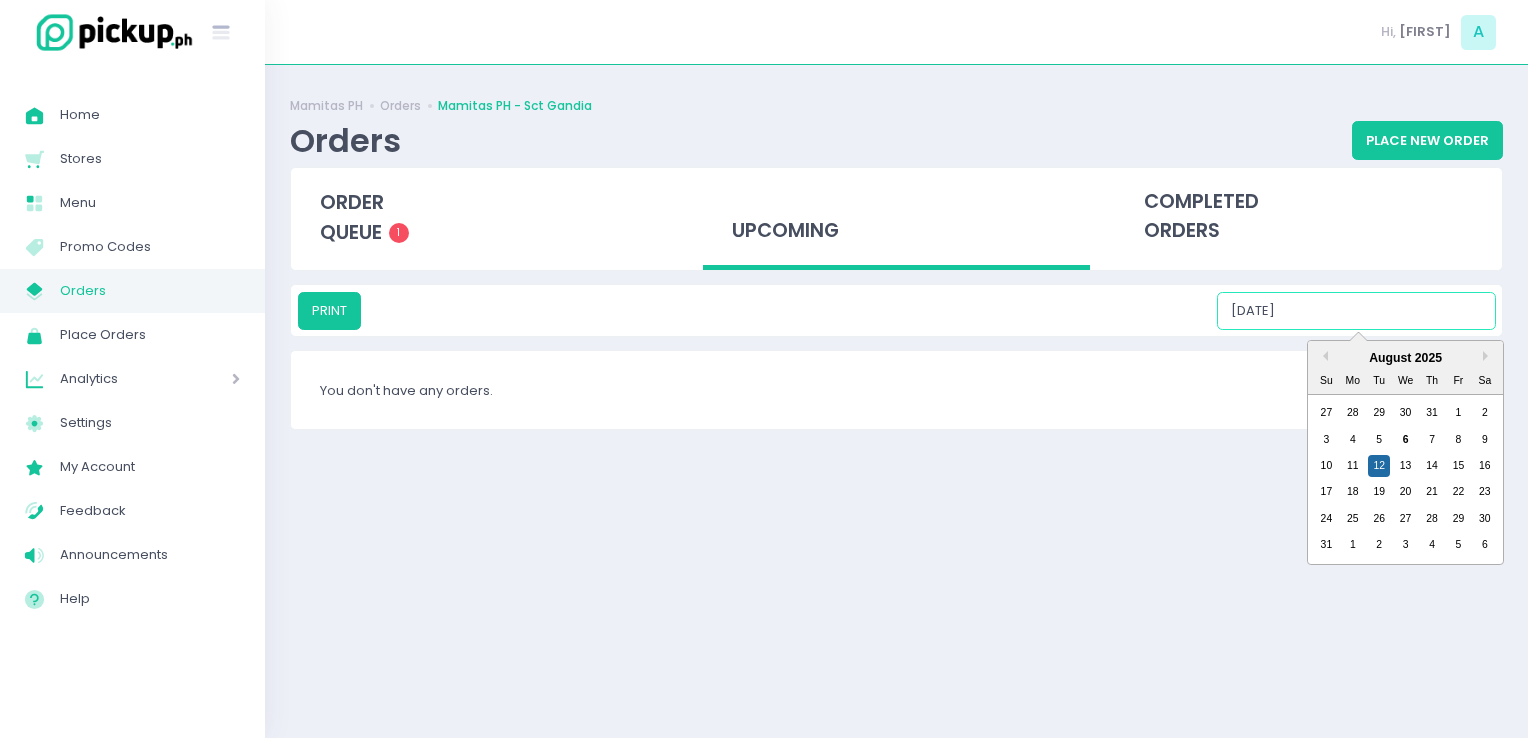 click on "[DATE]" at bounding box center (1356, 311) 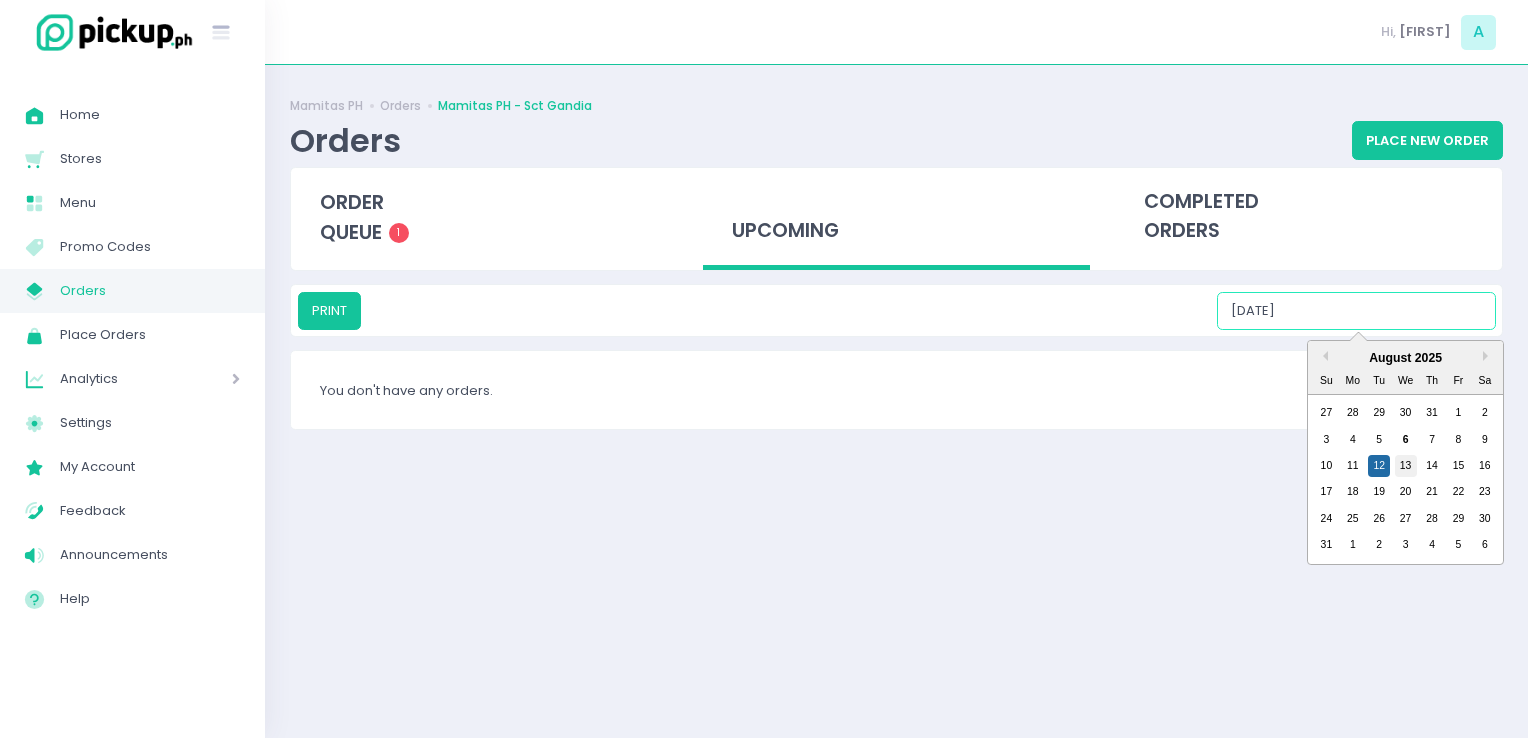 click on "13" at bounding box center (1406, 466) 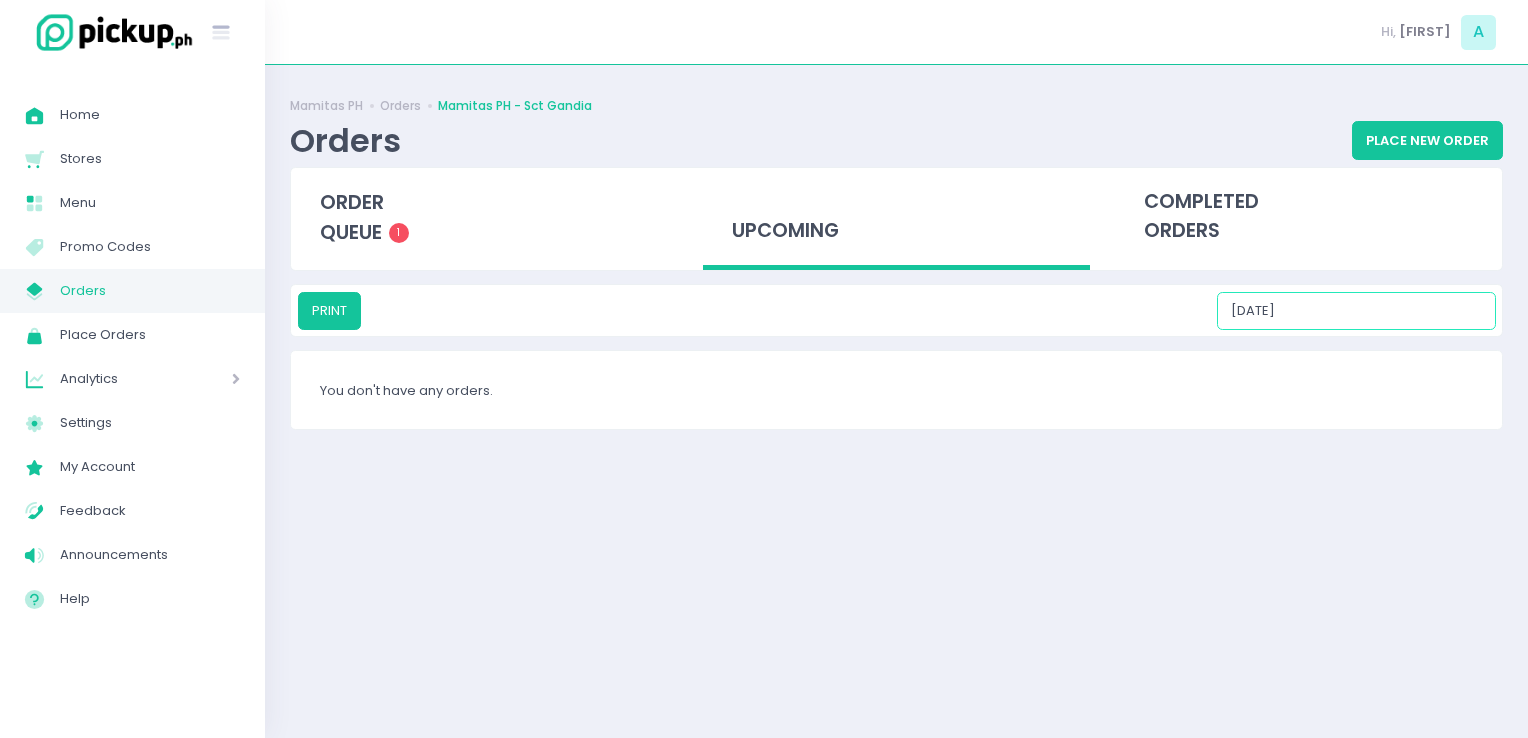 click on "[DATE]" at bounding box center (1356, 311) 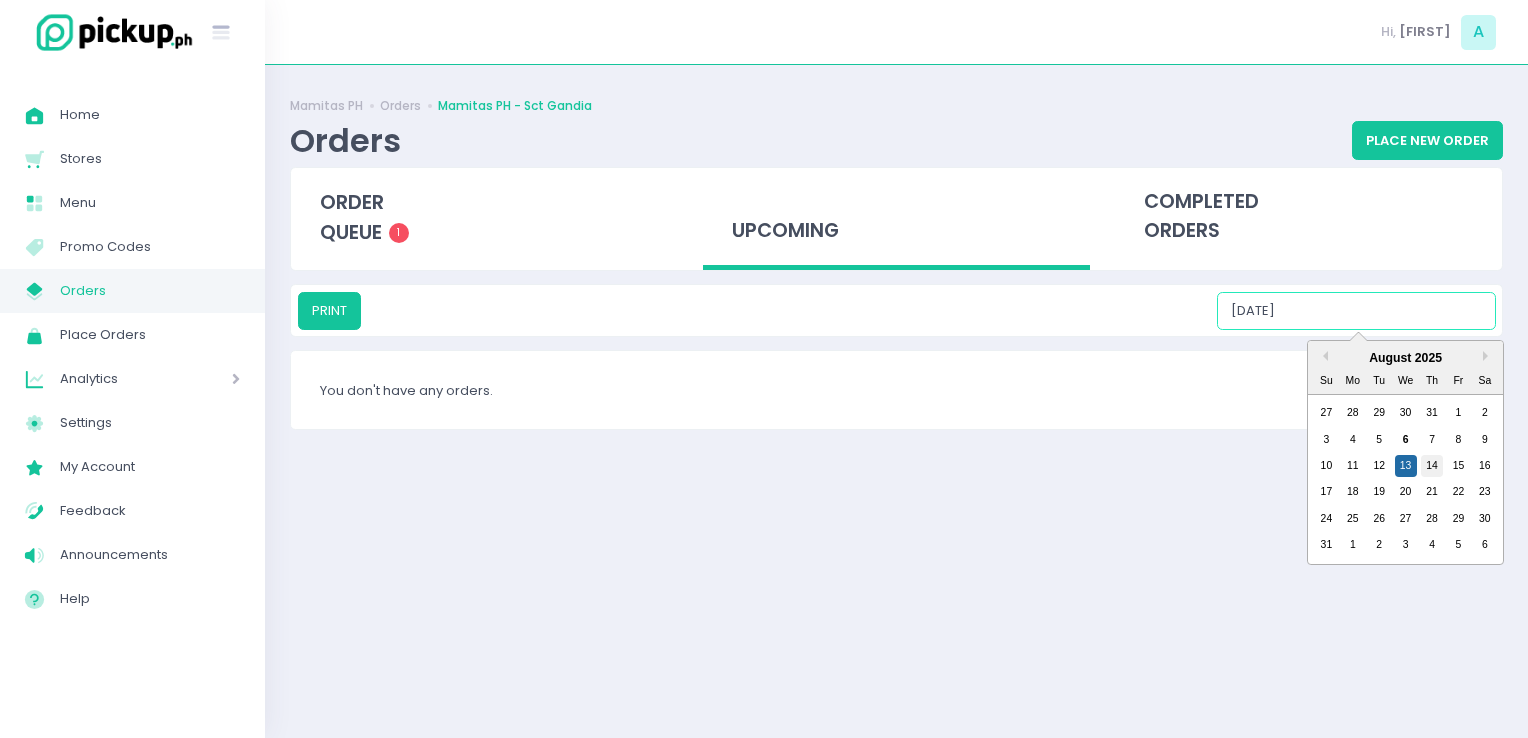 click on "14" at bounding box center [1432, 466] 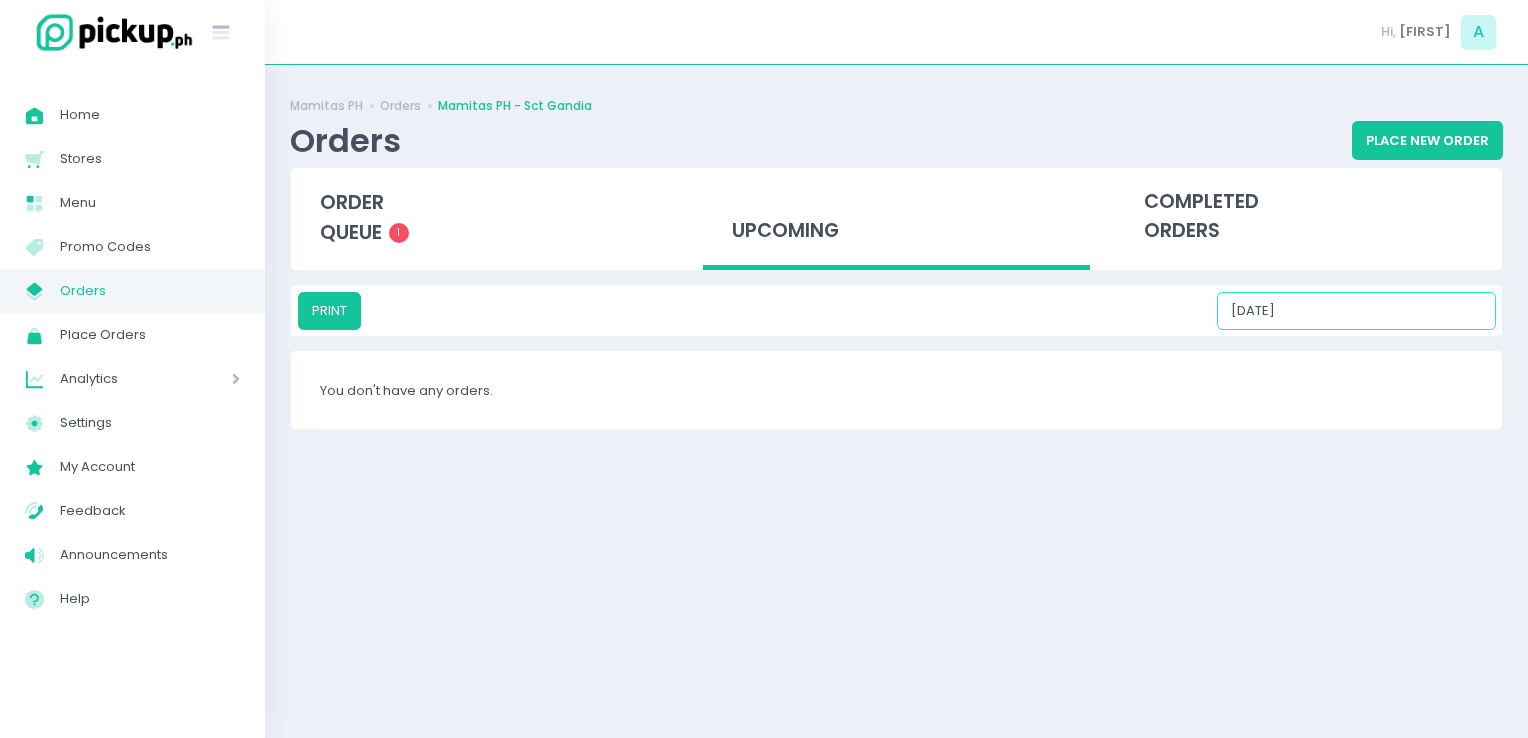 click on "[DATE]" at bounding box center (1356, 311) 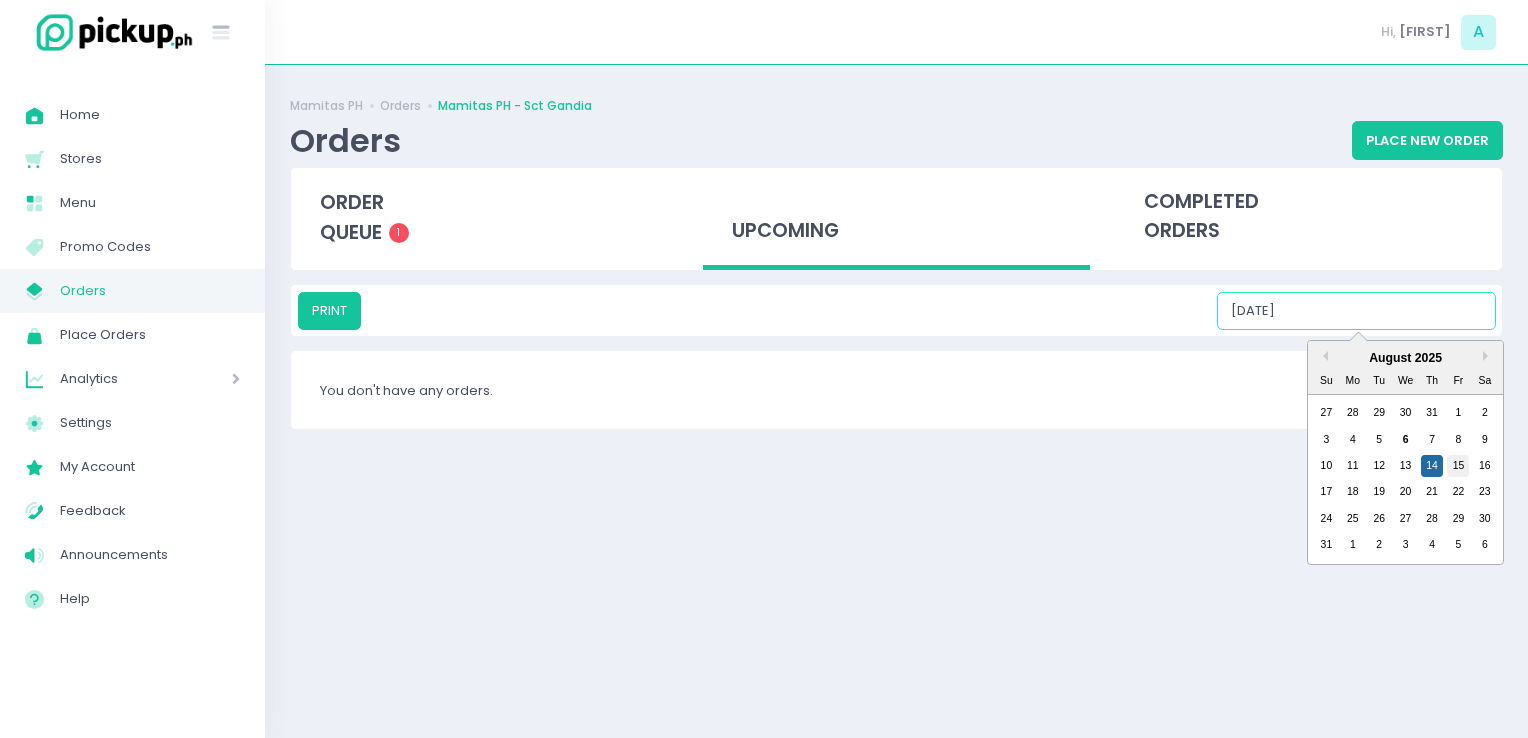 click on "15" at bounding box center [1458, 466] 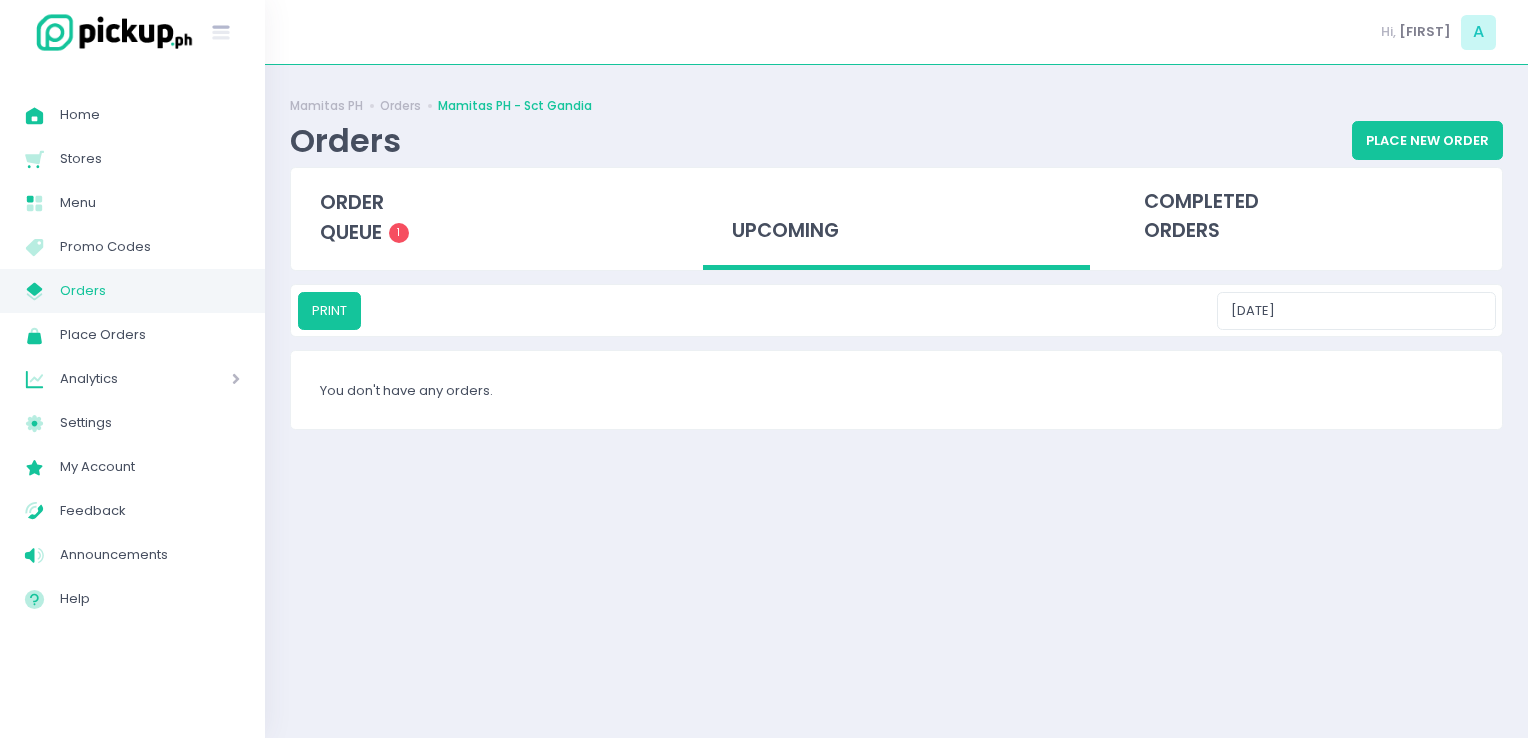 click on "PRINT [DATE]" at bounding box center [896, 310] 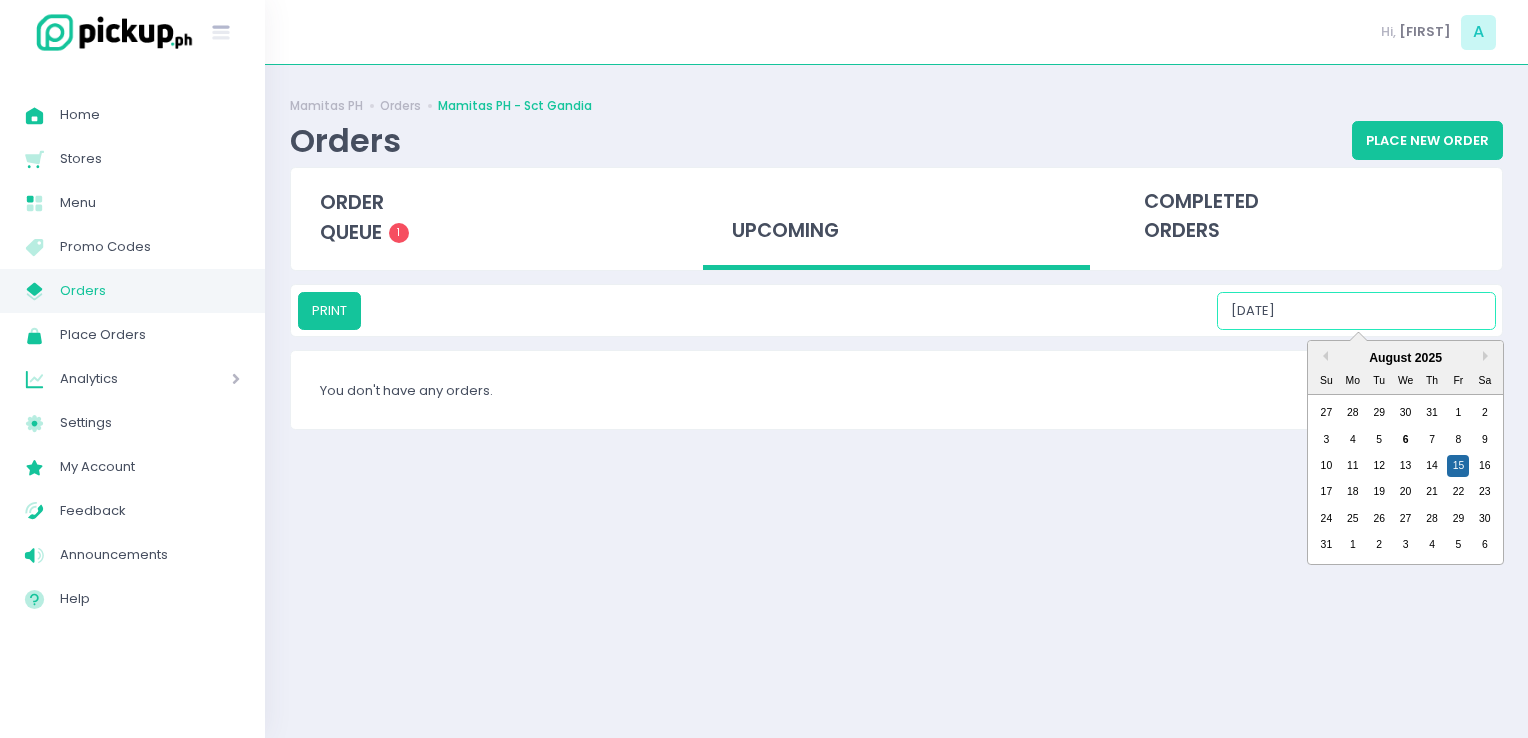 click on "[DATE]" at bounding box center [1356, 311] 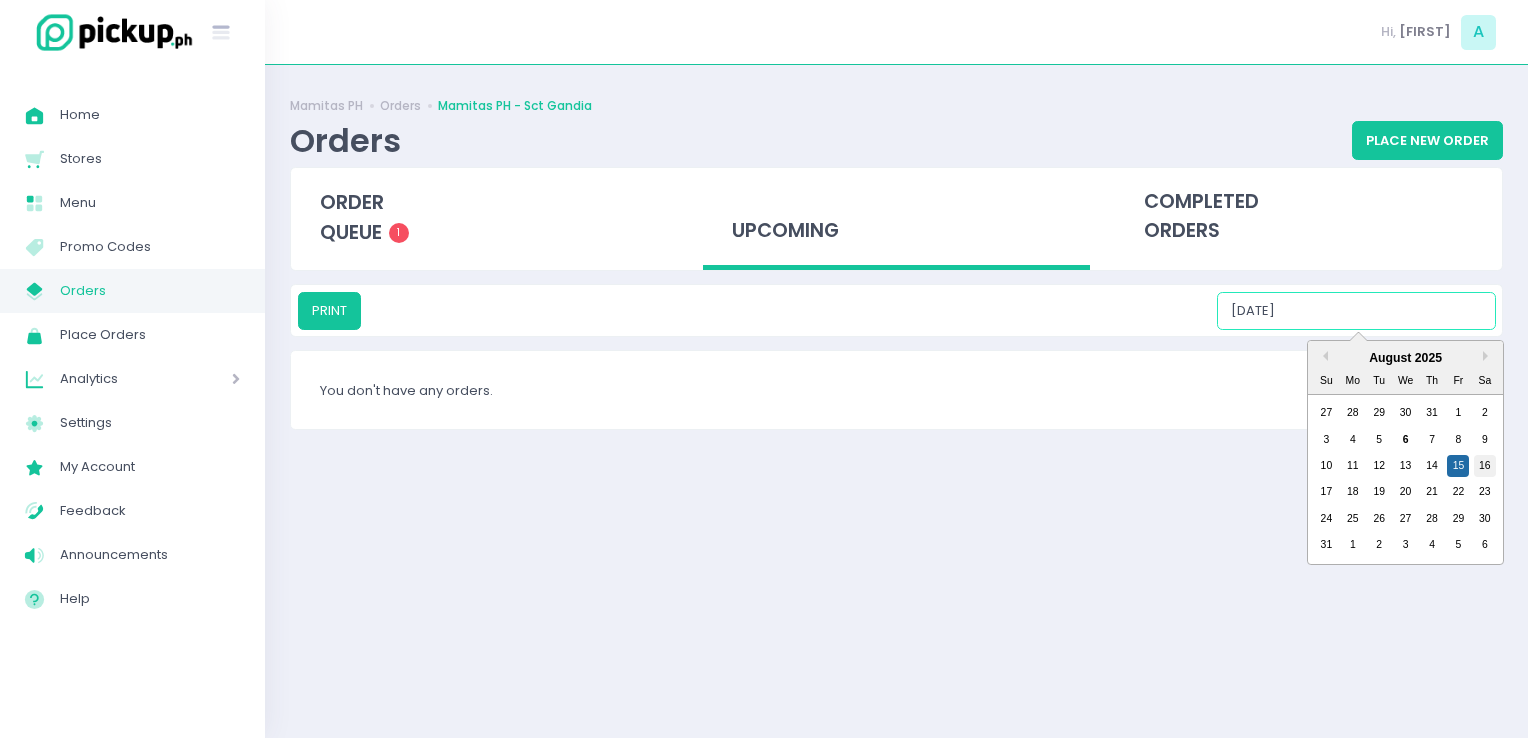 click on "16" at bounding box center (1485, 466) 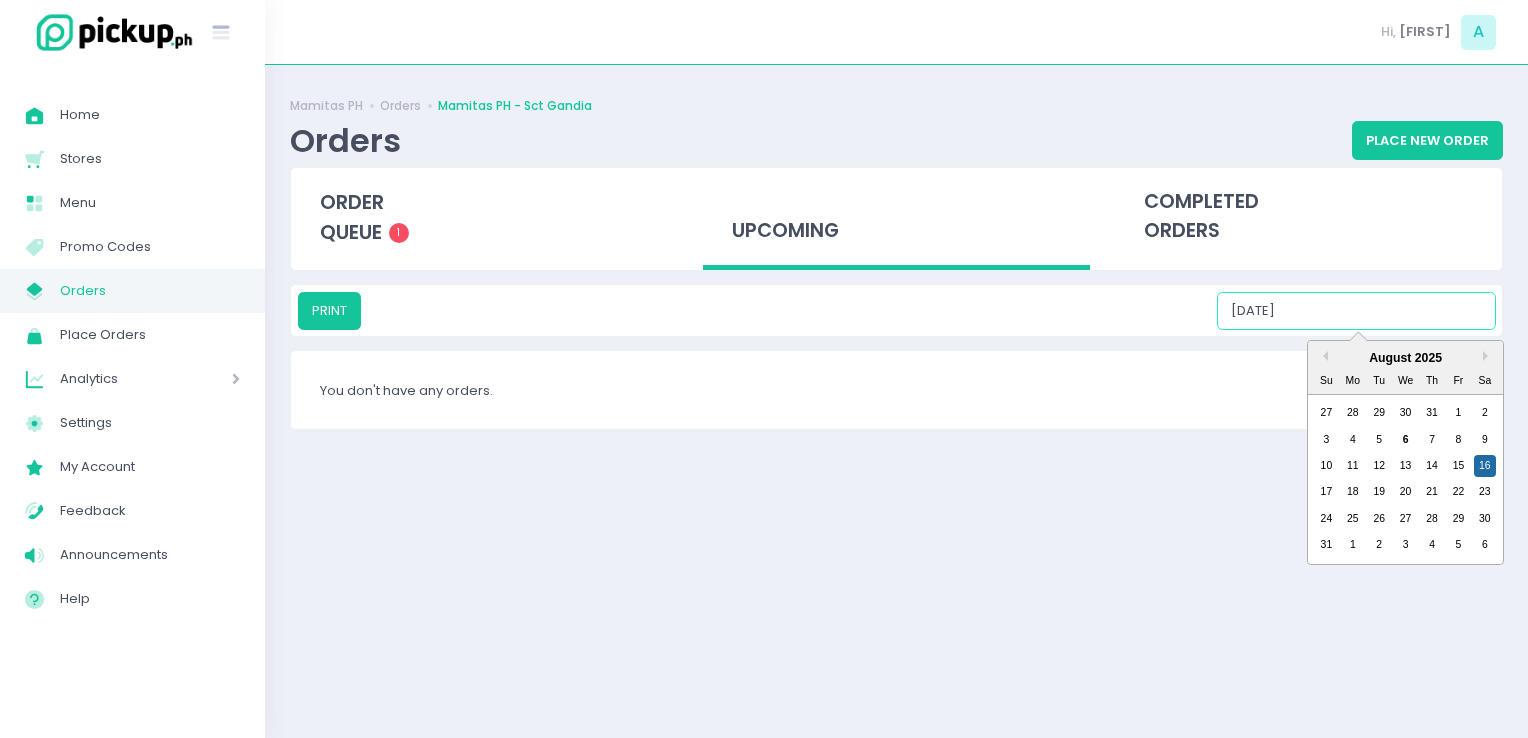 click on "[DATE]" at bounding box center (1356, 311) 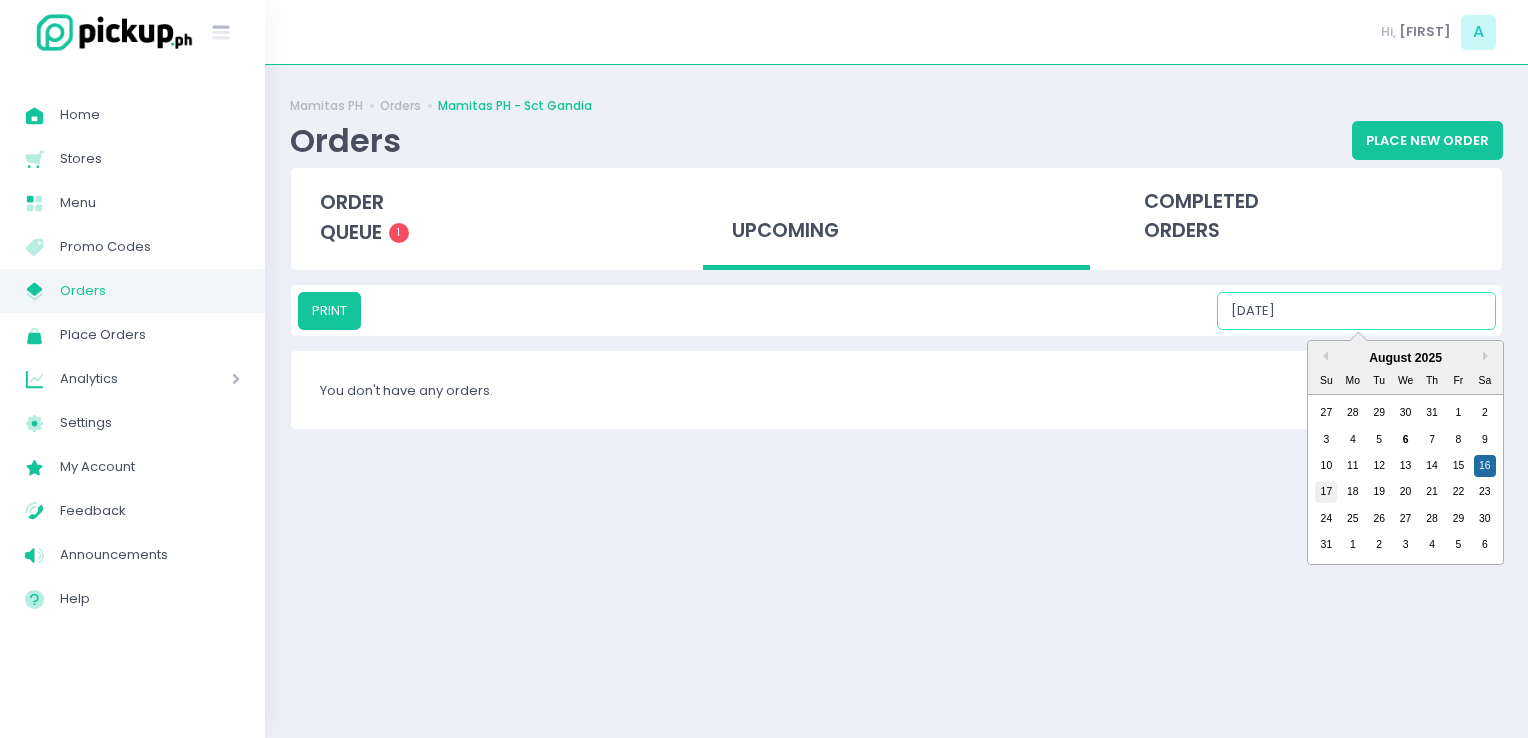 click on "17" at bounding box center [1326, 492] 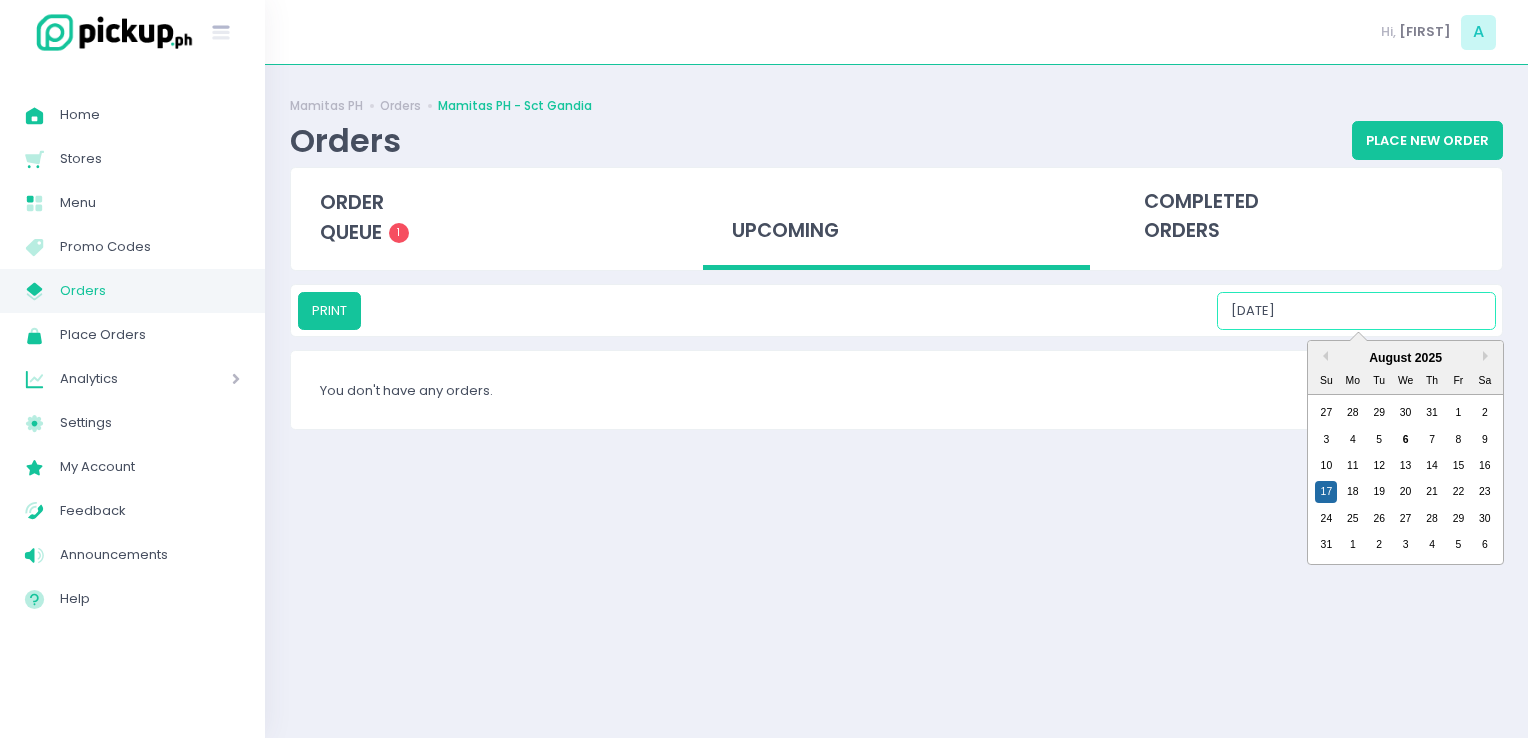 click on "[DATE]" at bounding box center [1356, 311] 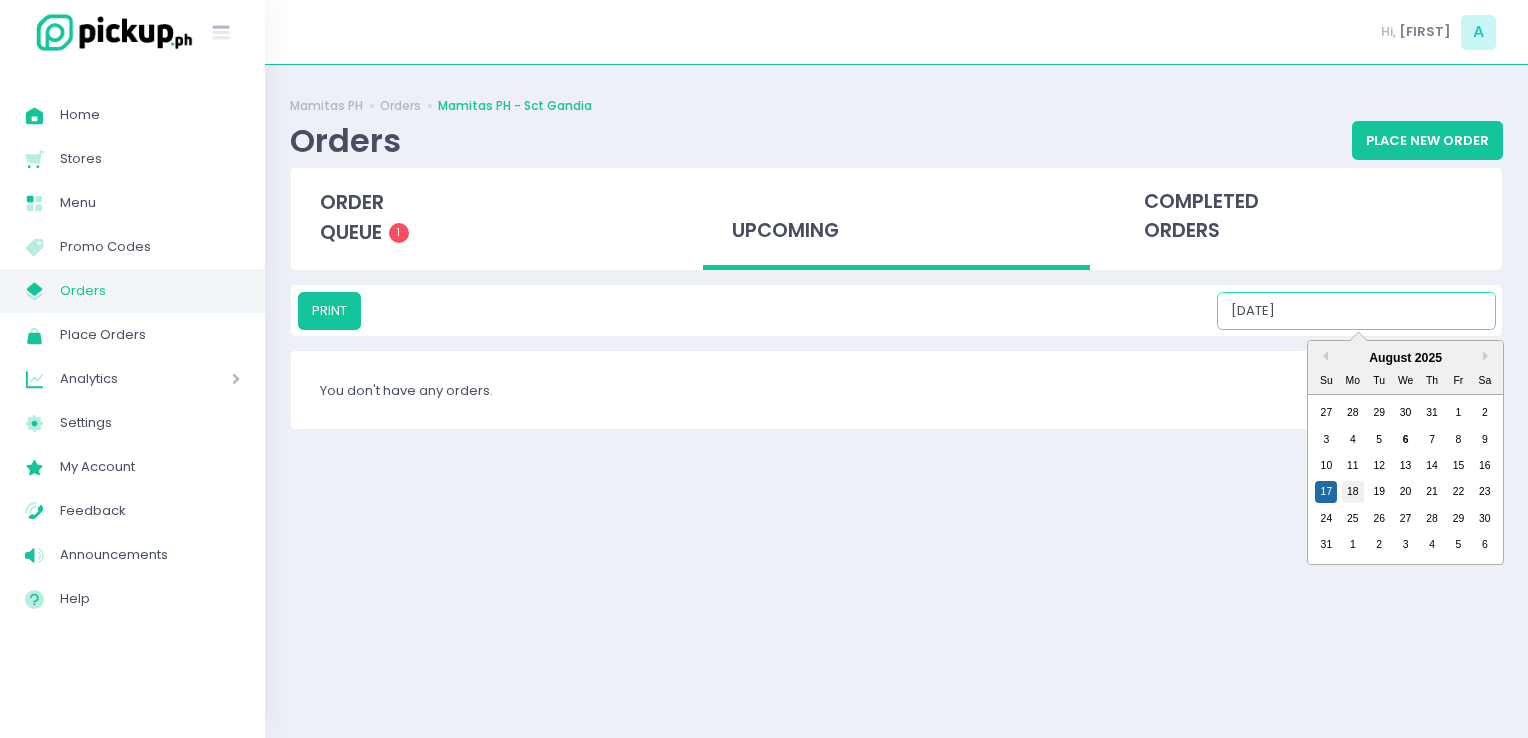 click on "18" at bounding box center (1353, 492) 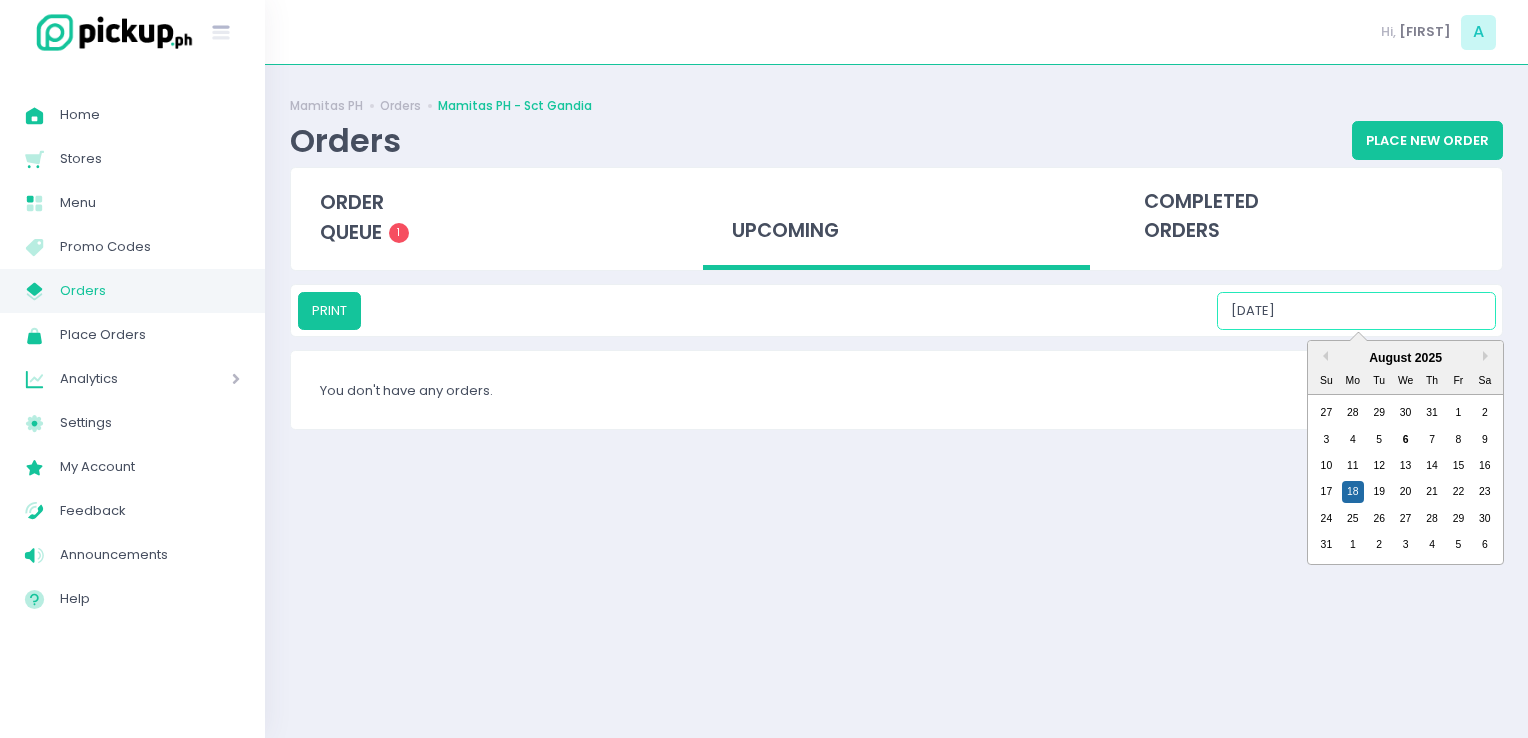 click on "[DATE]" at bounding box center (1356, 311) 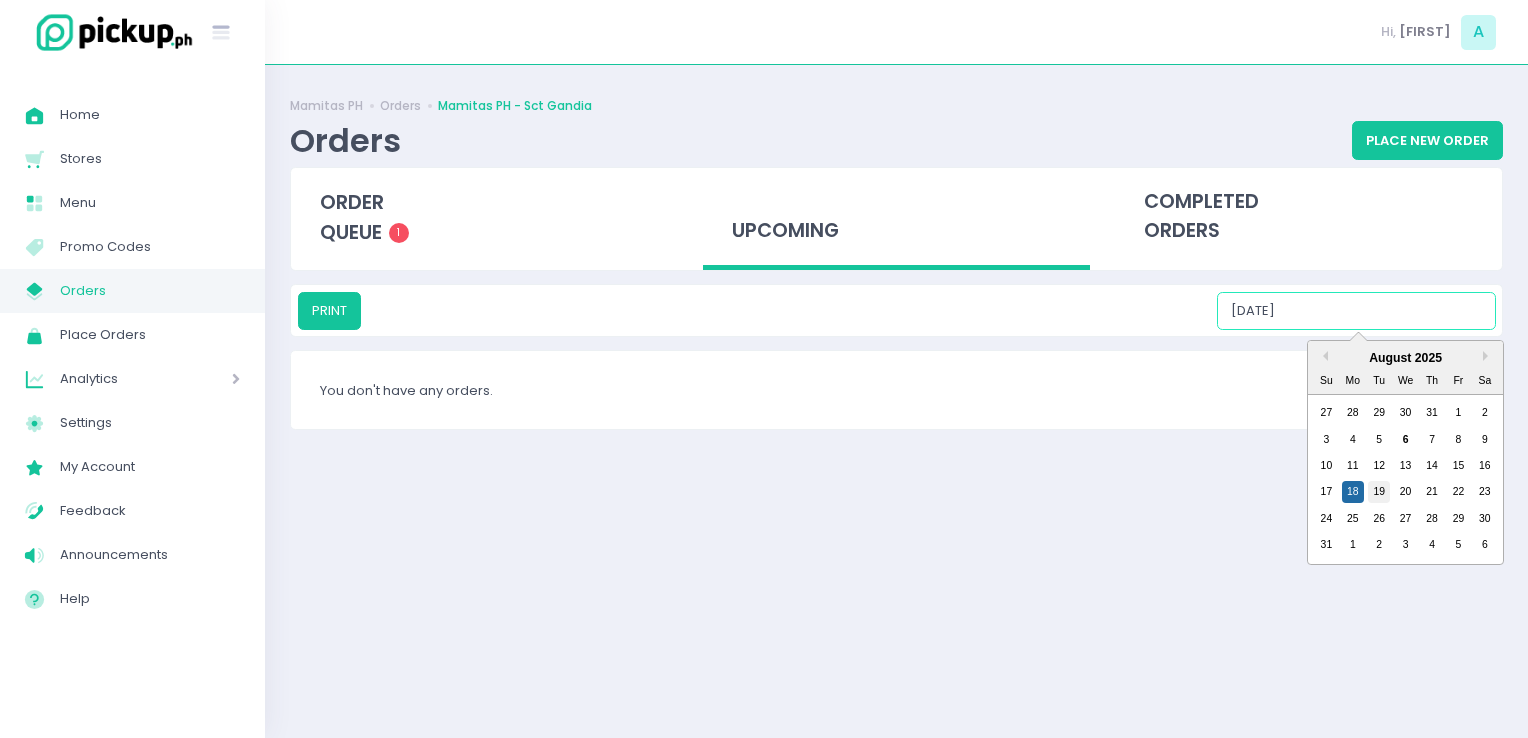 click on "19" at bounding box center (1379, 492) 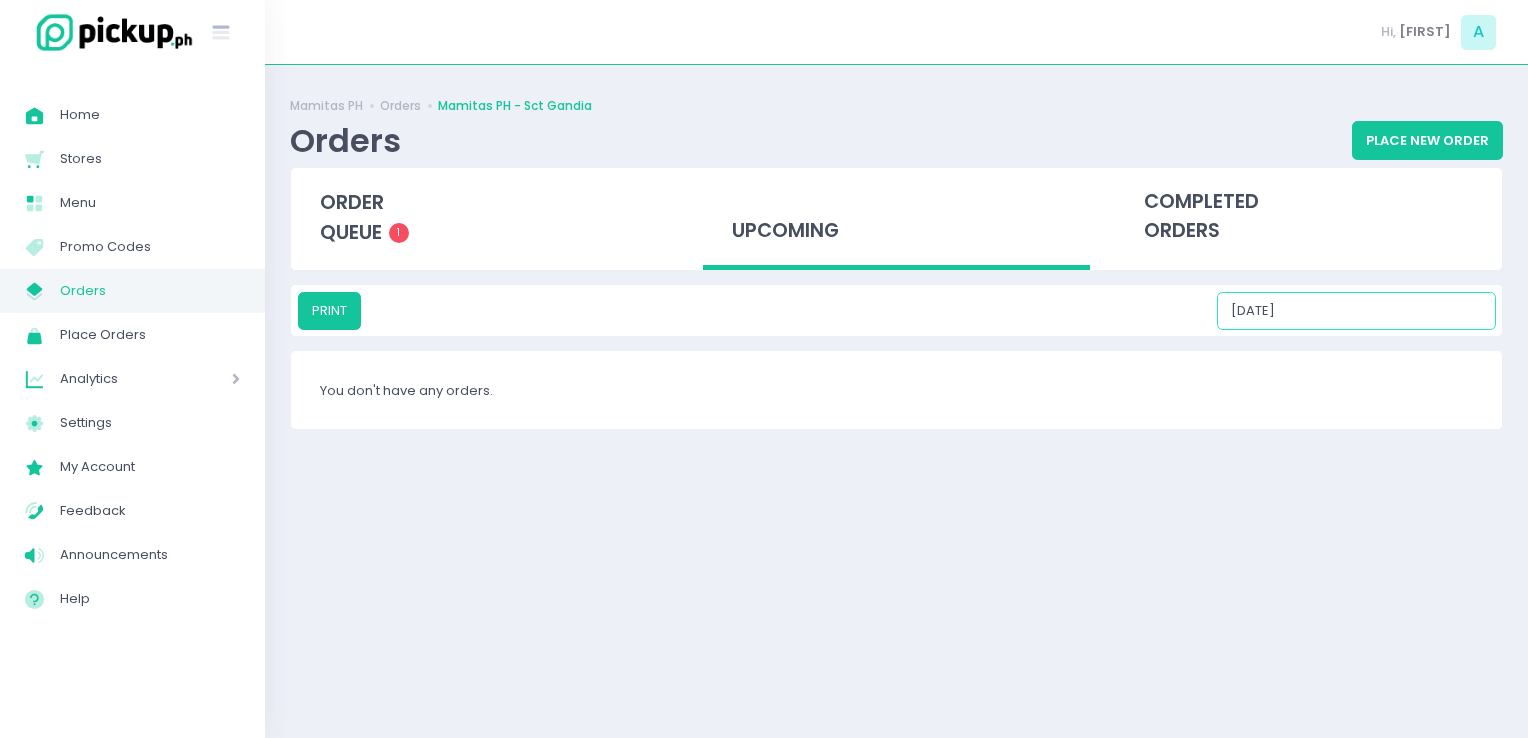 click on "[DATE]" at bounding box center (1356, 311) 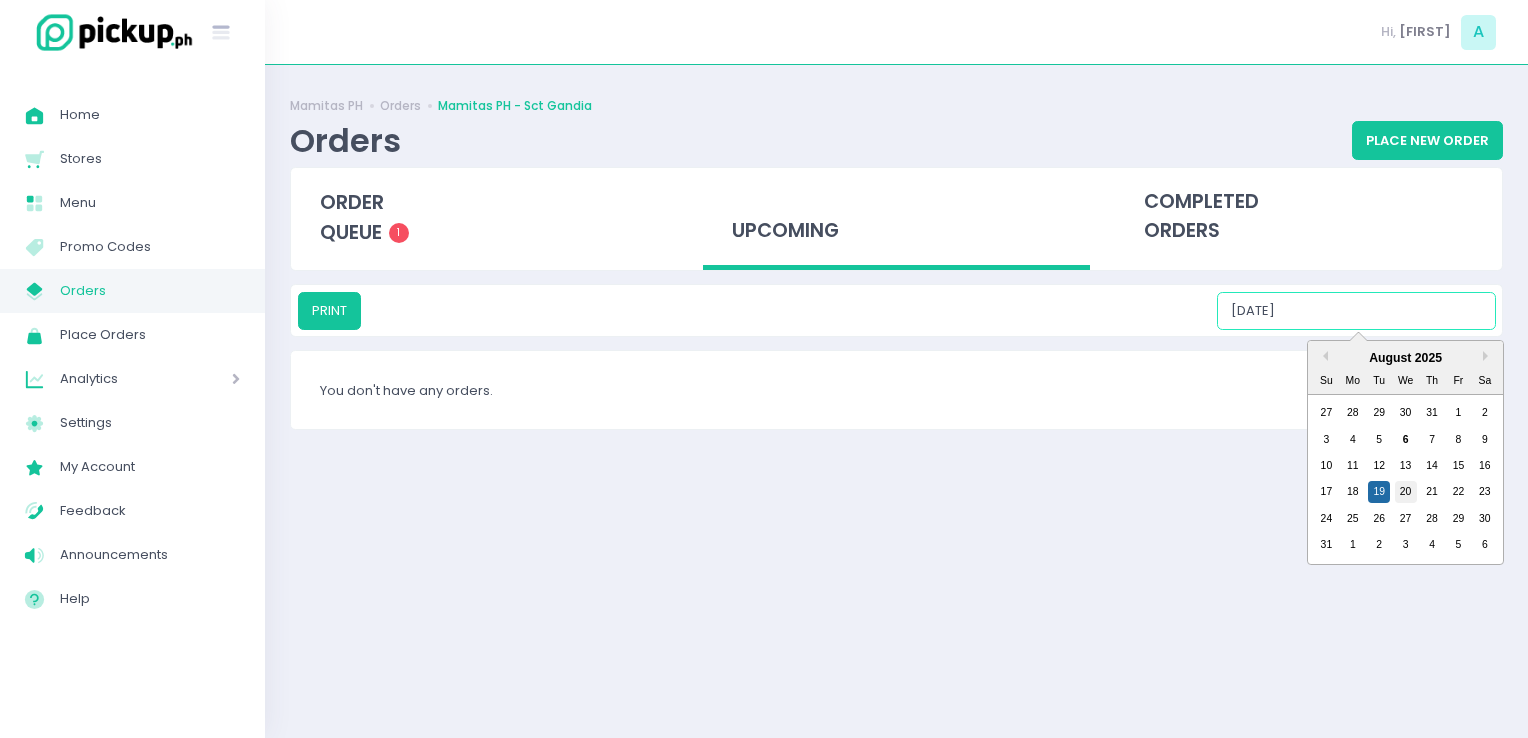 click on "20" at bounding box center (1406, 492) 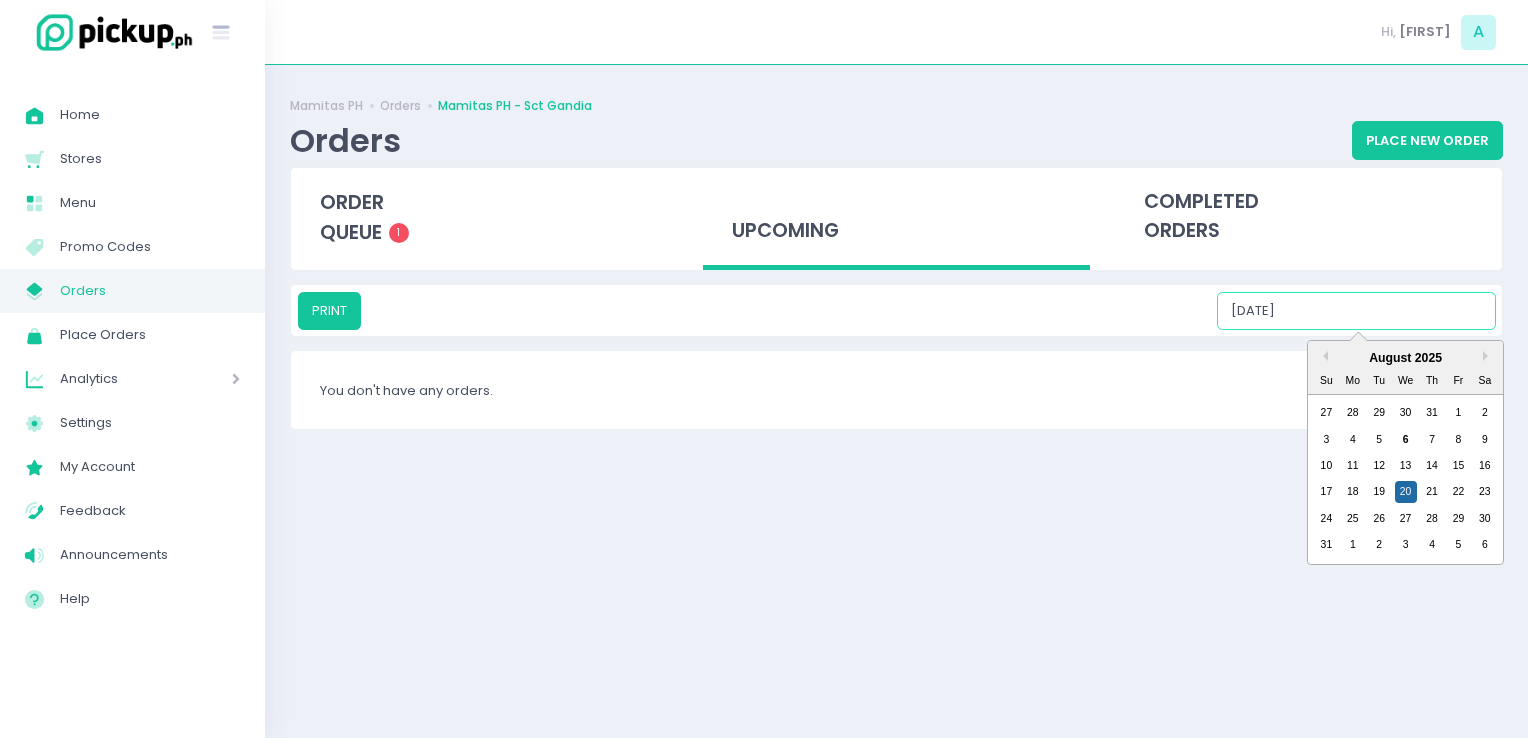 click on "[DATE]" at bounding box center (1356, 311) 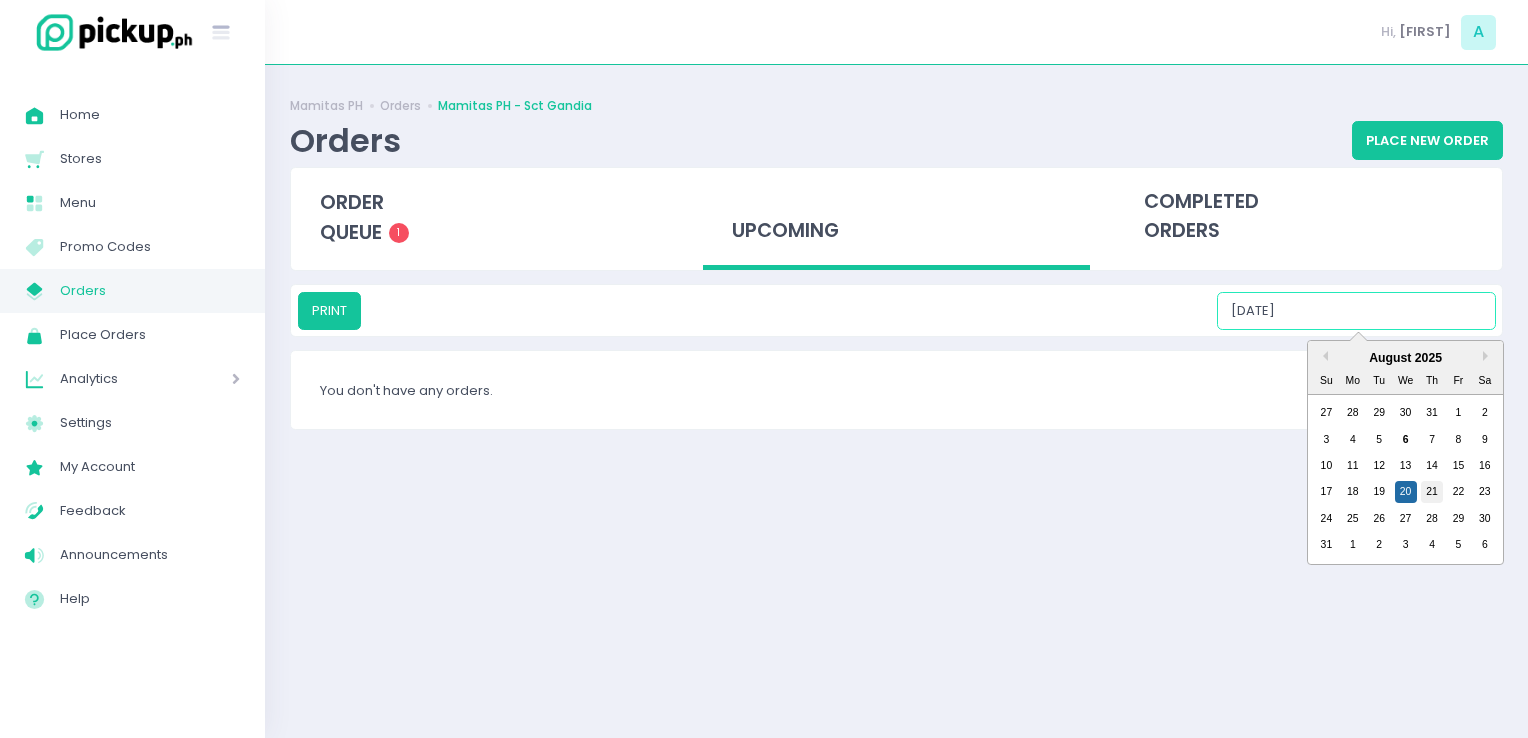 click on "21" at bounding box center [1432, 492] 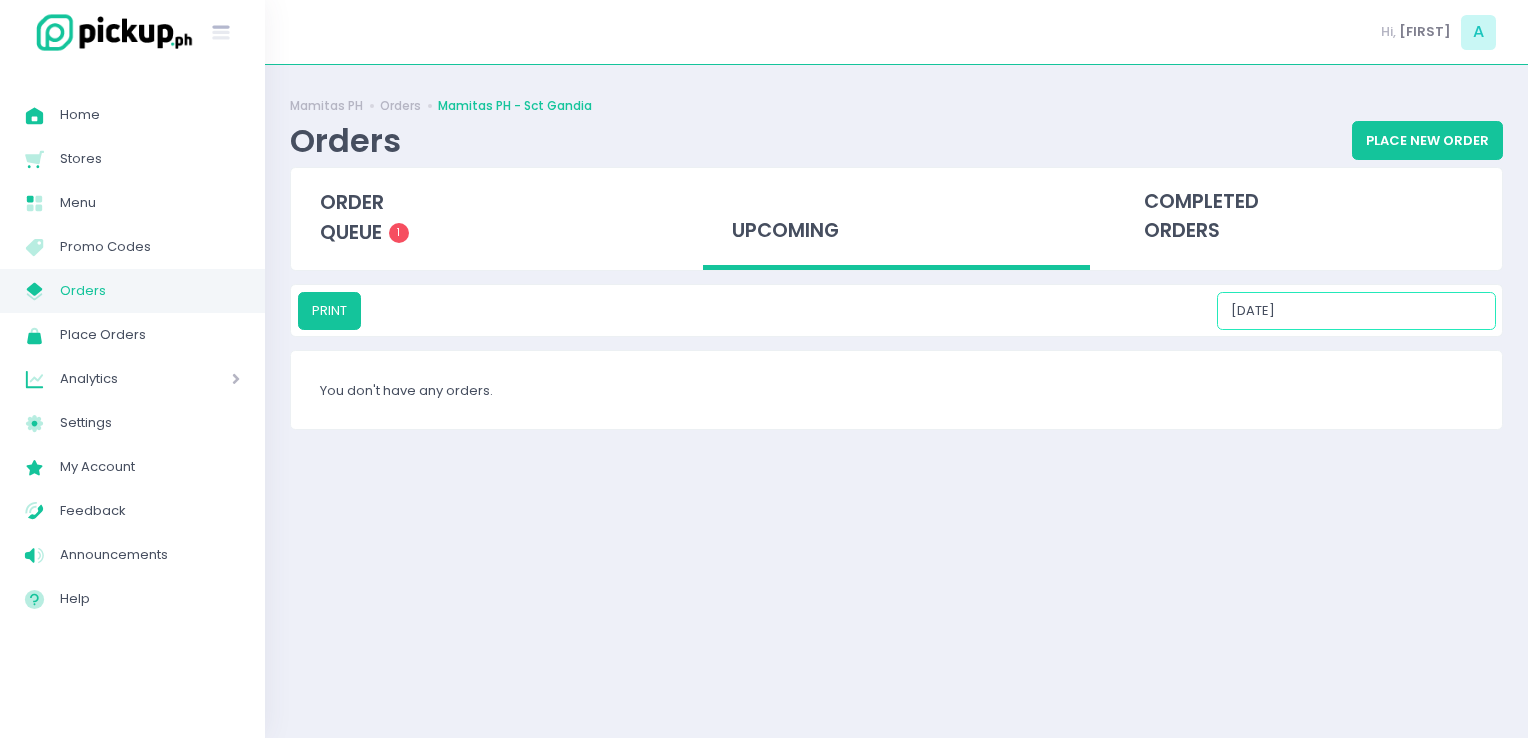 click on "[DATE]" at bounding box center (1356, 311) 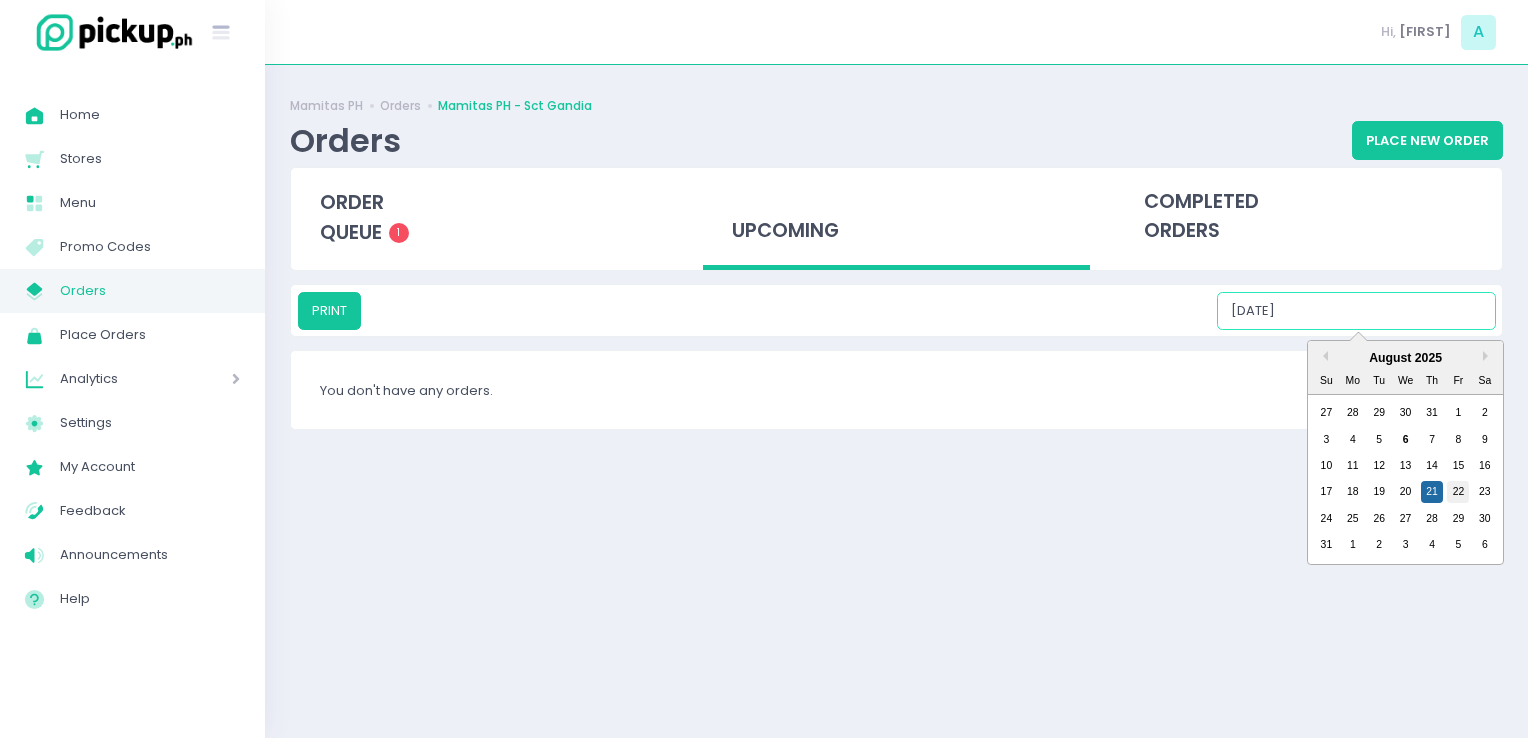 click on "22" at bounding box center [1458, 492] 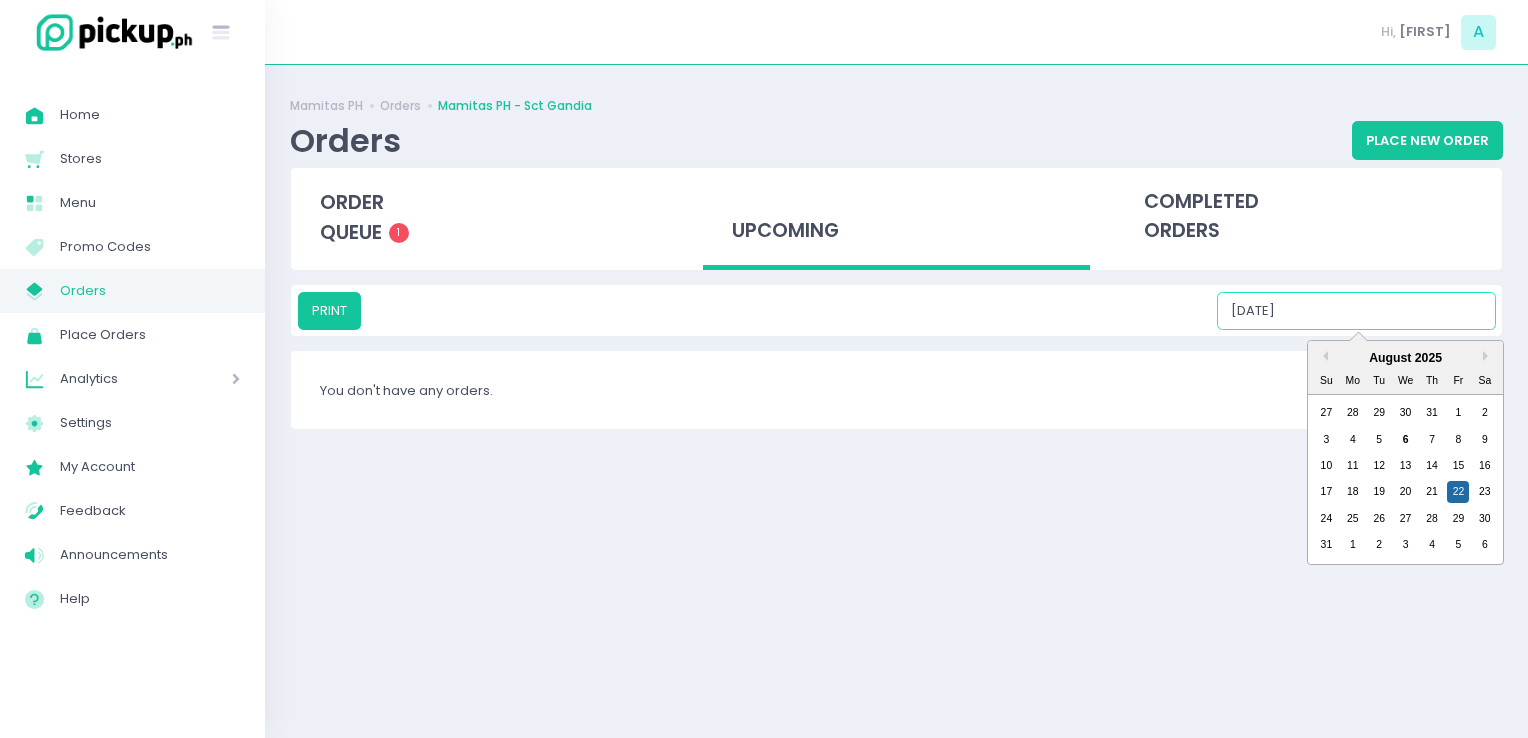 click on "[DATE]" at bounding box center [1356, 311] 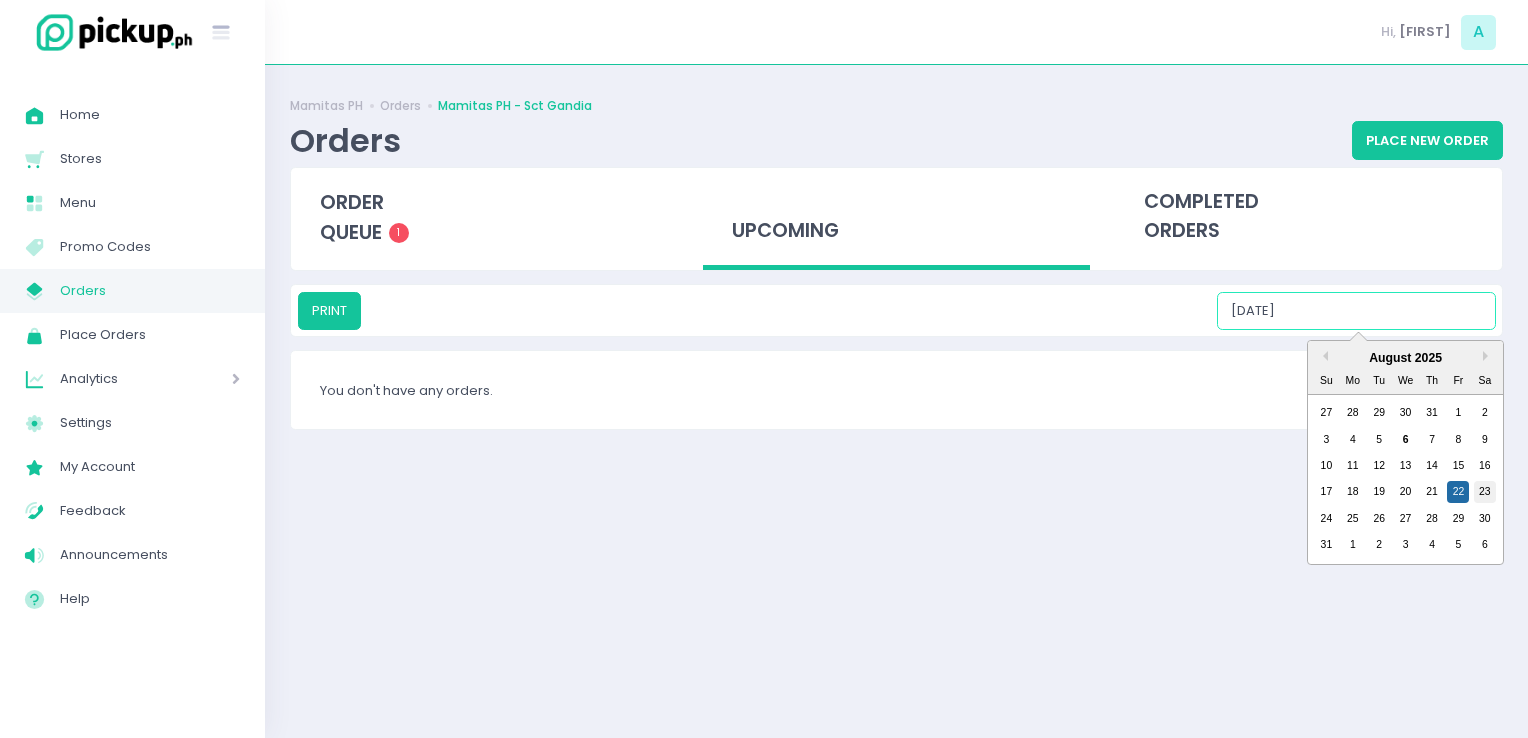 click on "23" at bounding box center (1485, 492) 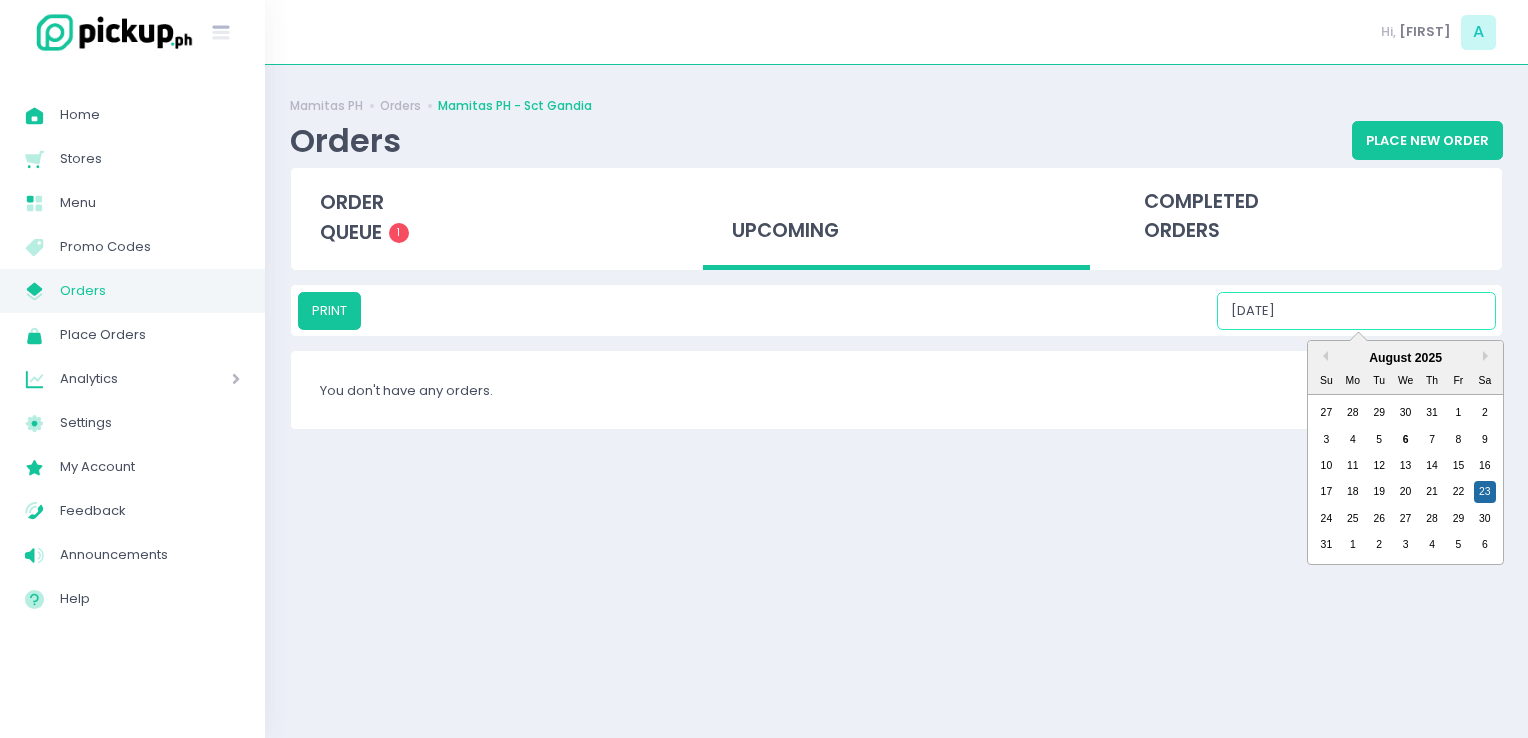 click on "[DATE]" at bounding box center [1356, 311] 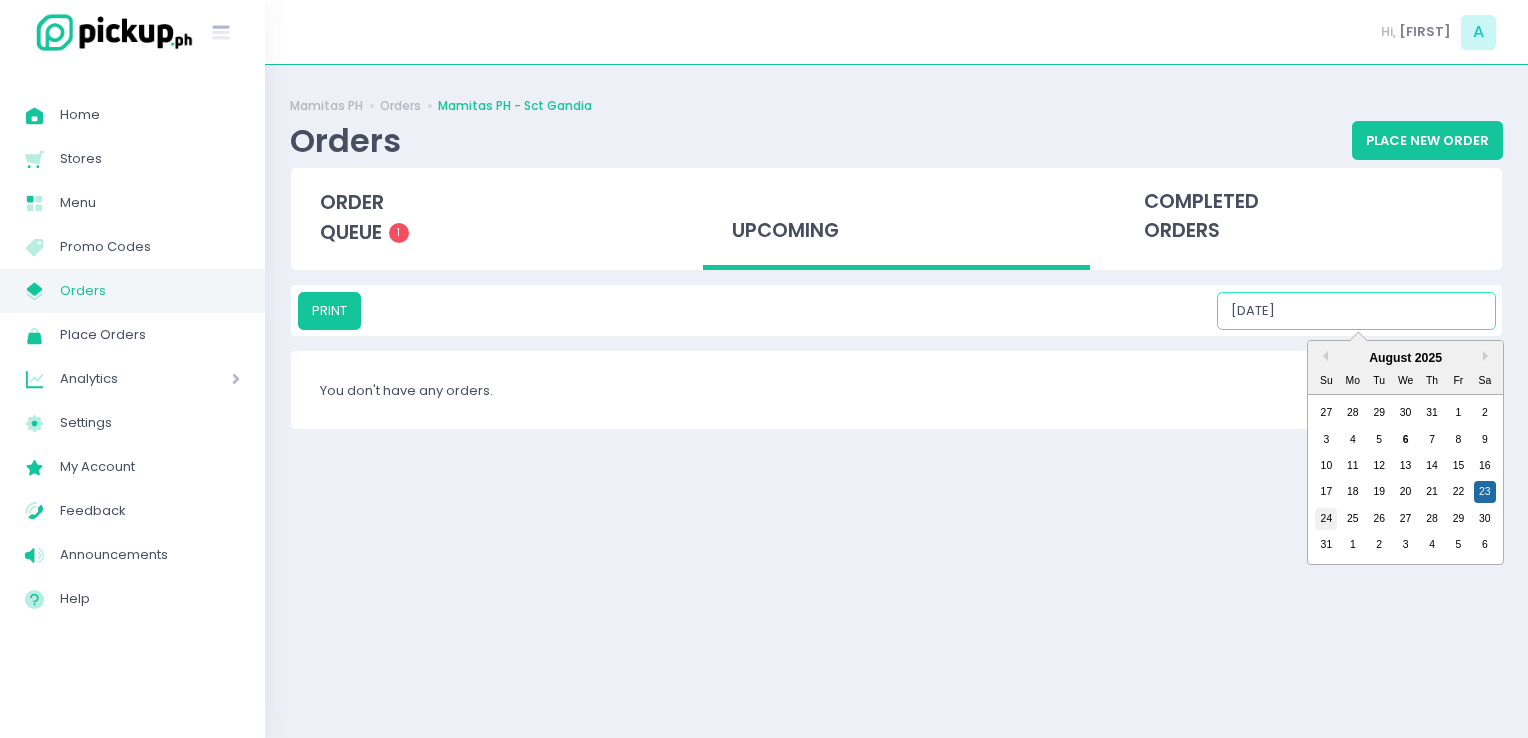 click on "24" at bounding box center (1326, 519) 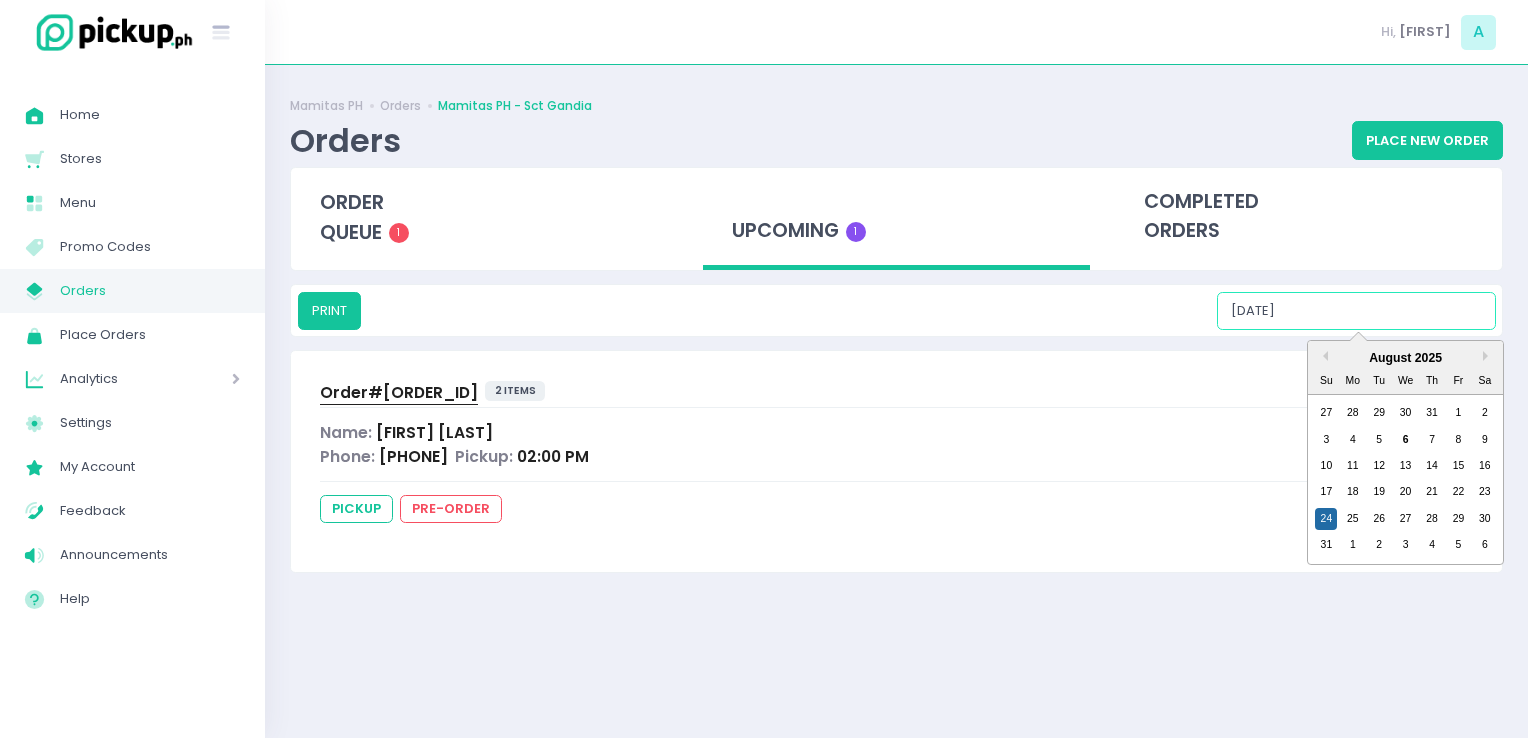 click on "[DATE]" at bounding box center [1356, 311] 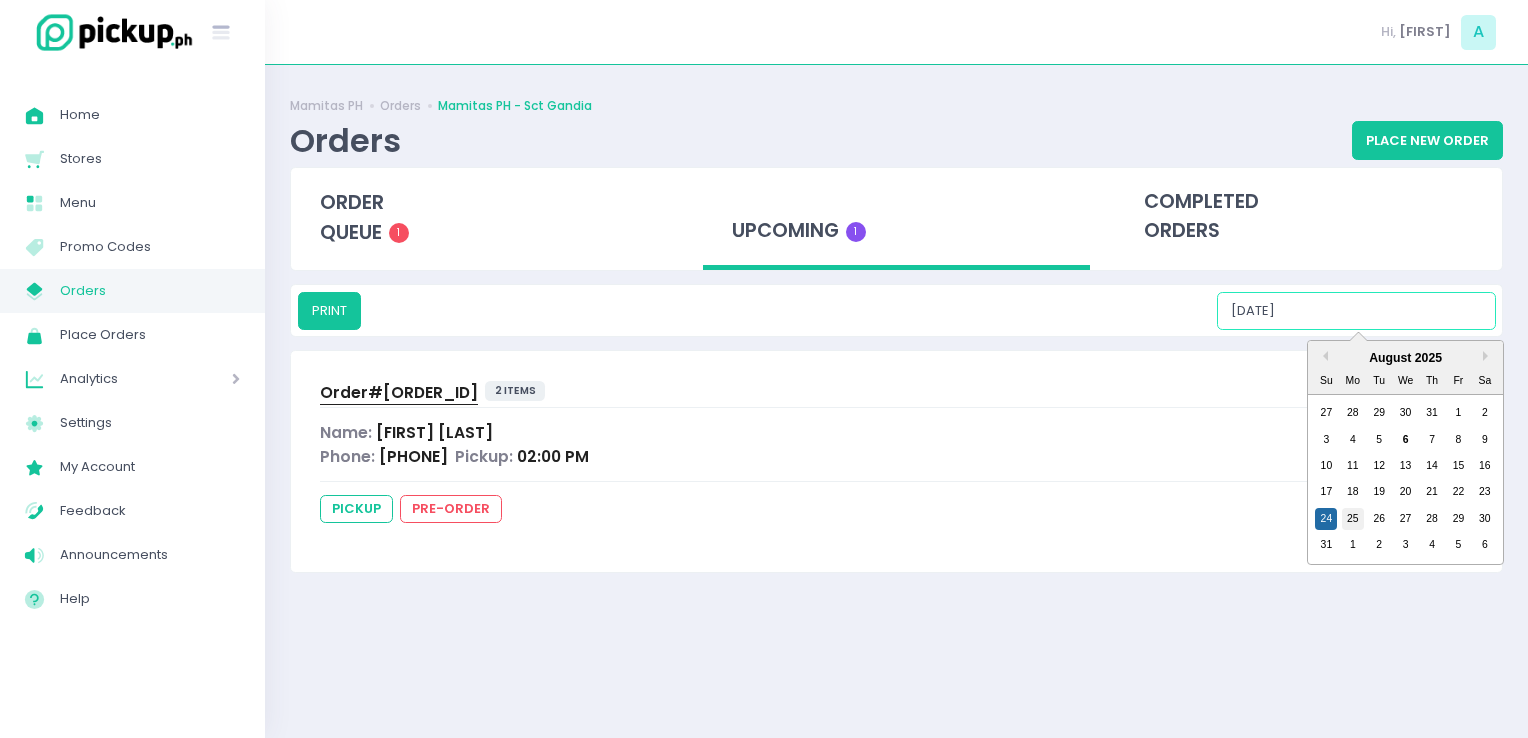 click on "25" at bounding box center (1353, 519) 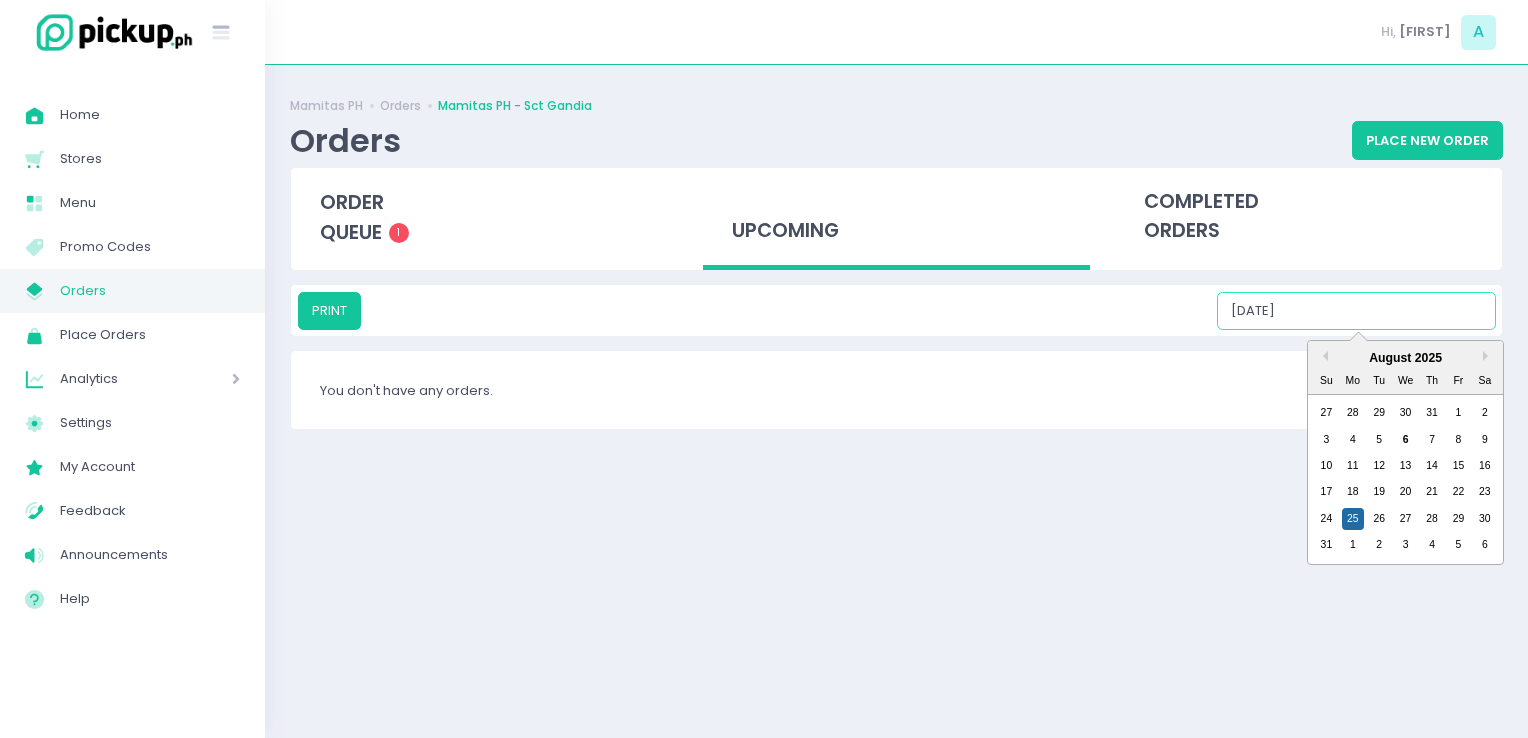 click on "[DATE]" at bounding box center (1356, 311) 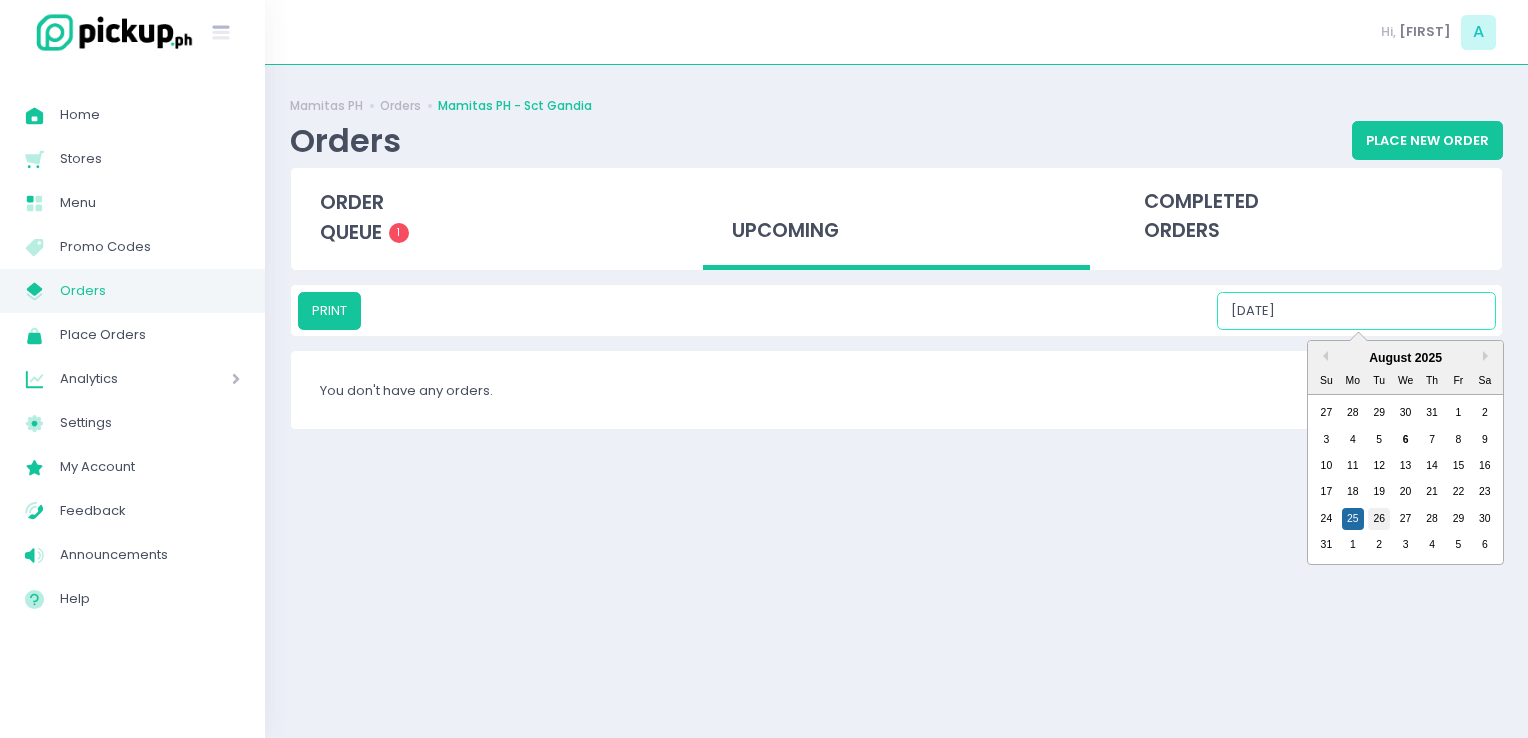 click on "26" at bounding box center [1379, 519] 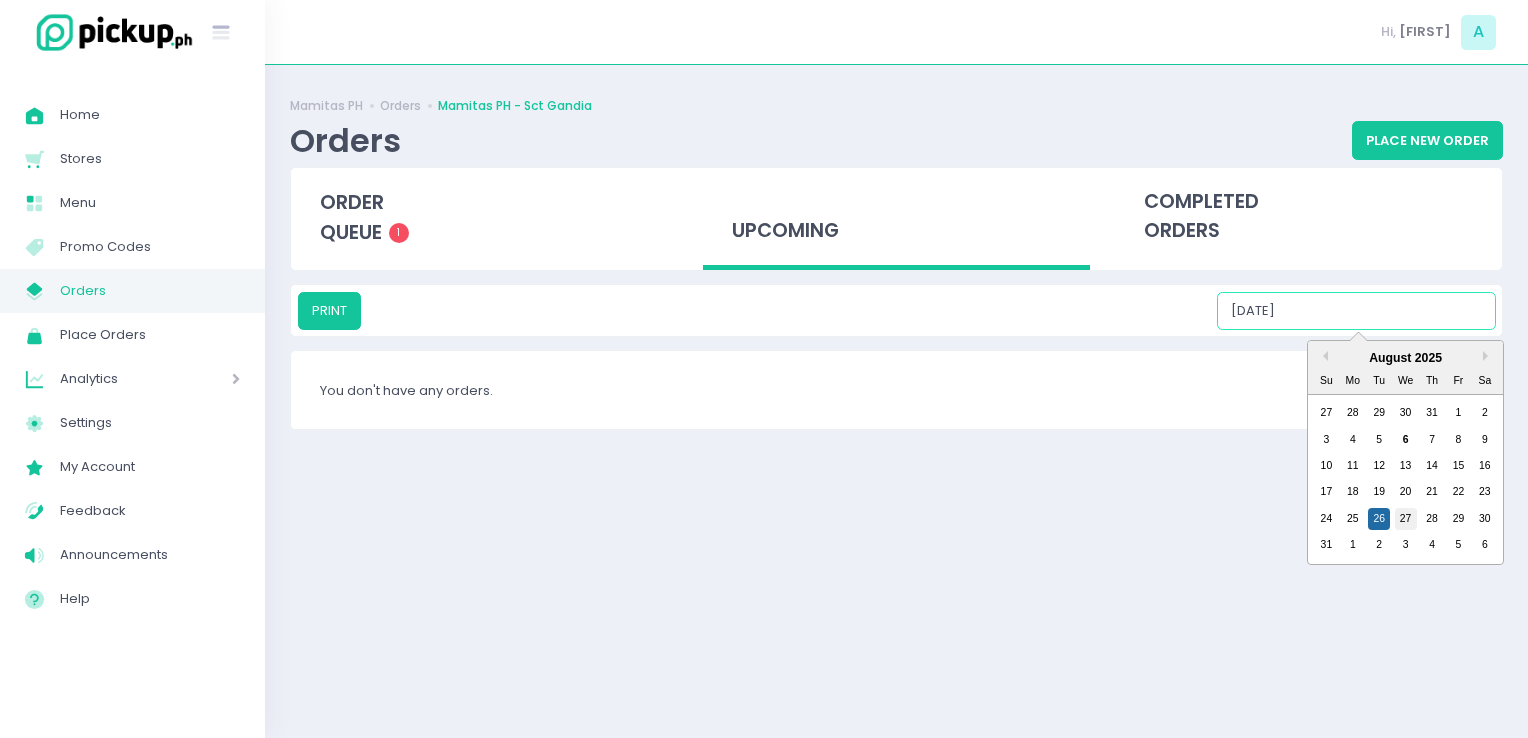 drag, startPoint x: 1380, startPoint y: 298, endPoint x: 1406, endPoint y: 518, distance: 221.53104 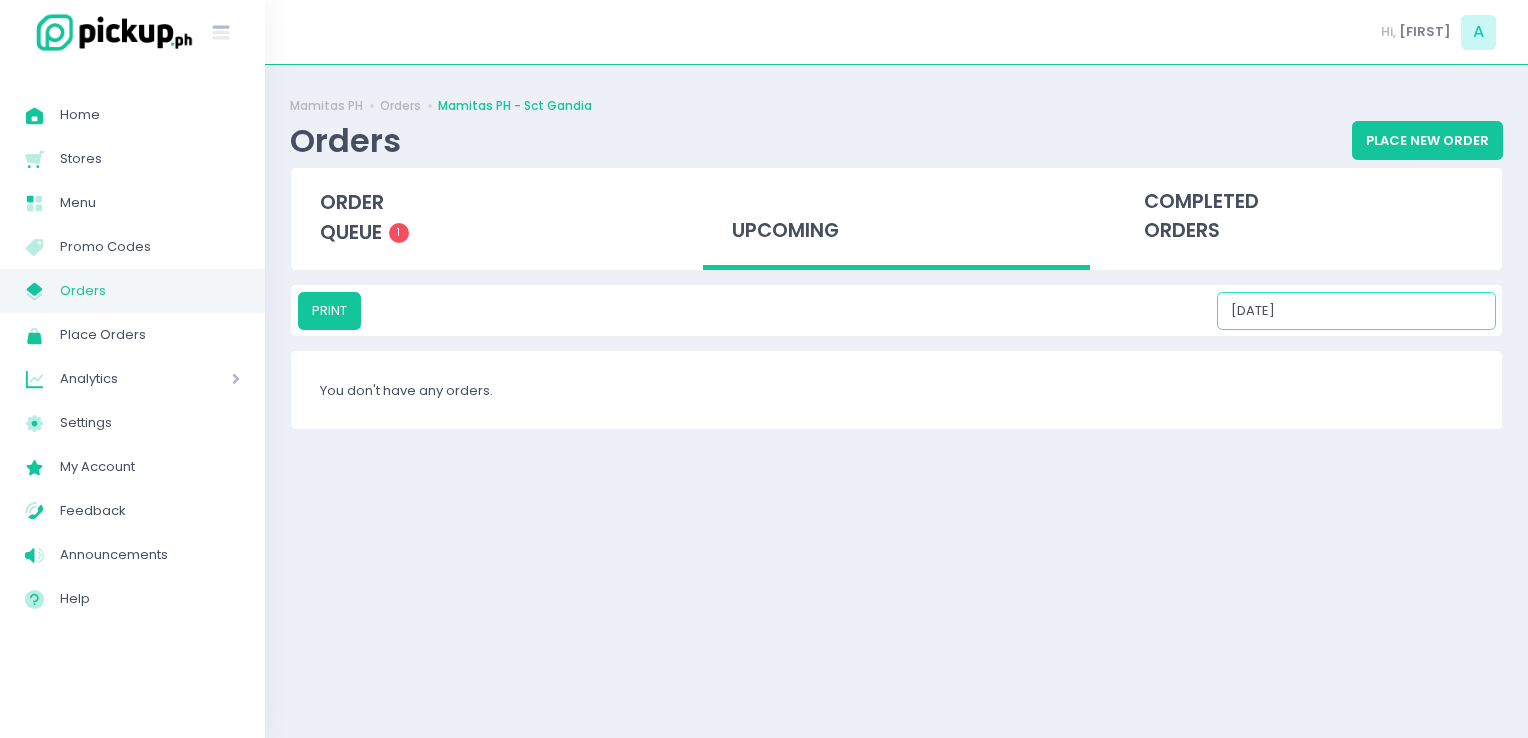 click on "[DATE]" at bounding box center (1356, 311) 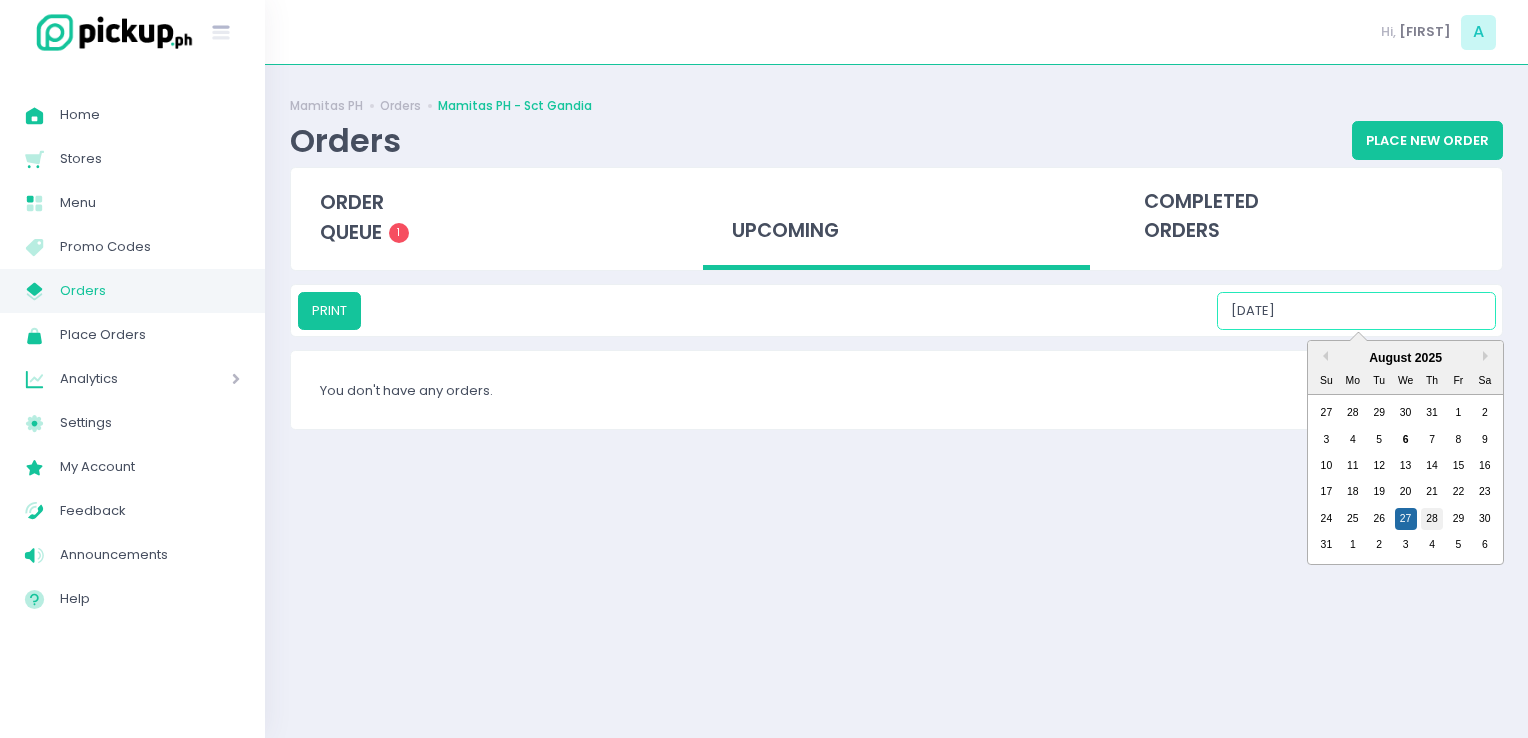 click on "28" at bounding box center [1432, 519] 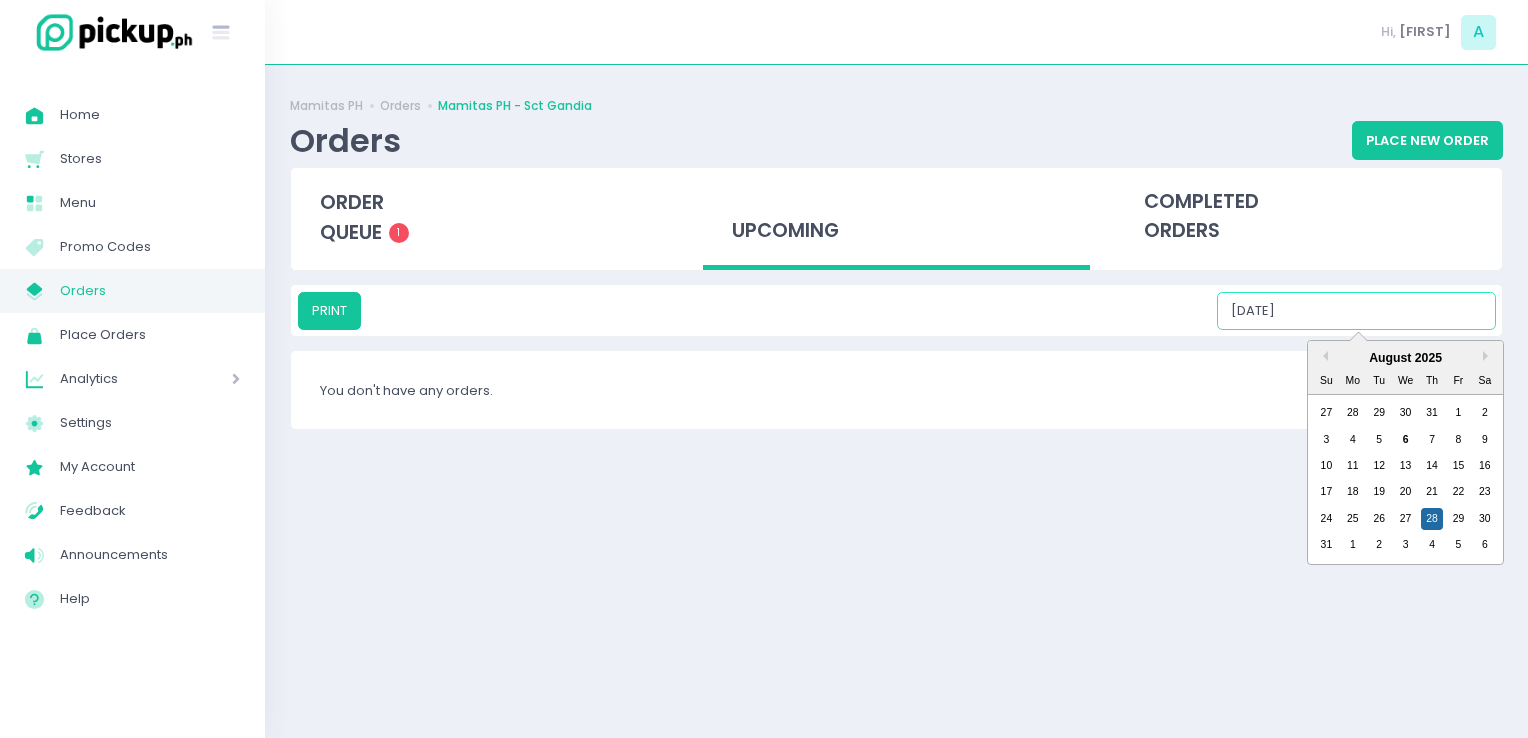 click on "[DATE]" at bounding box center [1356, 311] 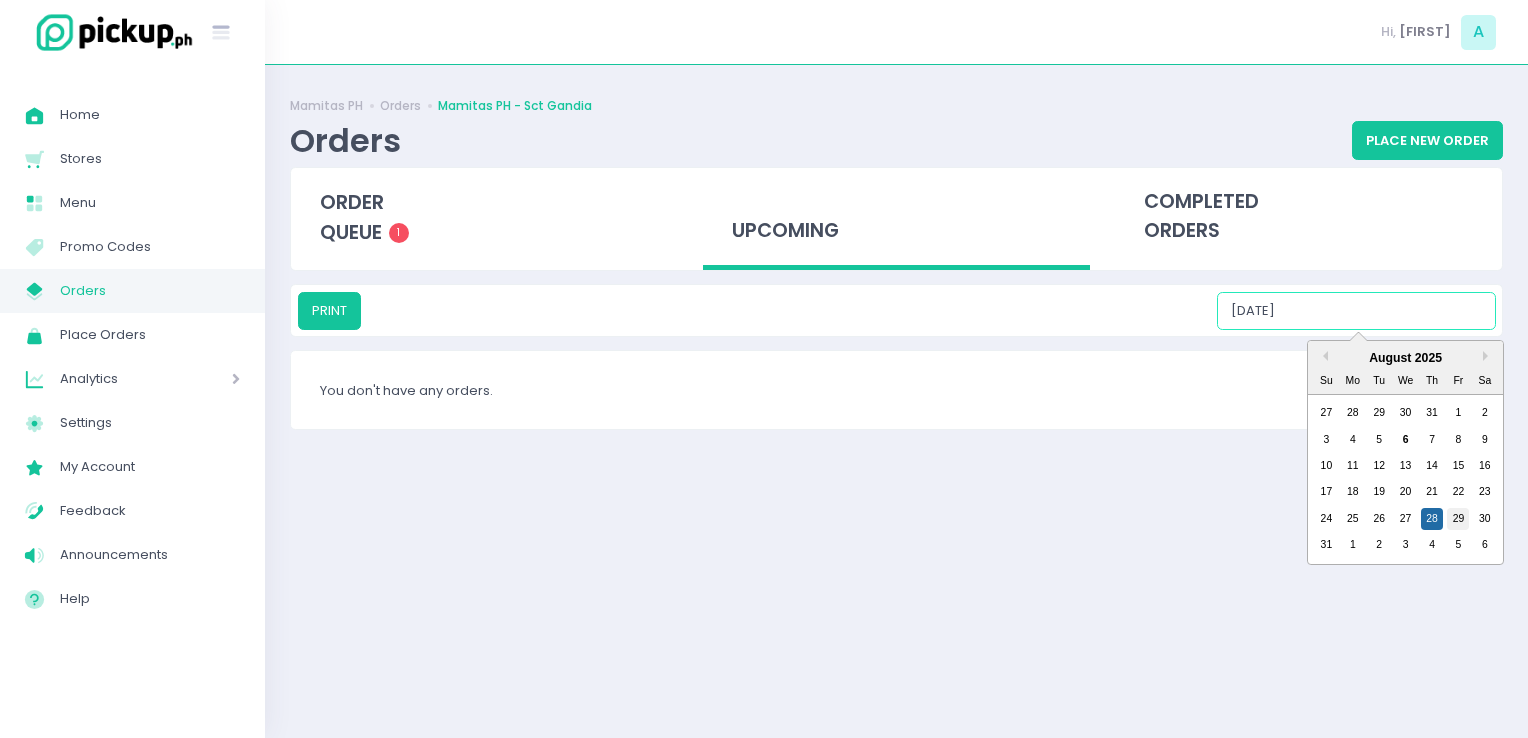 click on "29" at bounding box center [1458, 519] 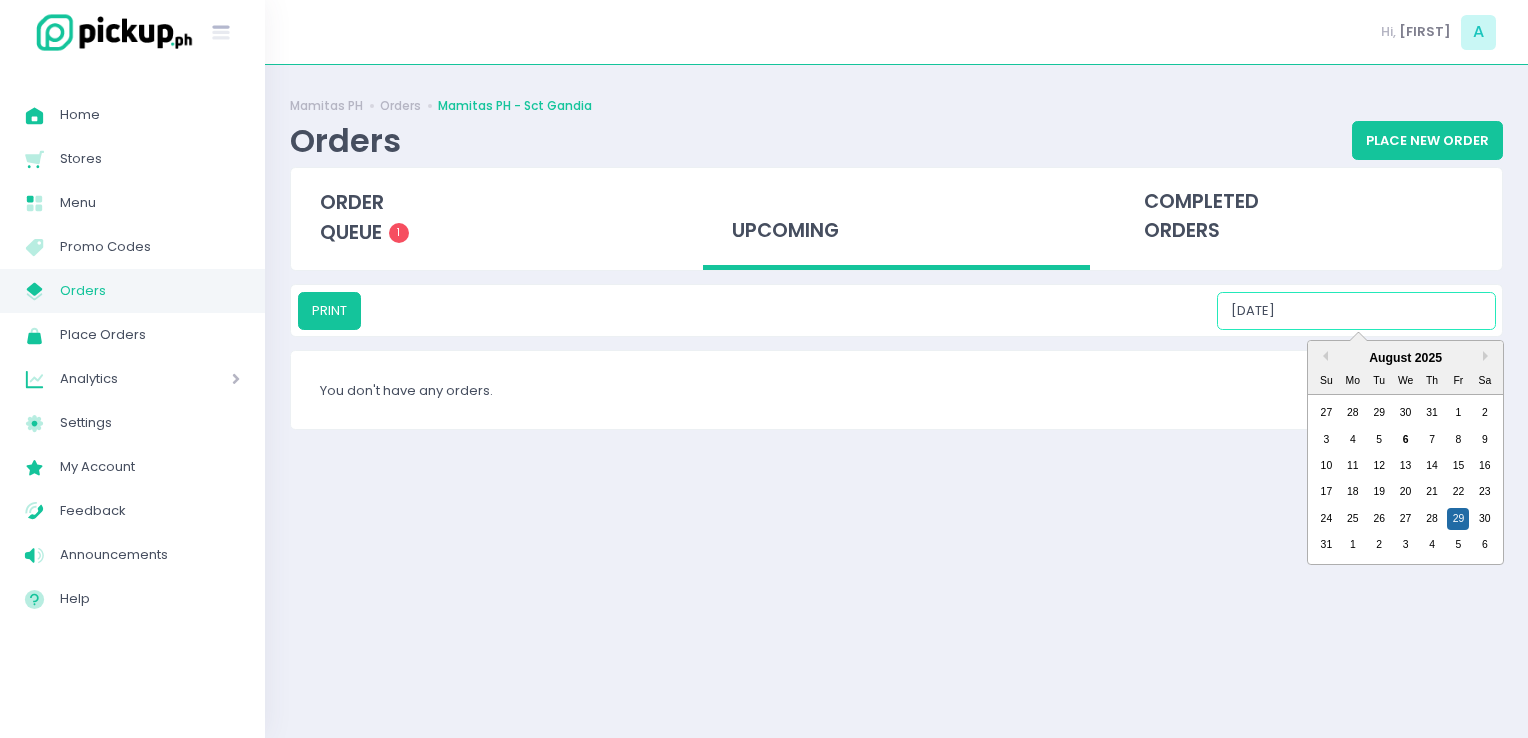 click on "[DATE]" at bounding box center [1356, 311] 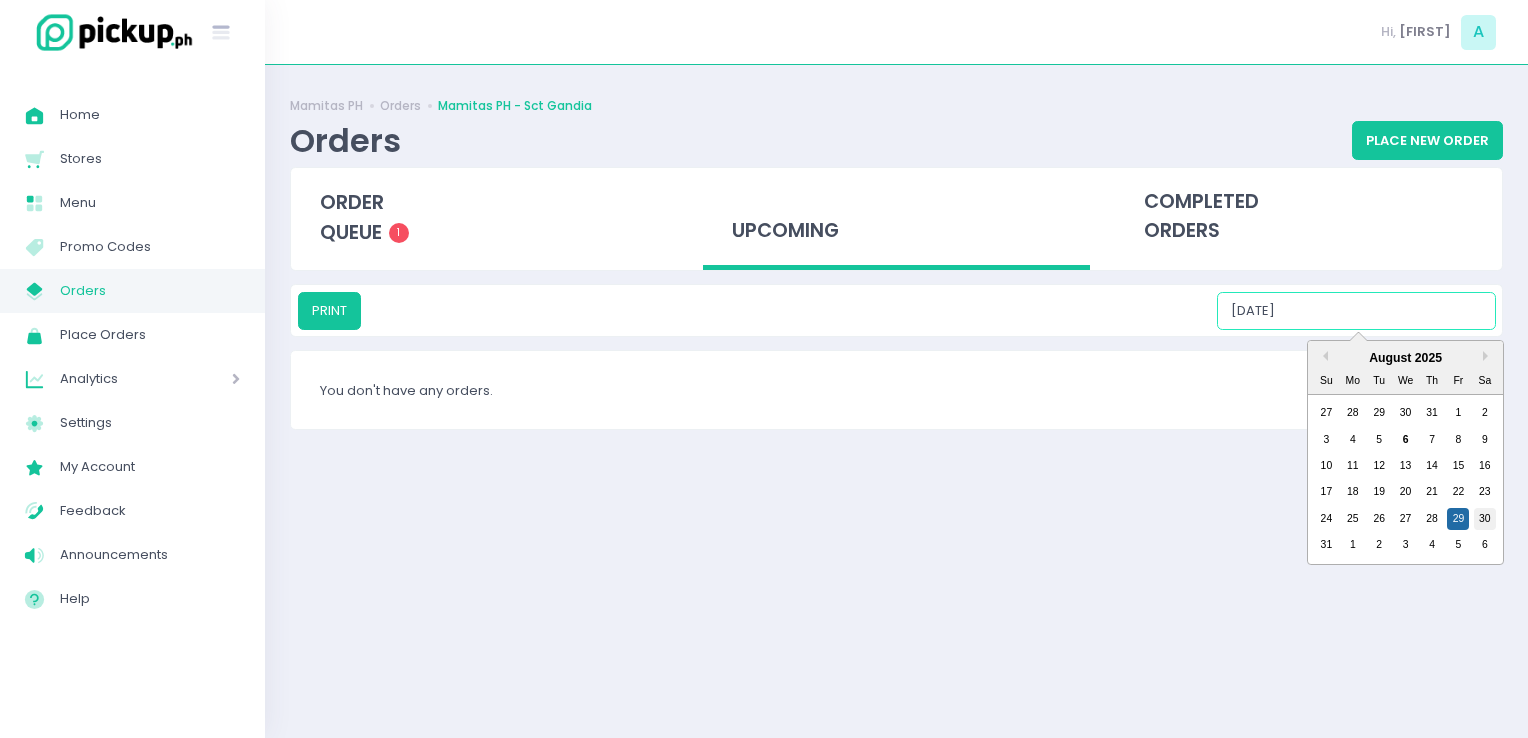 click on "30" at bounding box center (1485, 519) 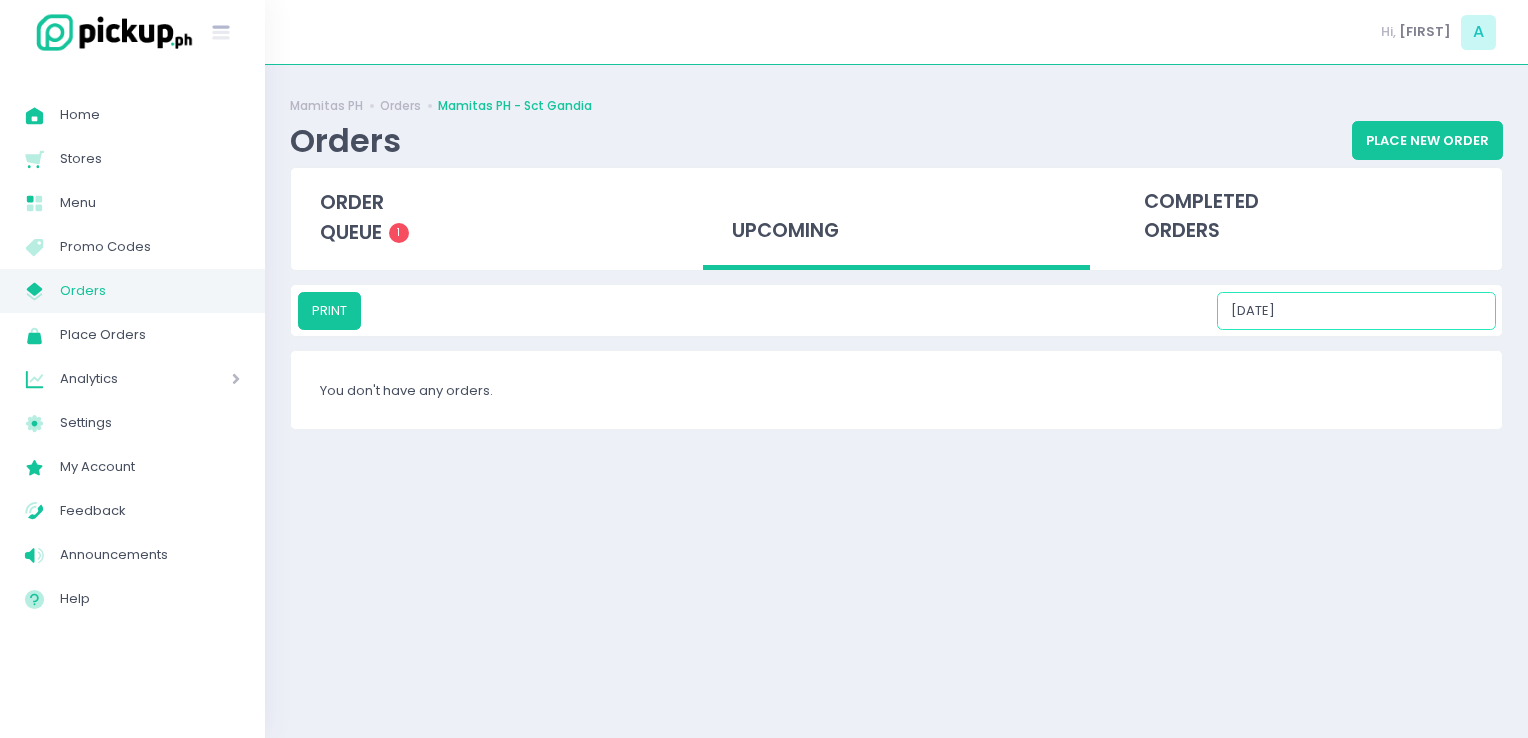 click on "[DATE]" at bounding box center [1356, 311] 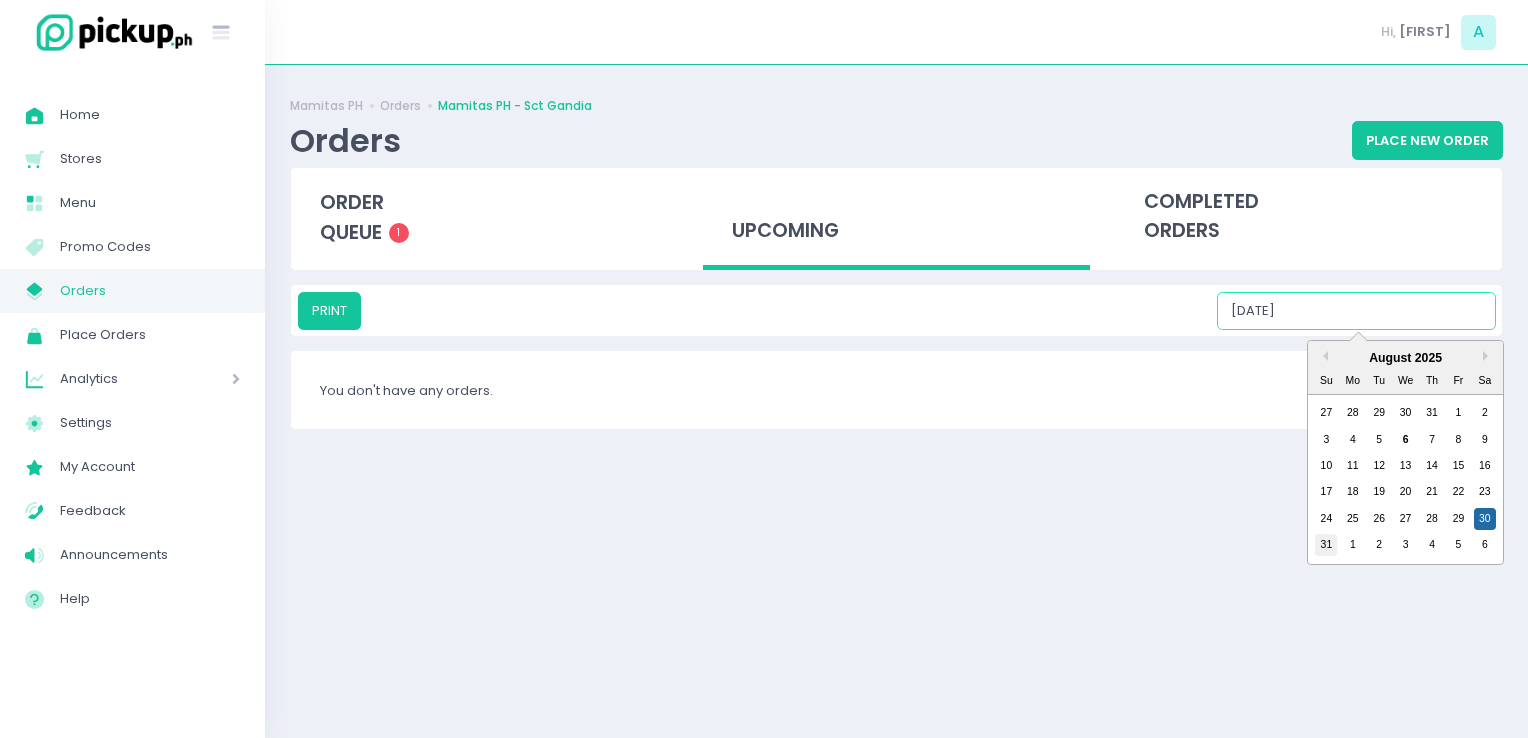 click on "31" at bounding box center [1326, 545] 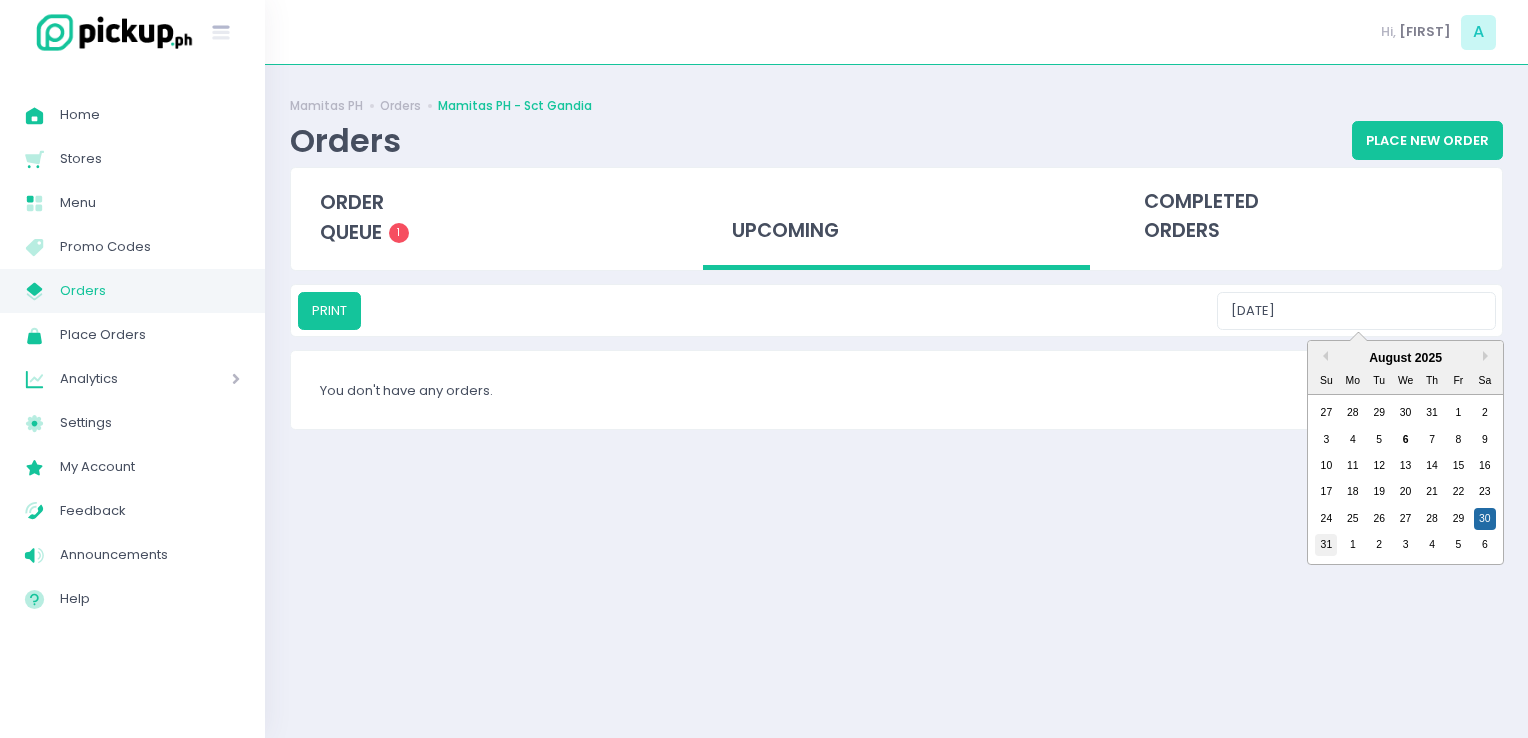 type on "[DATE]" 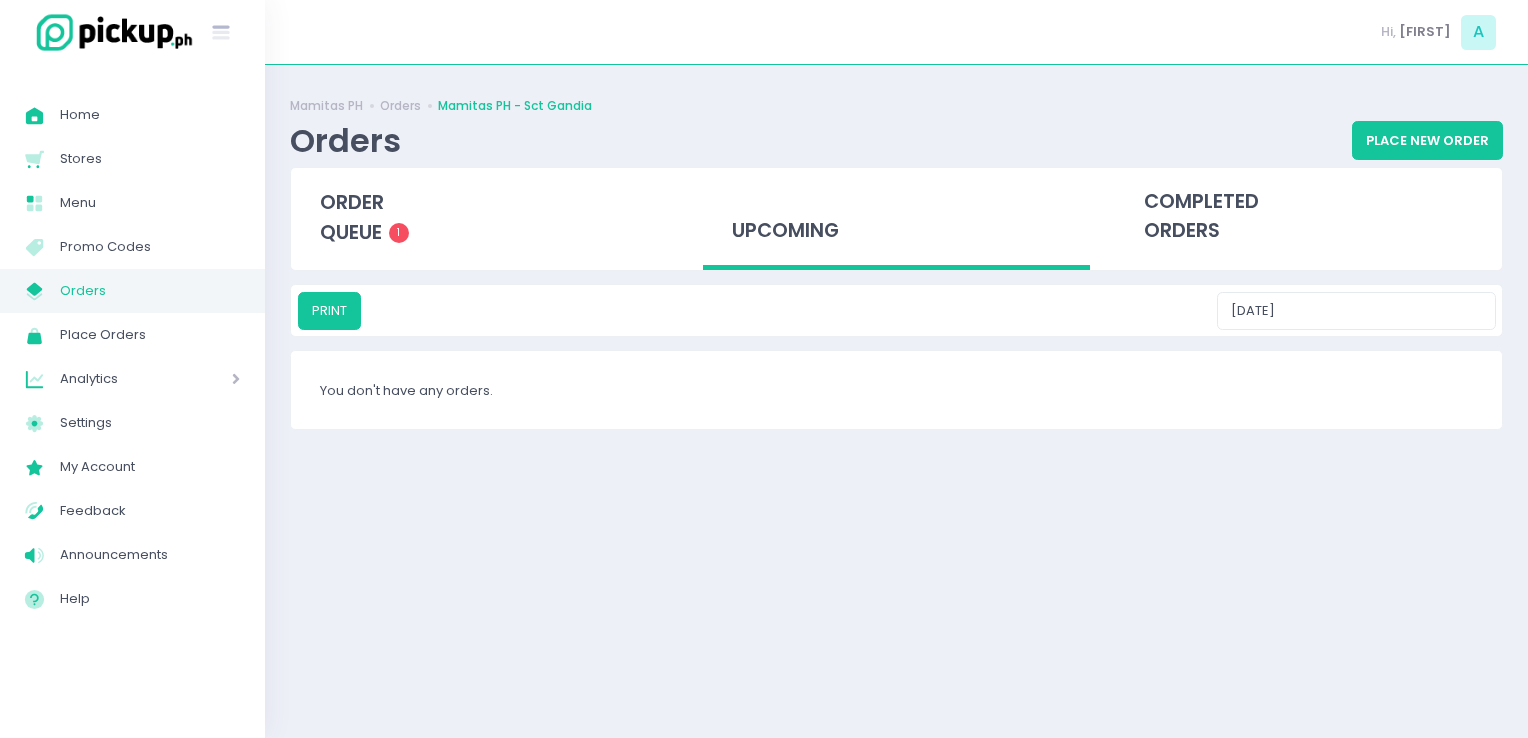 click on "Orders" at bounding box center (150, 291) 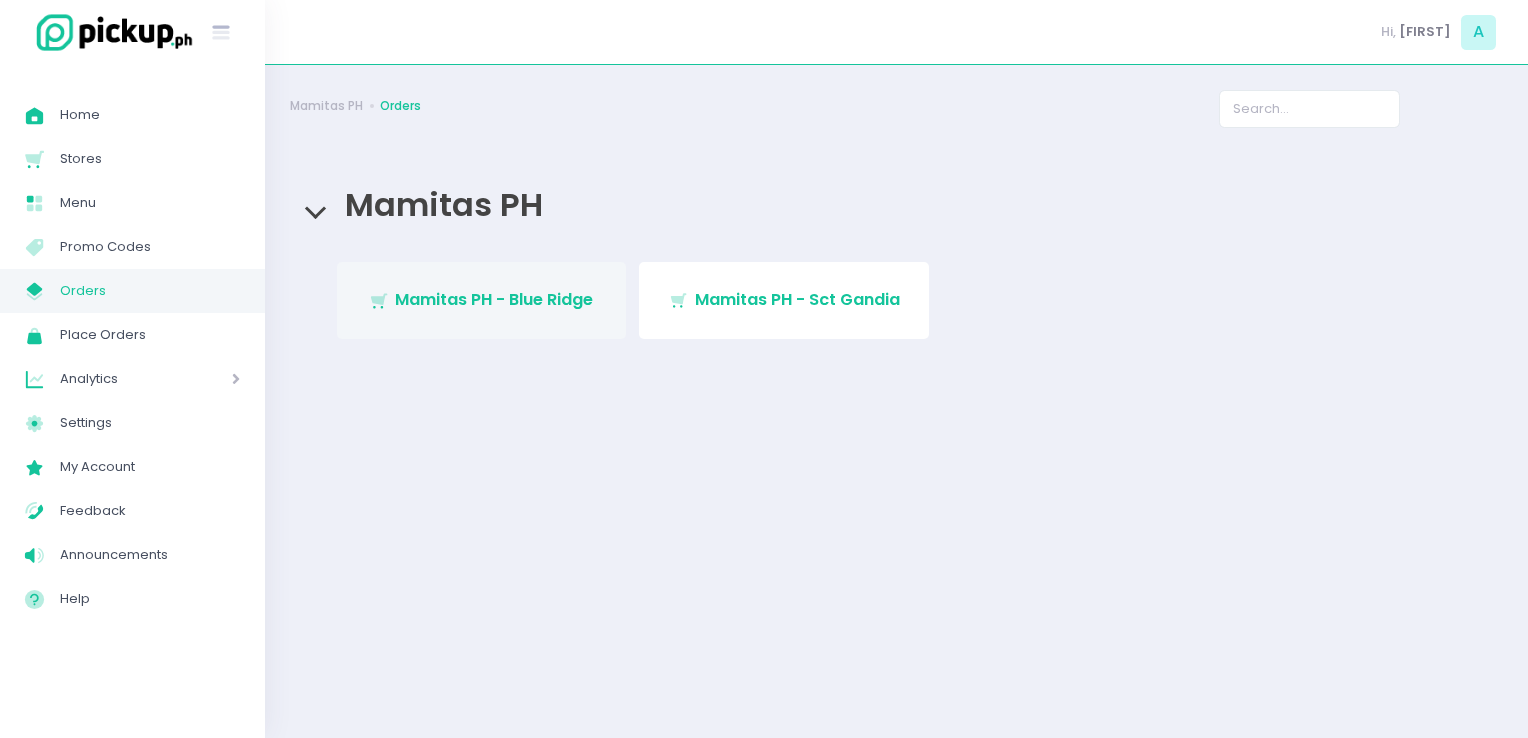 click on "Mamitas PH - Blue Ridge" at bounding box center (494, 299) 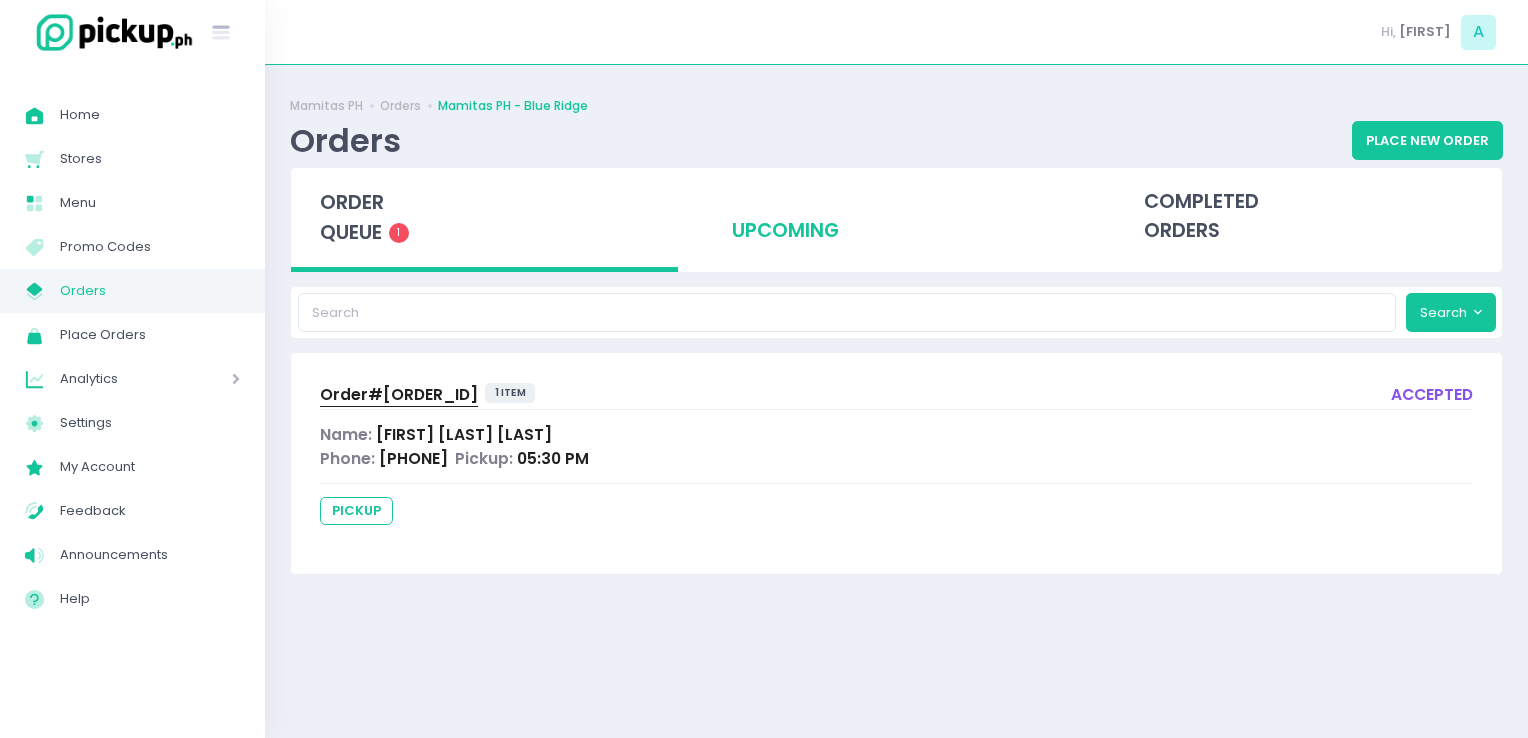 click on "upcoming" at bounding box center (896, 217) 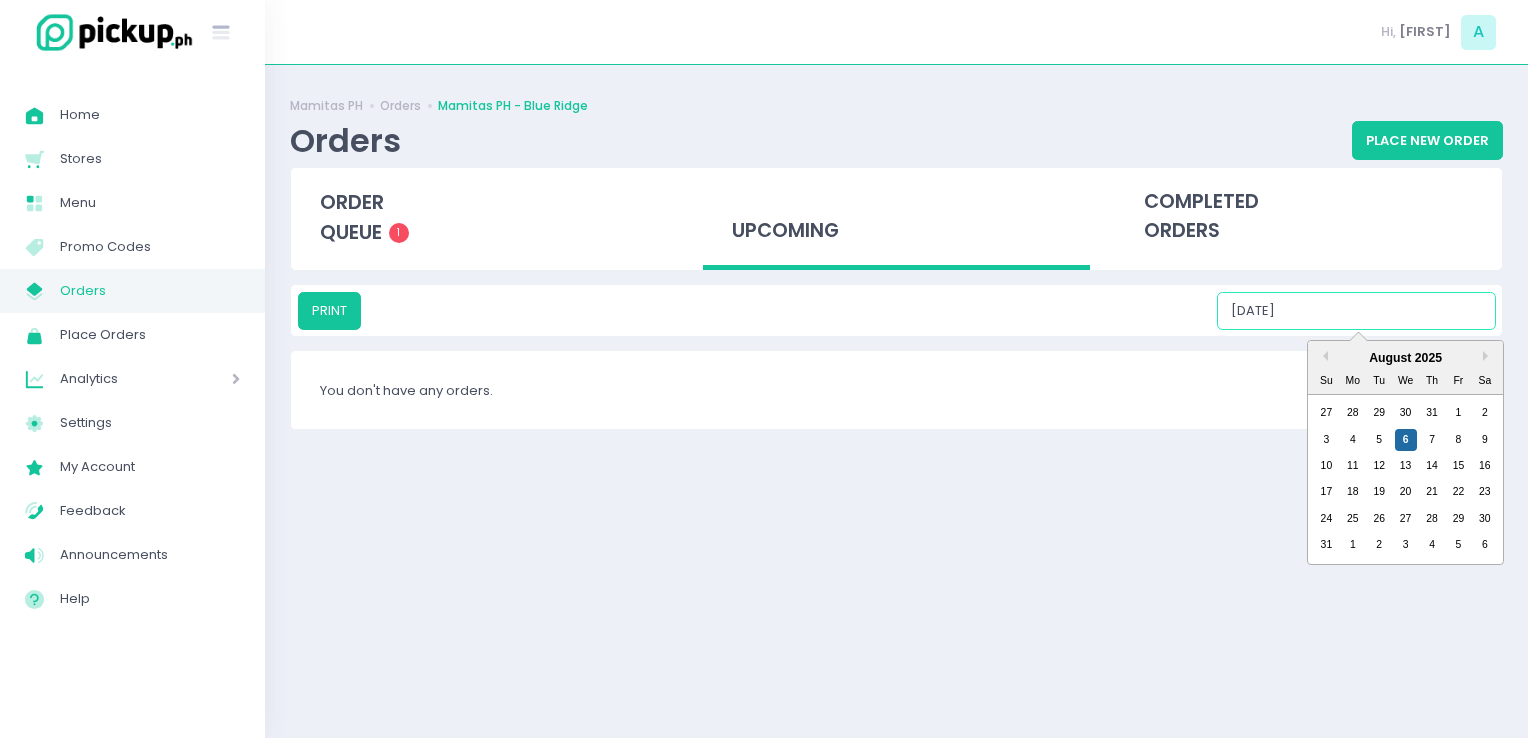 click on "[DATE]" at bounding box center [1356, 311] 